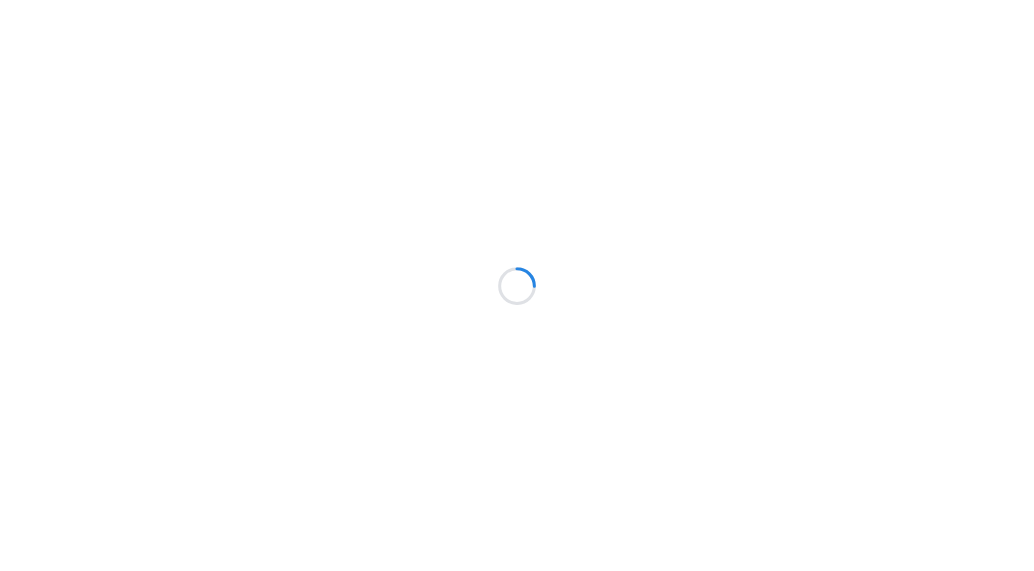 scroll, scrollTop: 0, scrollLeft: 0, axis: both 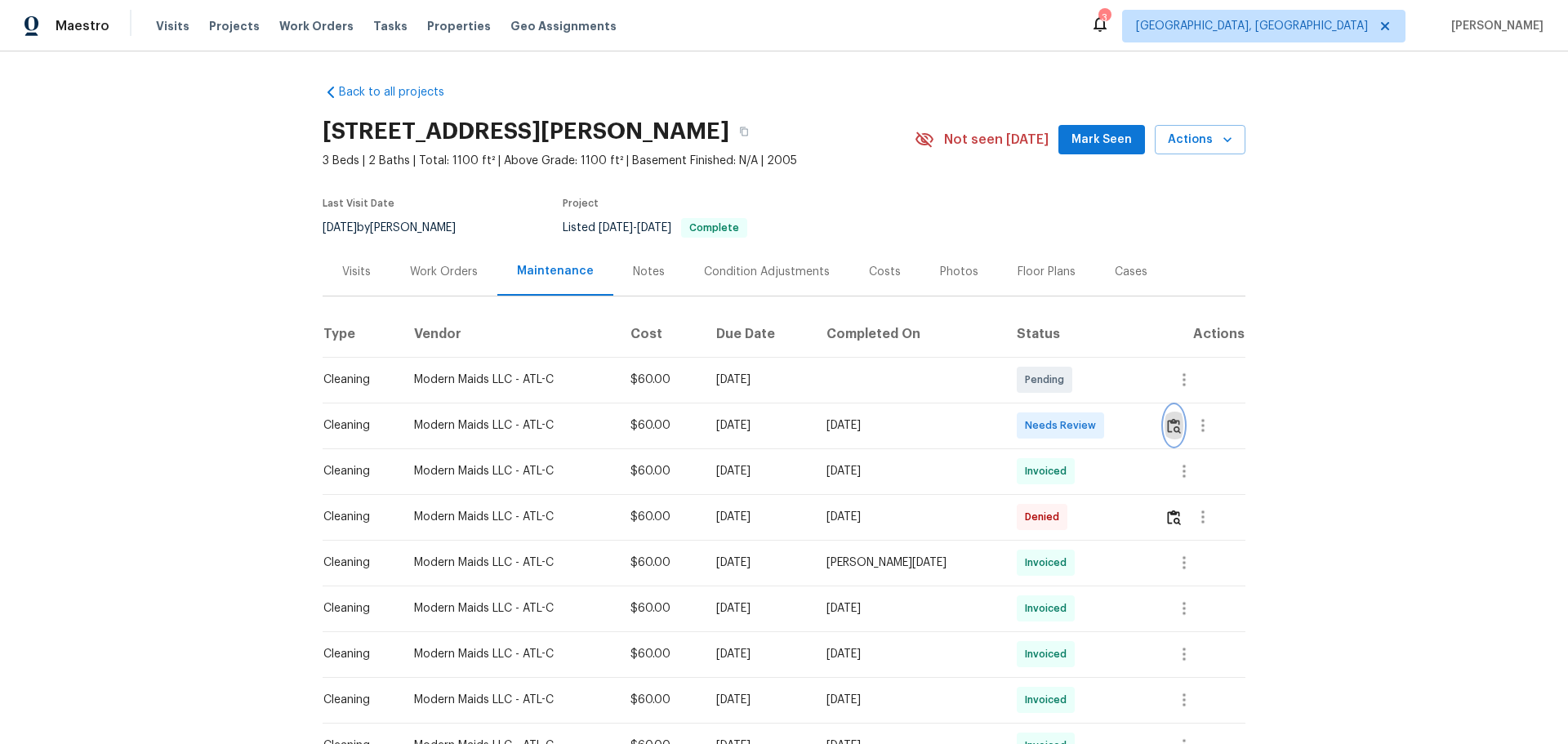 click at bounding box center [1174, 425] 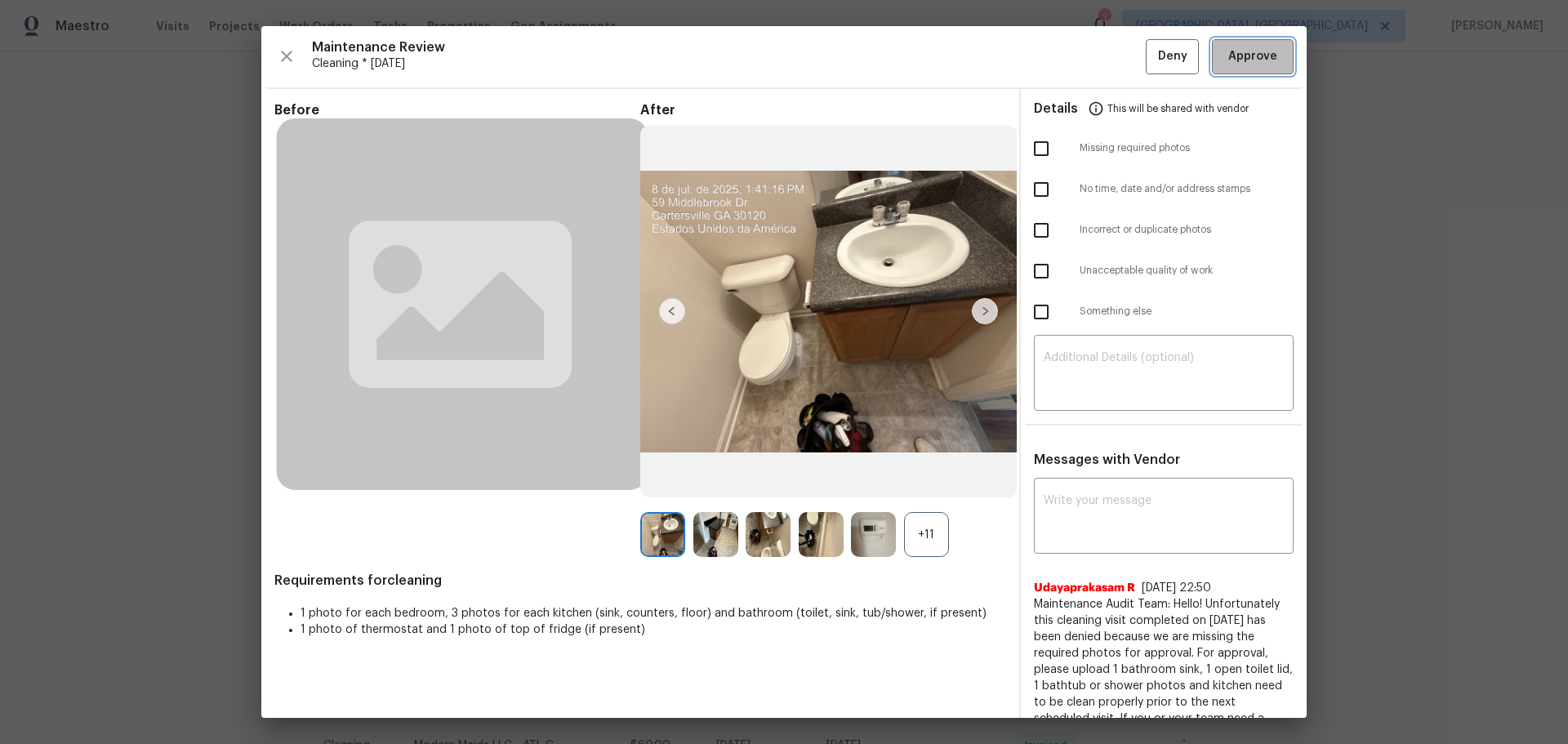 click on "Approve" at bounding box center [1253, 56] 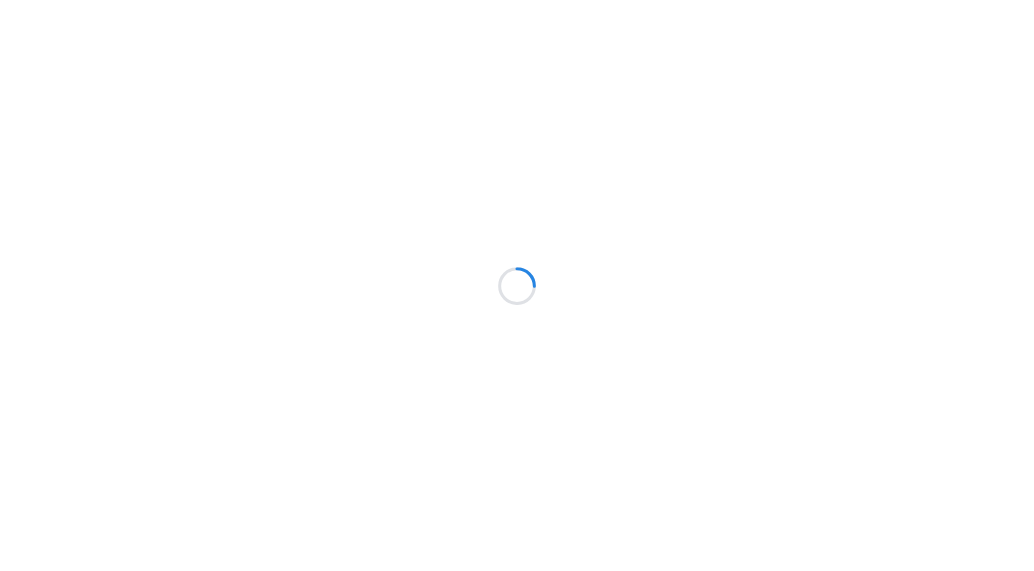 scroll, scrollTop: 0, scrollLeft: 0, axis: both 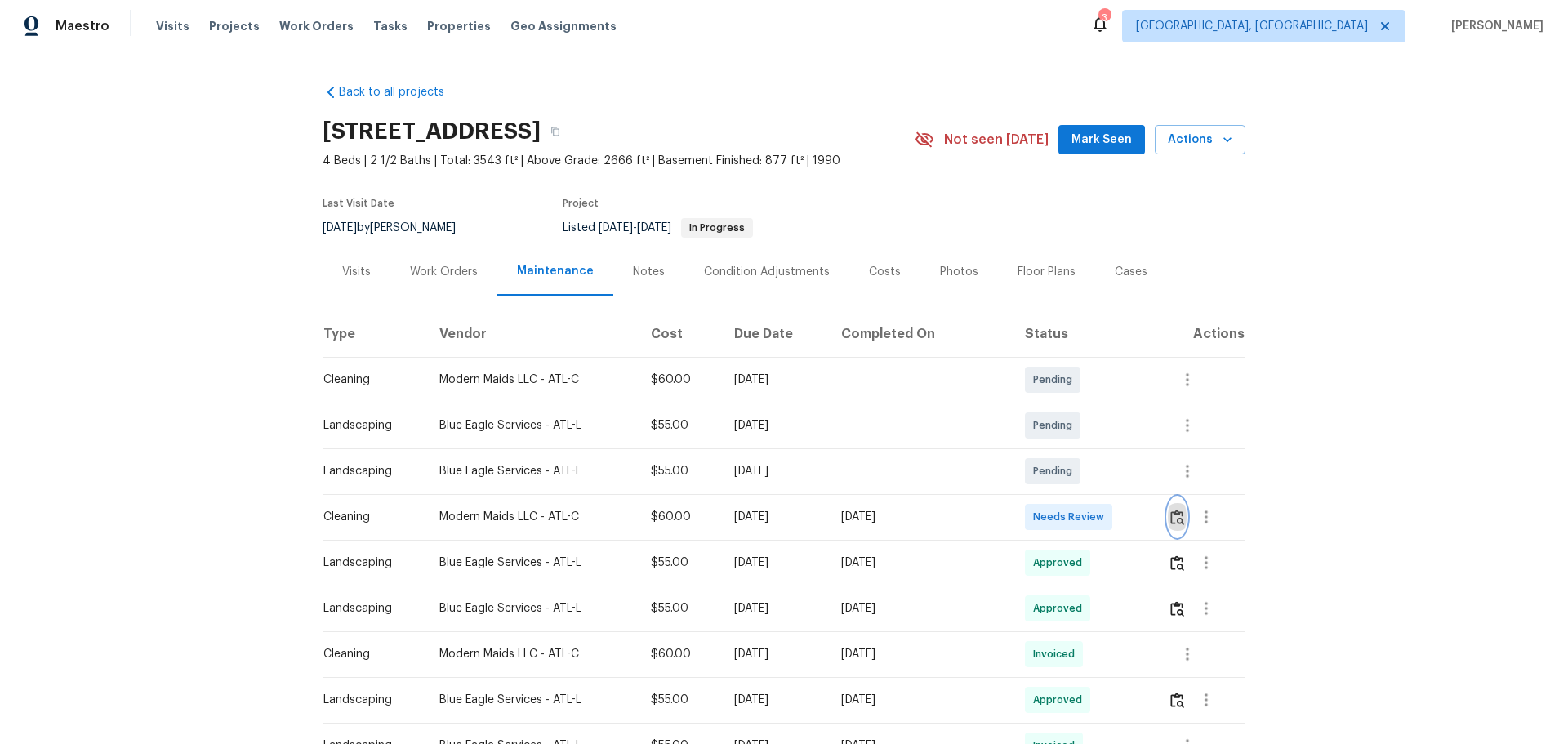 click at bounding box center [1177, 517] 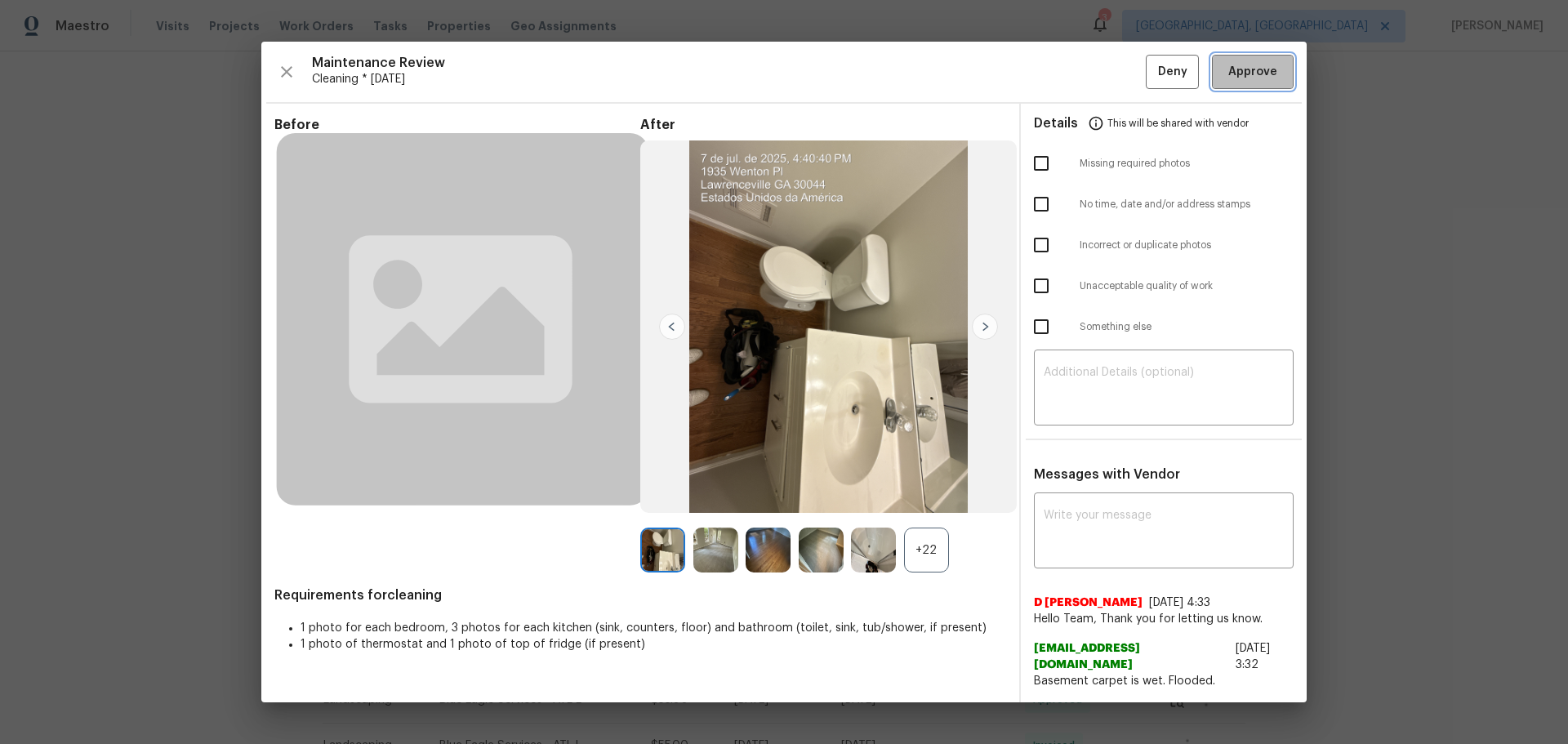 click on "Approve" at bounding box center [1253, 72] 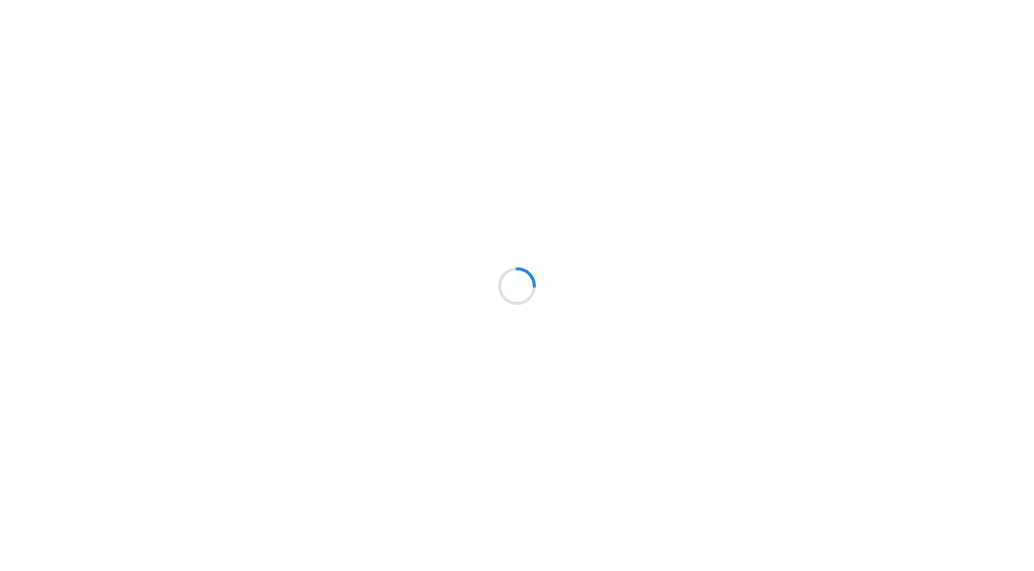 scroll, scrollTop: 0, scrollLeft: 0, axis: both 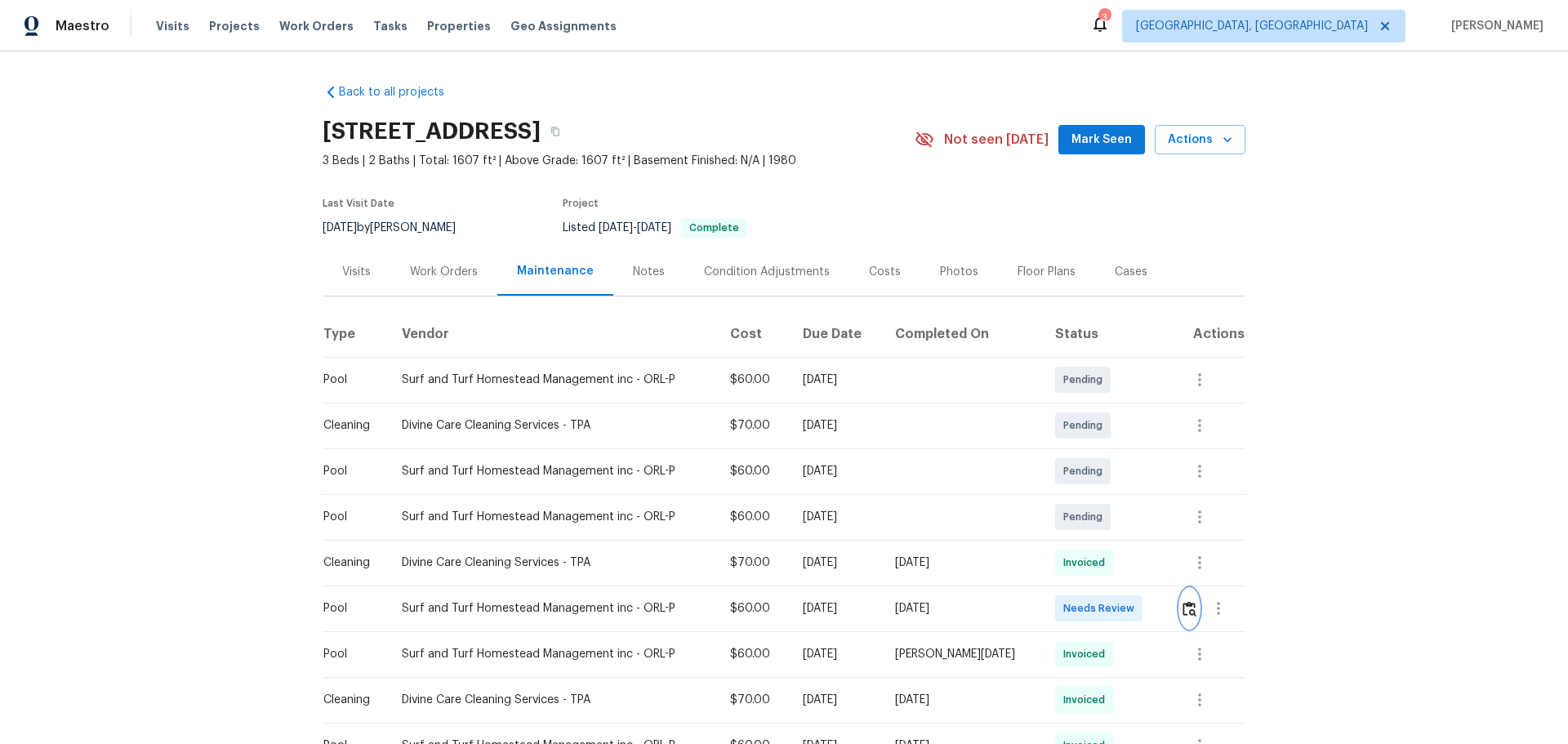 click at bounding box center (1189, 608) 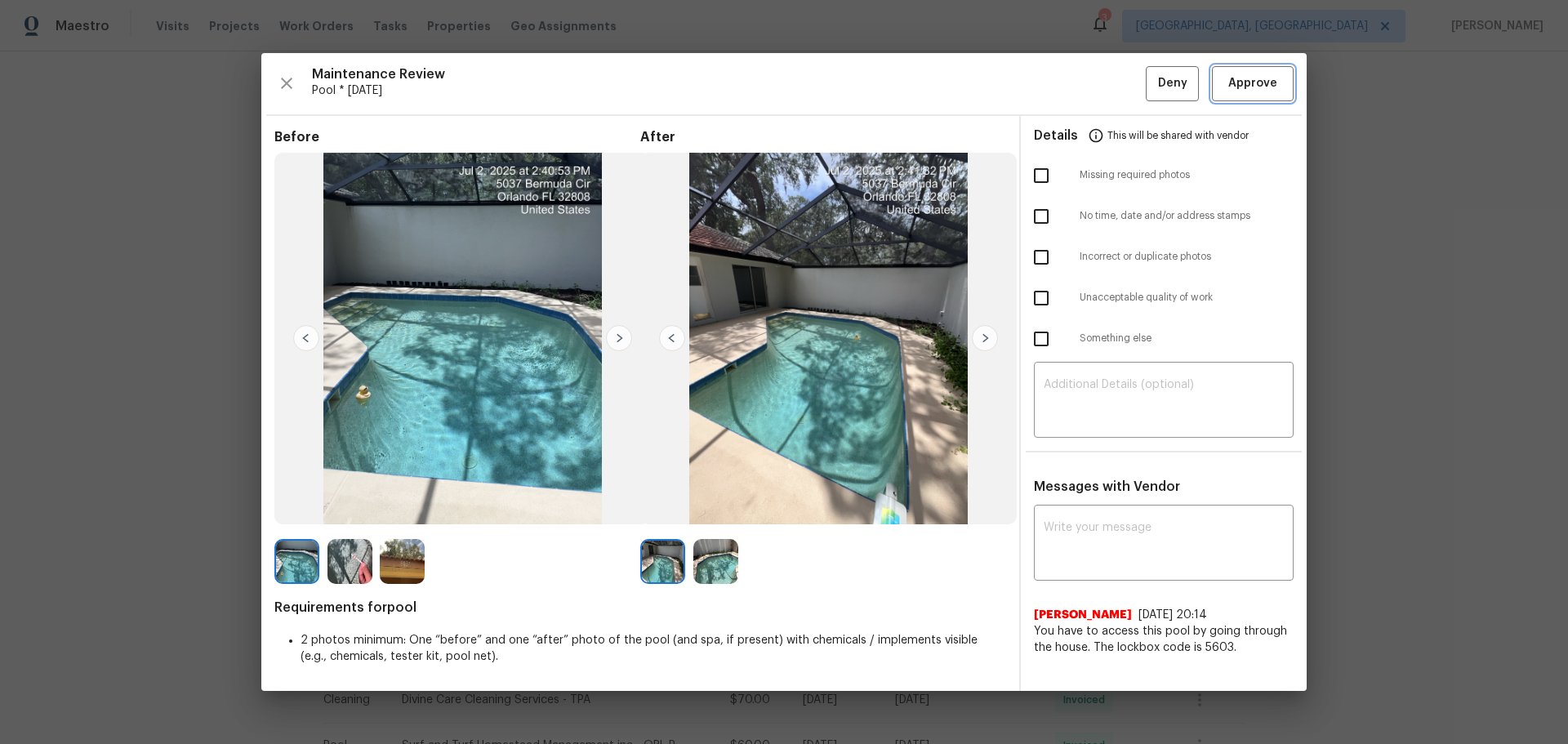 click on "Approve" at bounding box center [1253, 83] 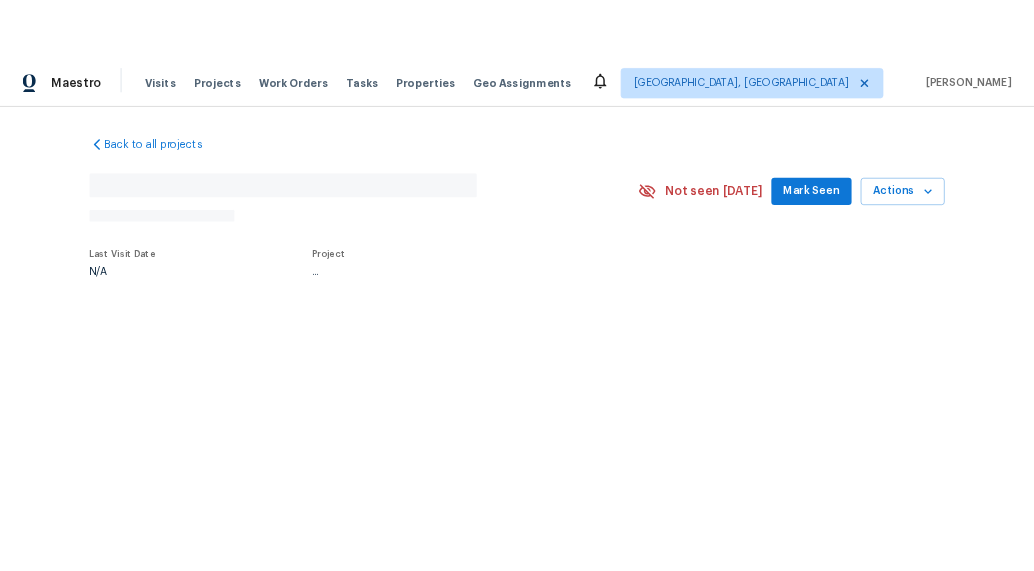 scroll, scrollTop: 0, scrollLeft: 0, axis: both 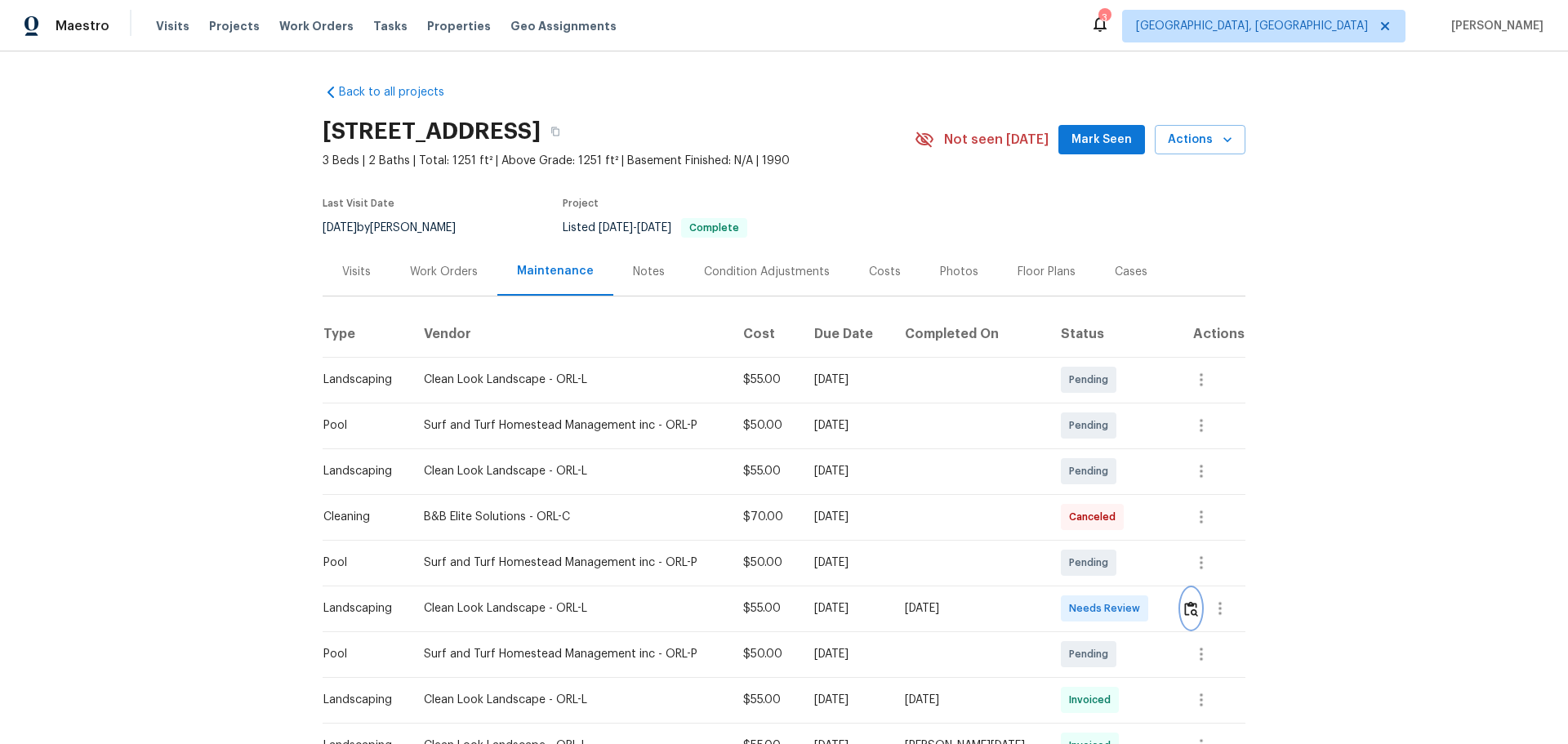 click at bounding box center [1191, 608] 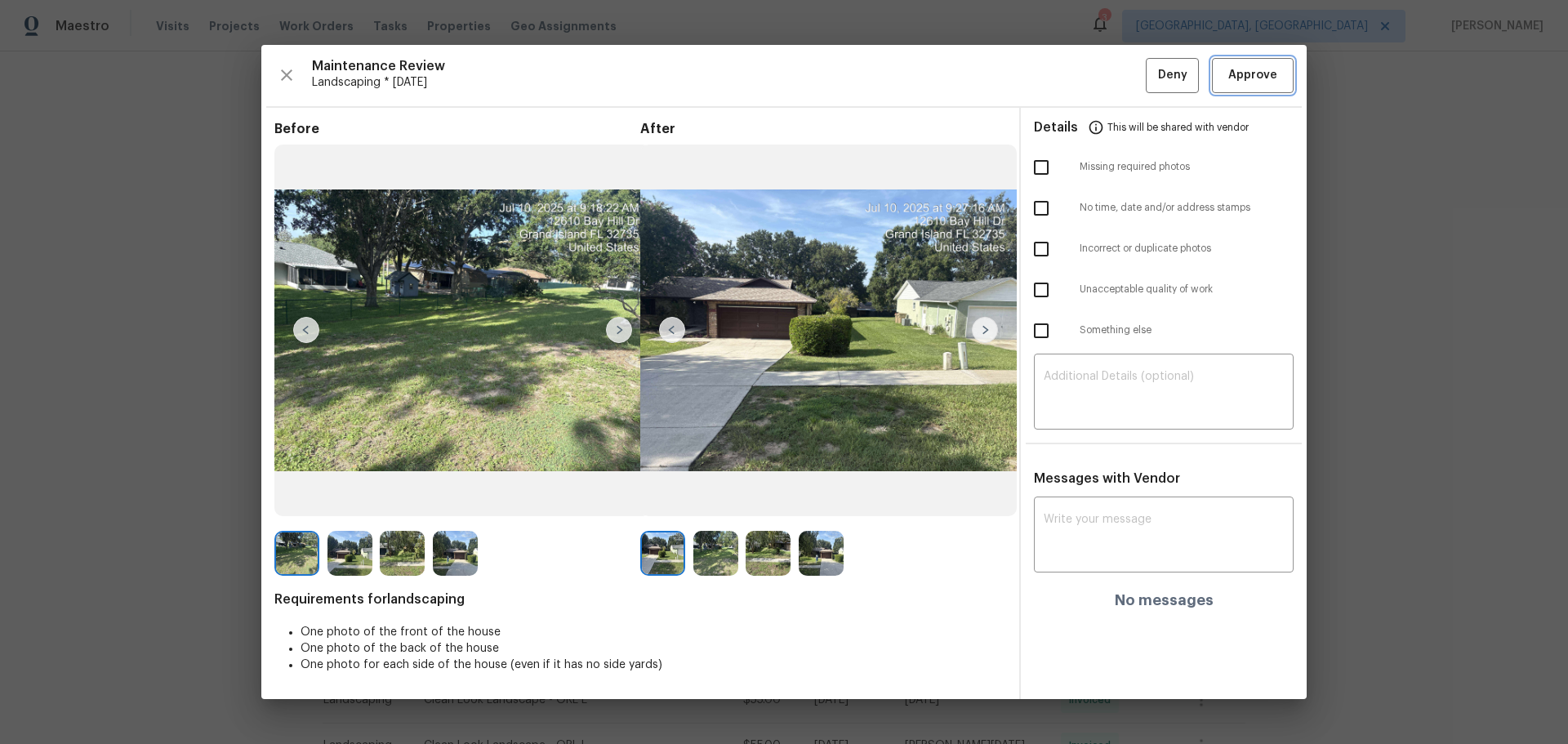 click on "Approve" at bounding box center (1253, 75) 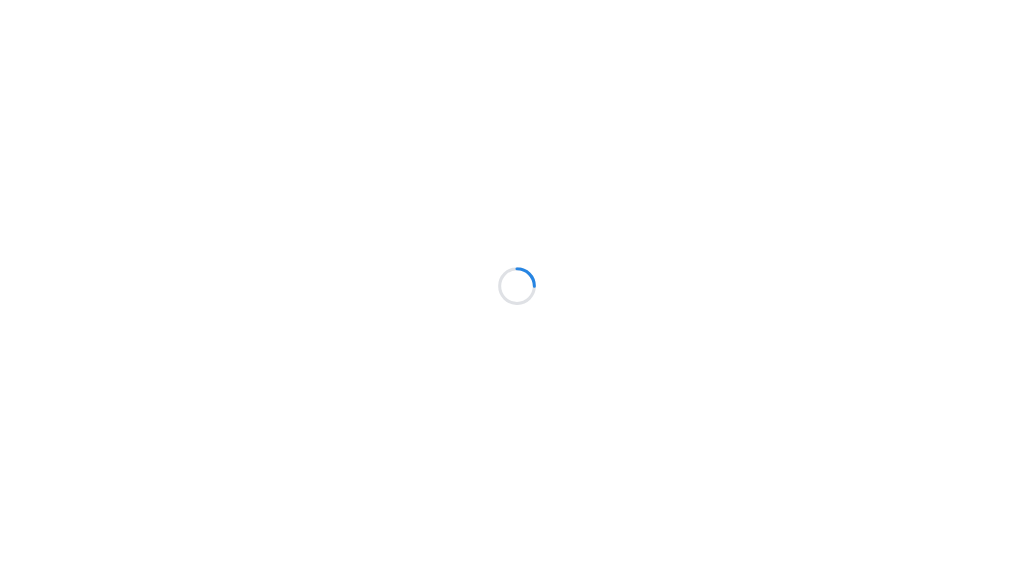 scroll, scrollTop: 0, scrollLeft: 0, axis: both 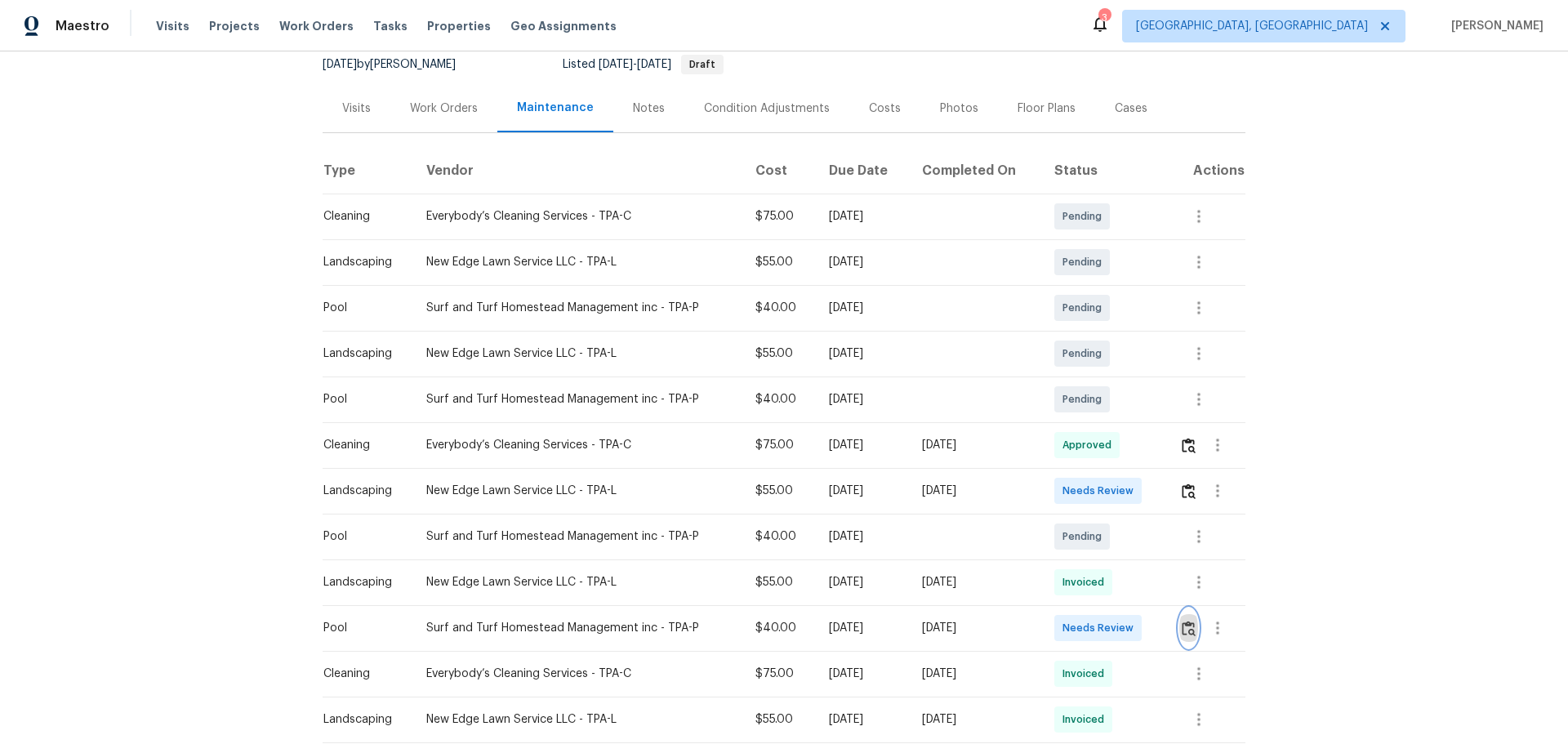 click at bounding box center (1188, 628) 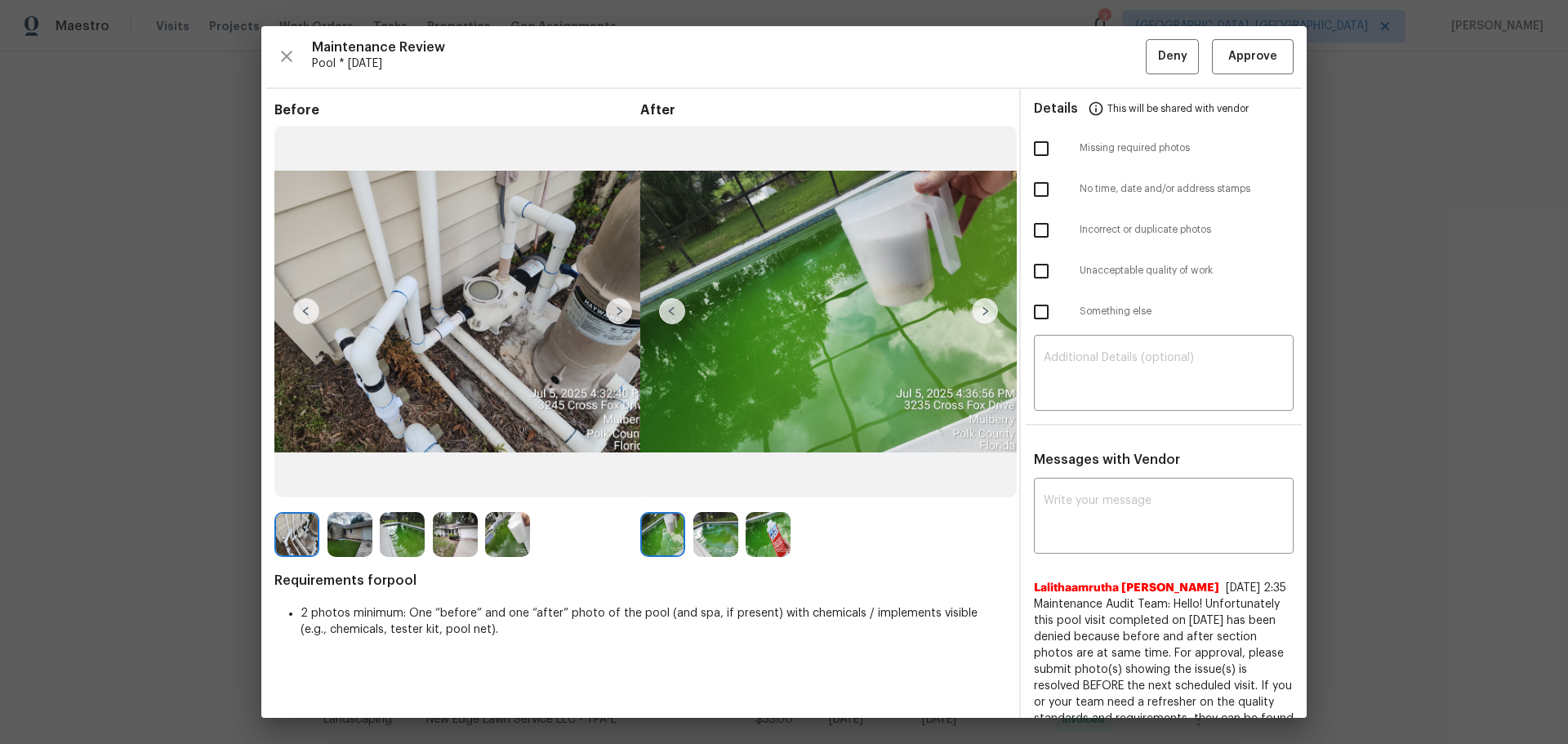 click at bounding box center (1041, 149) 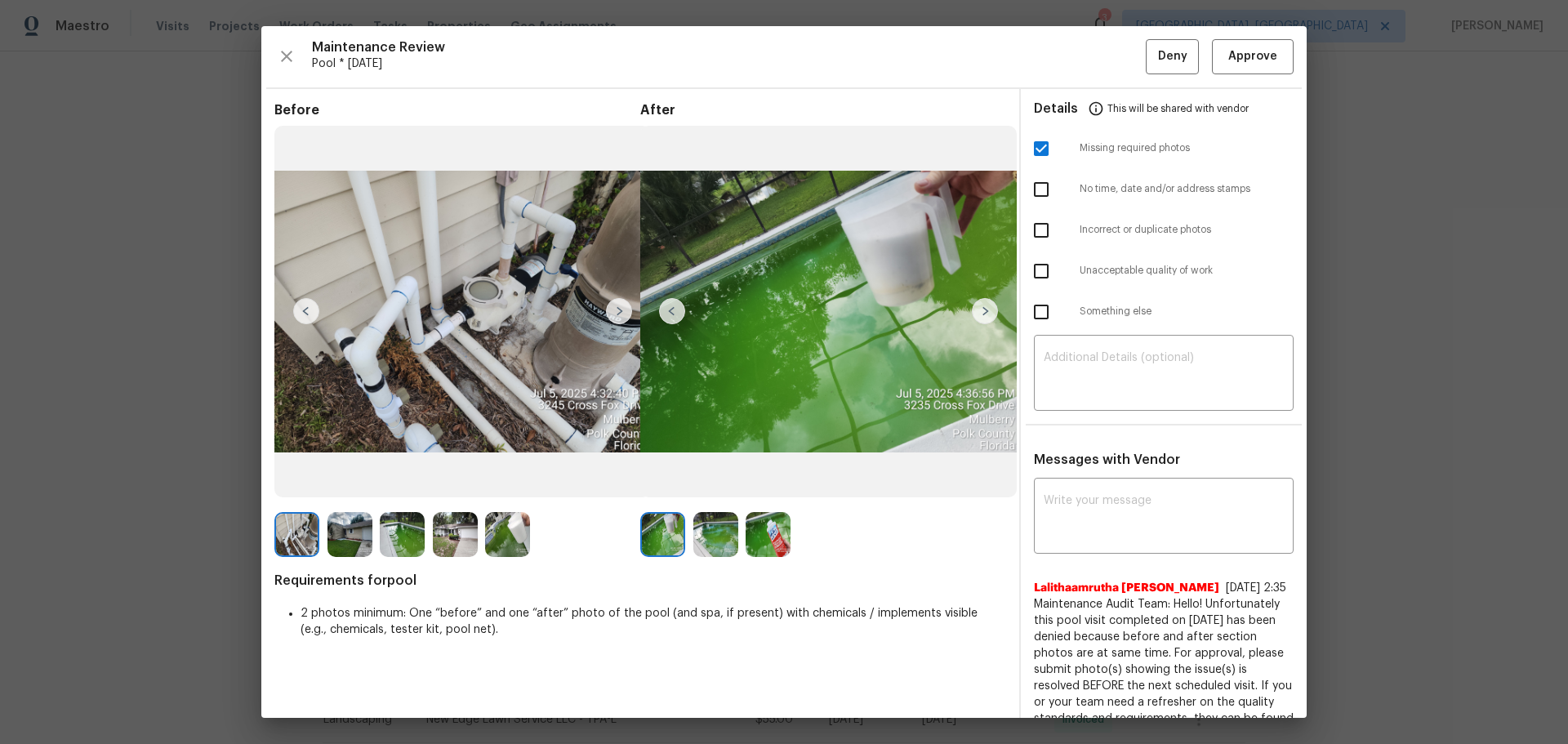 click at bounding box center (1041, 271) 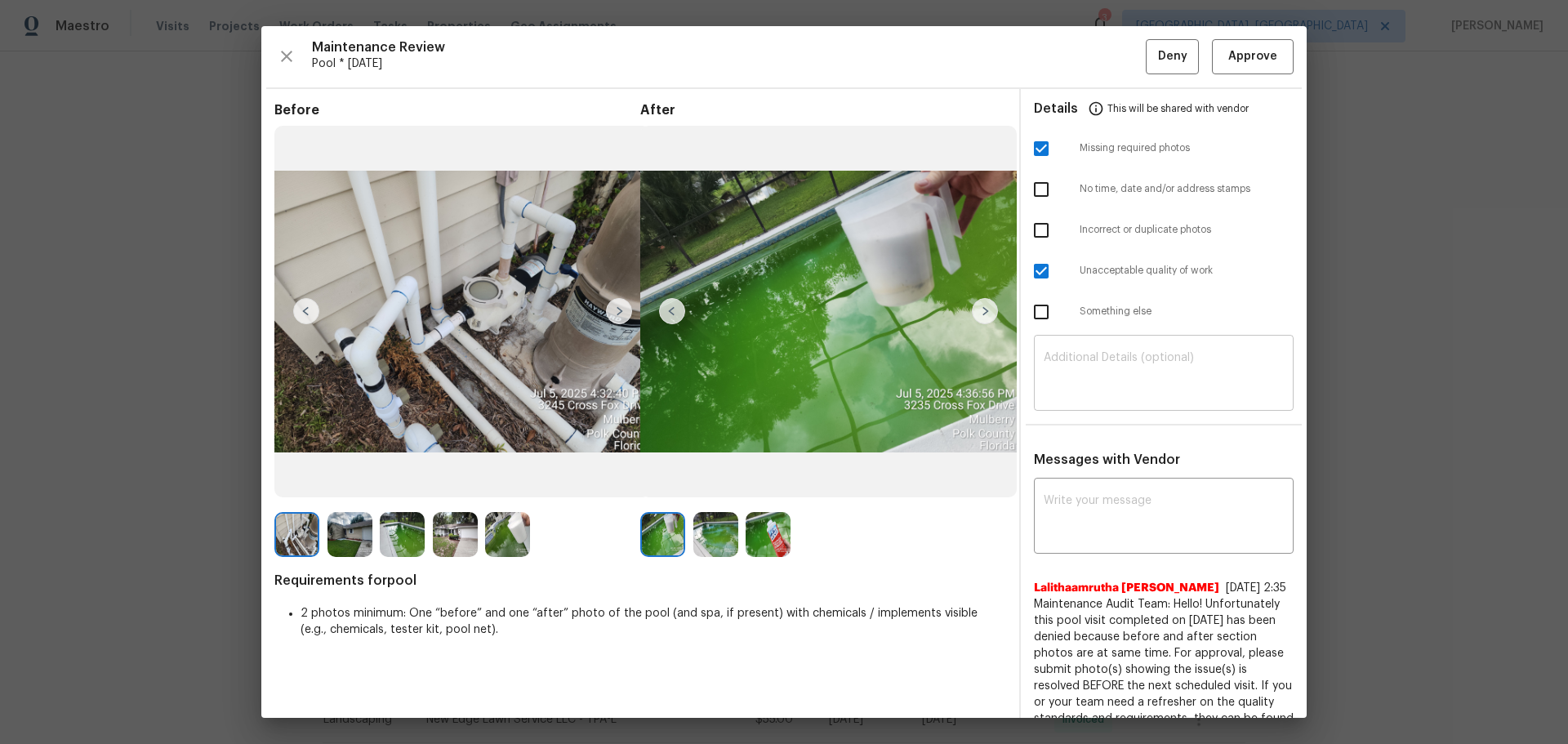 click at bounding box center [1164, 375] 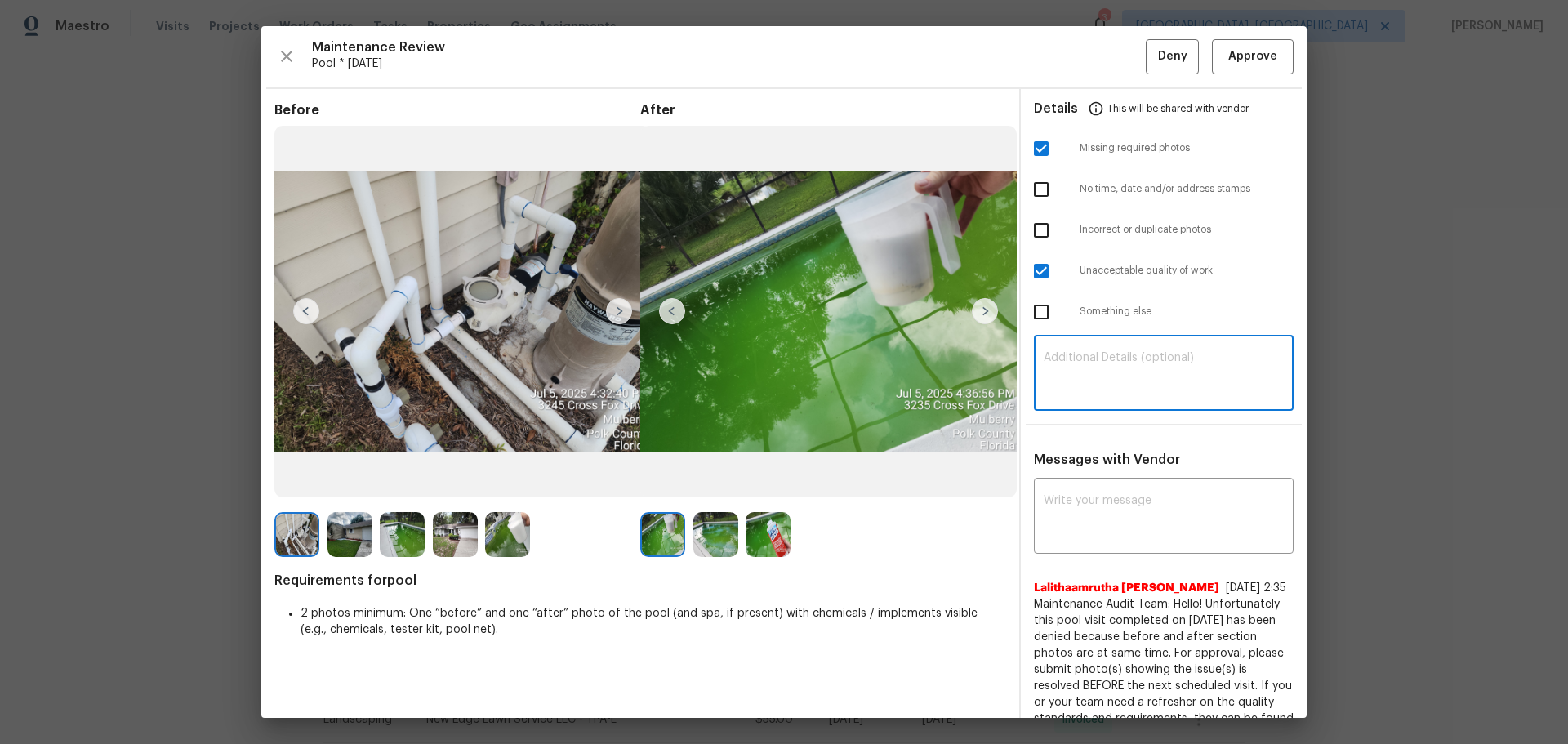 paste on "Maintenance Audit Team: Hello! Unfortunately, this pool visit completed on 07/09/2025 has been denied because due to pool is green and separate spa area photo missing. Per the updated Standards of Work, return visits to correct quality issues from a previously denied visit are not permitted. The work must meet quality standards and be fully completed during the initial visit in order to be approved. Please ensure that all standards are met at the next scheduled visit. If you or your team need a refresher on the quality standards and requirements, please refer to the updated Standards of Work that have been distributed via email. Thank you!" 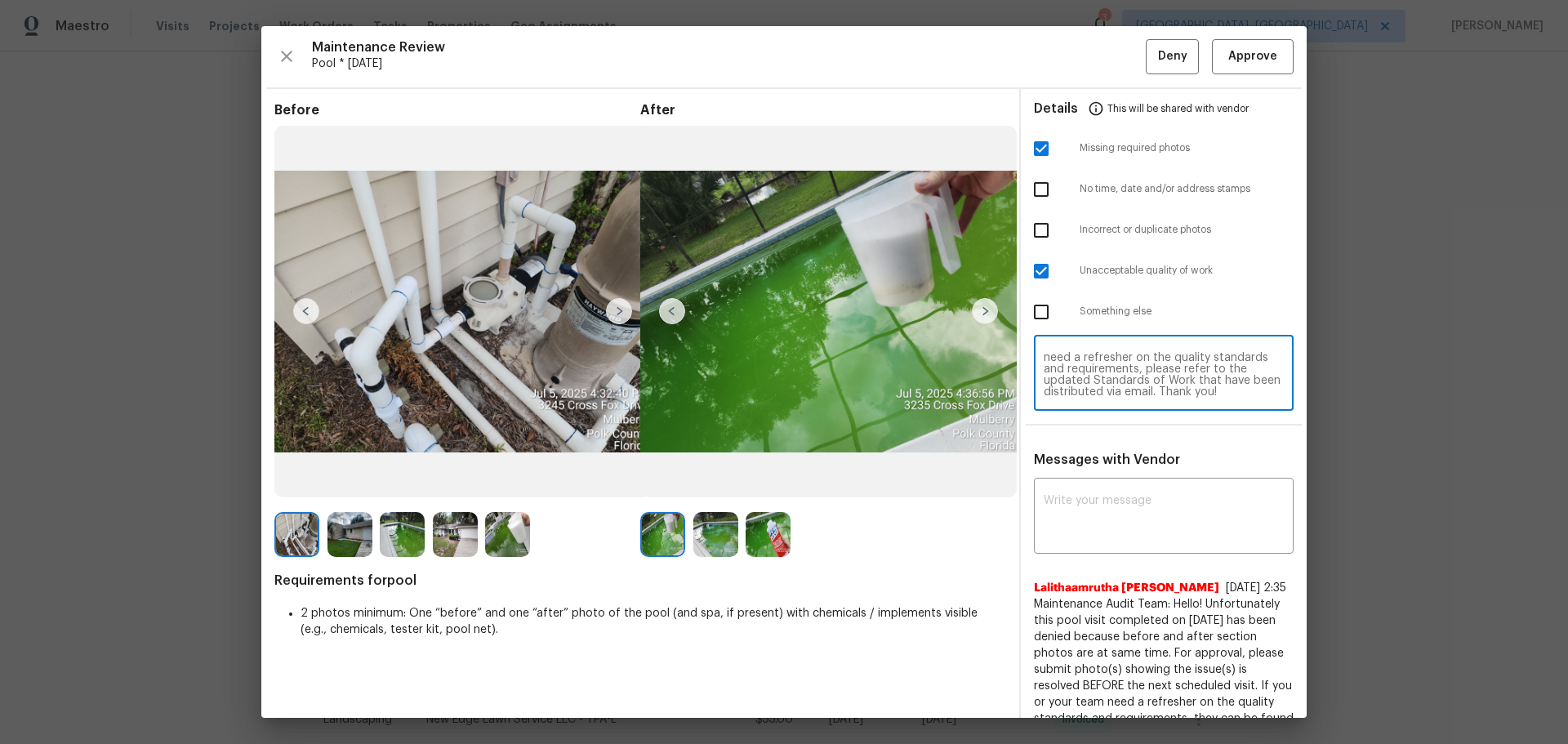 scroll, scrollTop: 0, scrollLeft: 0, axis: both 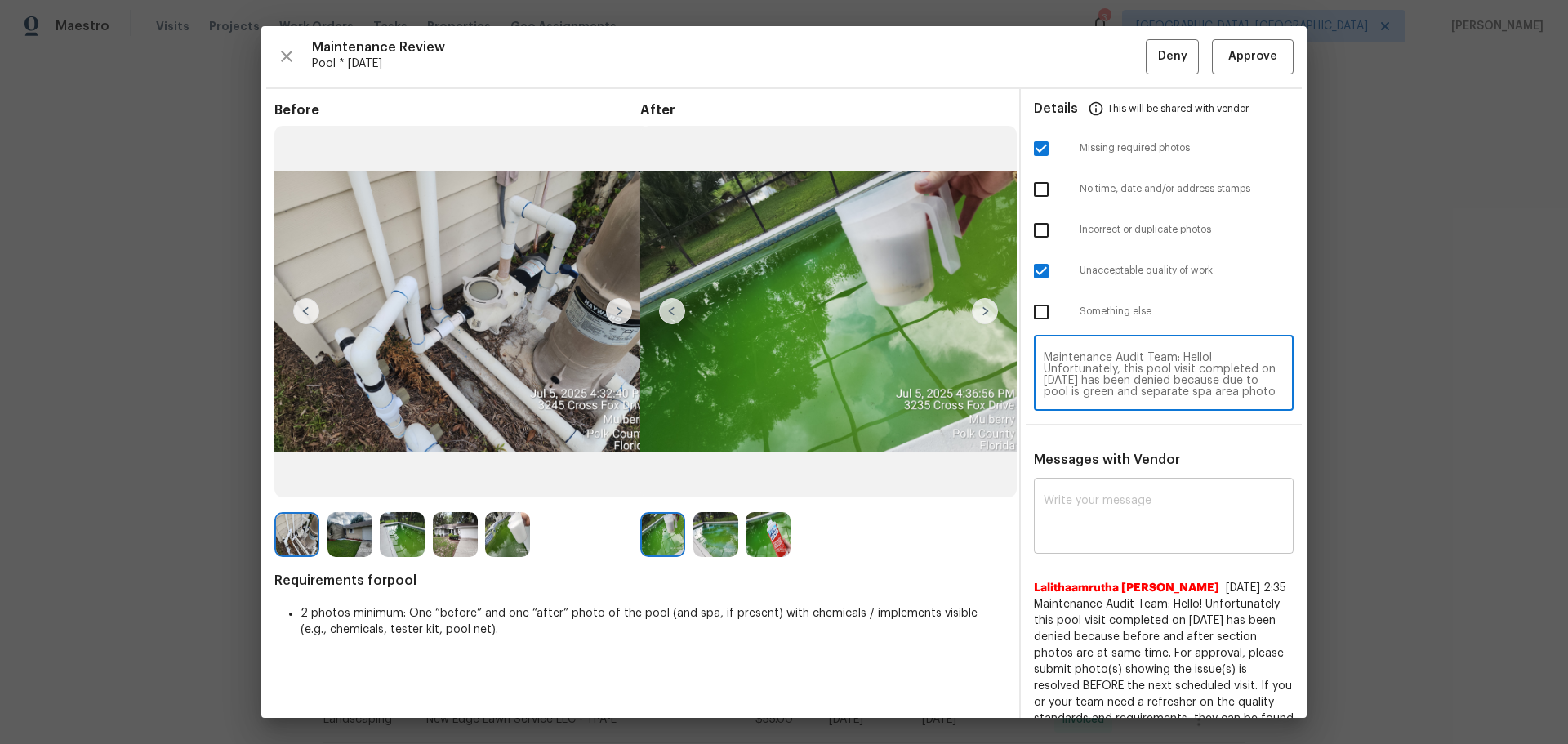 type on "Maintenance Audit Team: Hello! Unfortunately, this pool visit completed on 07/09/2025 has been denied because due to pool is green and separate spa area photo missing. Per the updated Standards of Work, return visits to correct quality issues from a previously denied visit are not permitted. The work must meet quality standards and be fully completed during the initial visit in order to be approved. Please ensure that all standards are met at the next scheduled visit. If you or your team need a refresher on the quality standards and requirements, please refer to the updated Standards of Work that have been distributed via email. Thank you!" 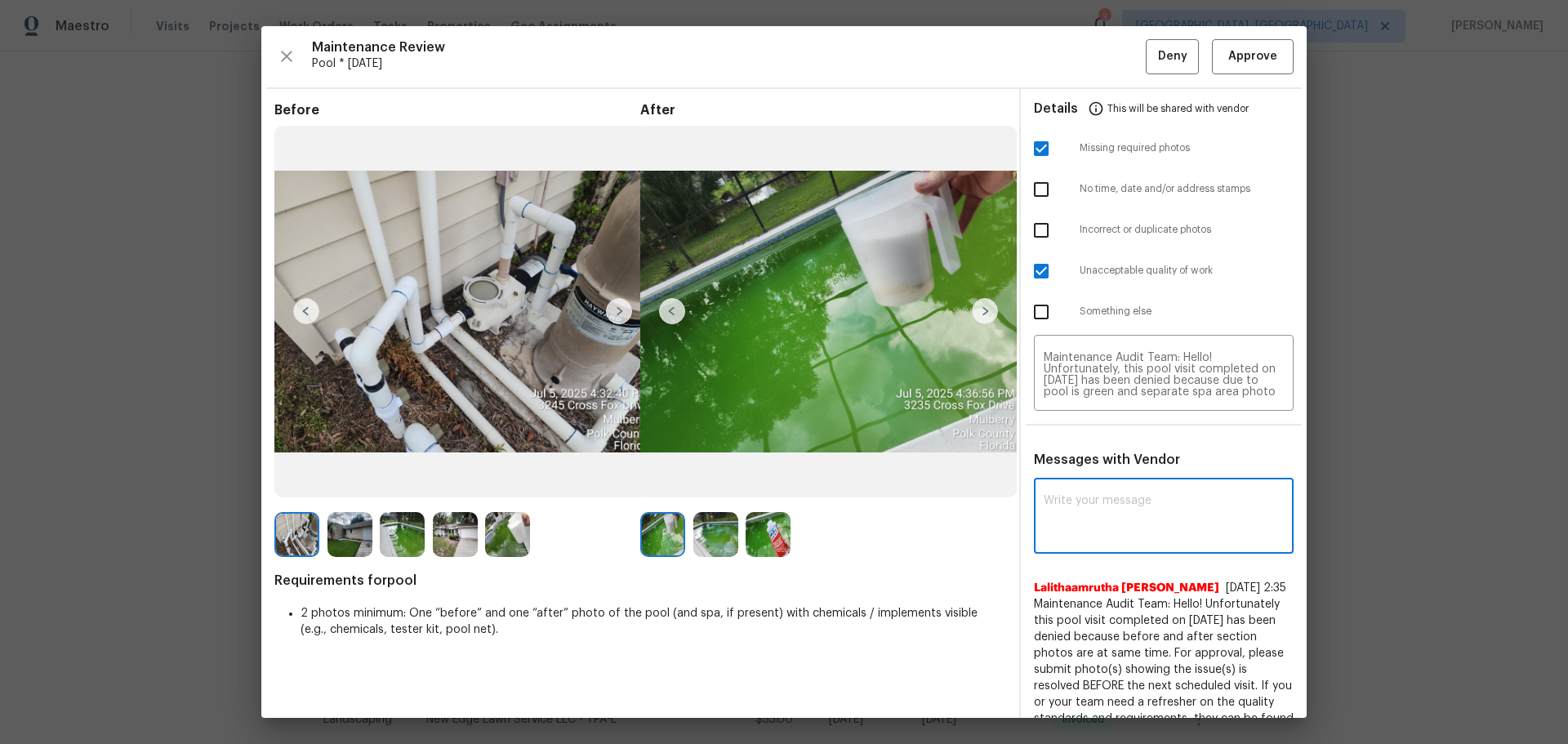 paste on "Maintenance Audit Team: Hello! Unfortunately, this pool visit completed on 07/09/2025 has been denied because due to pool is green and separate spa area photo missing. Per the updated Standards of Work, return visits to correct quality issues from a previously denied visit are not permitted. The work must meet quality standards and be fully completed during the initial visit in order to be approved. Please ensure that all standards are met at the next scheduled visit. If you or your team need a refresher on the quality standards and requirements, please refer to the updated Standards of Work that have been distributed via email. Thank you!" 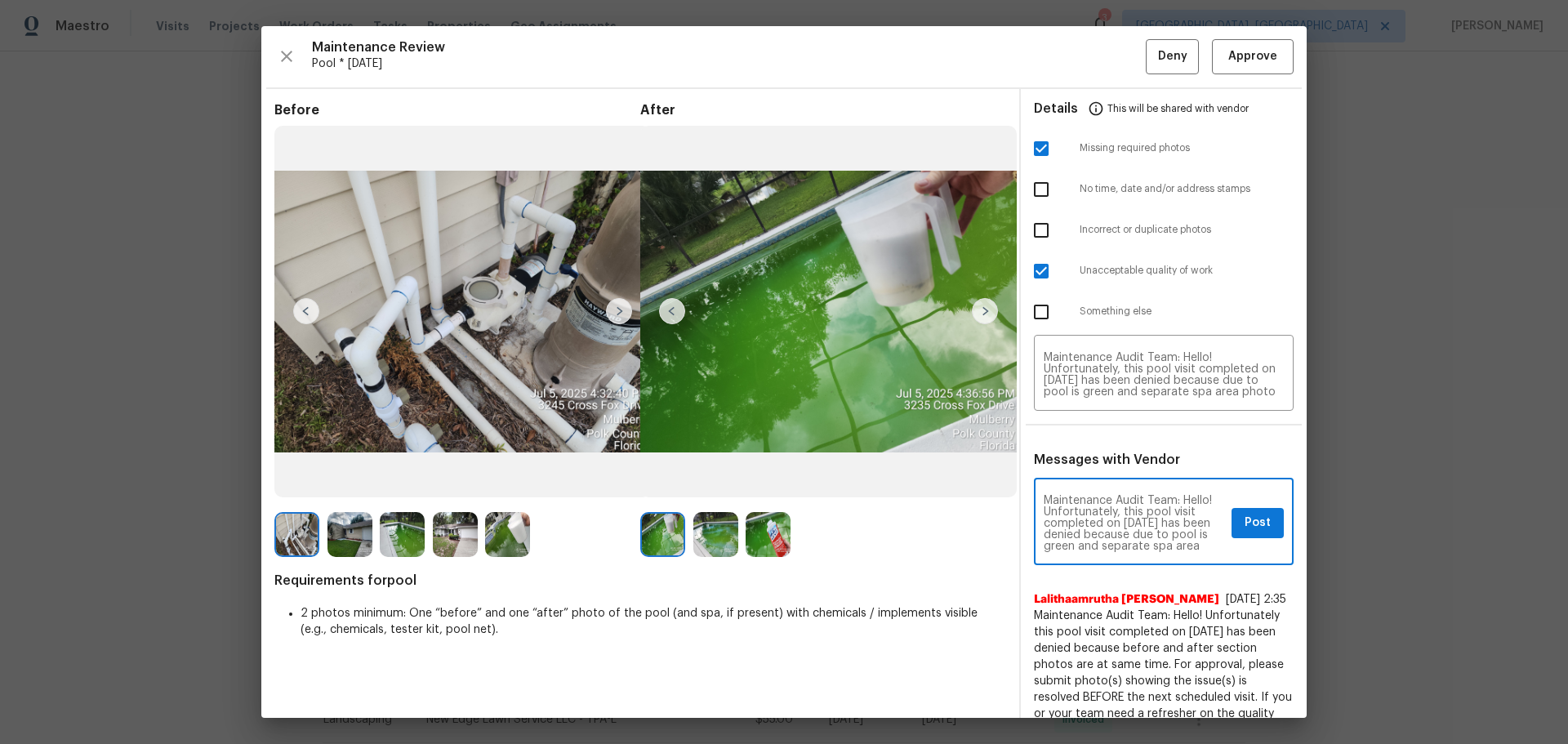 scroll, scrollTop: 217, scrollLeft: 0, axis: vertical 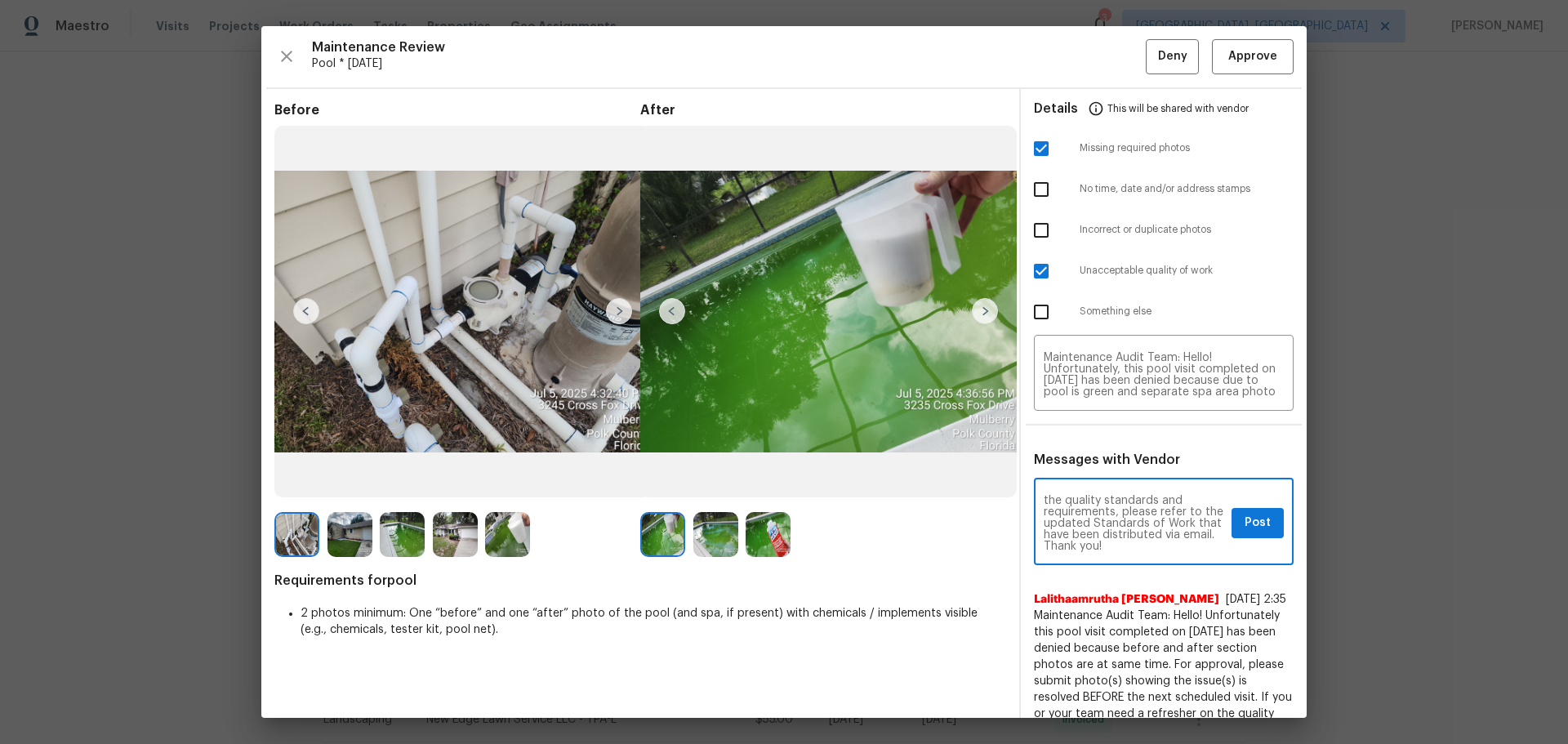 type on "Maintenance Audit Team: Hello! Unfortunately, this pool visit completed on 07/09/2025 has been denied because due to pool is green and separate spa area photo missing. Per the updated Standards of Work, return visits to correct quality issues from a previously denied visit are not permitted. The work must meet quality standards and be fully completed during the initial visit in order to be approved. Please ensure that all standards are met at the next scheduled visit. If you or your team need a refresher on the quality standards and requirements, please refer to the updated Standards of Work that have been distributed via email. Thank you!" 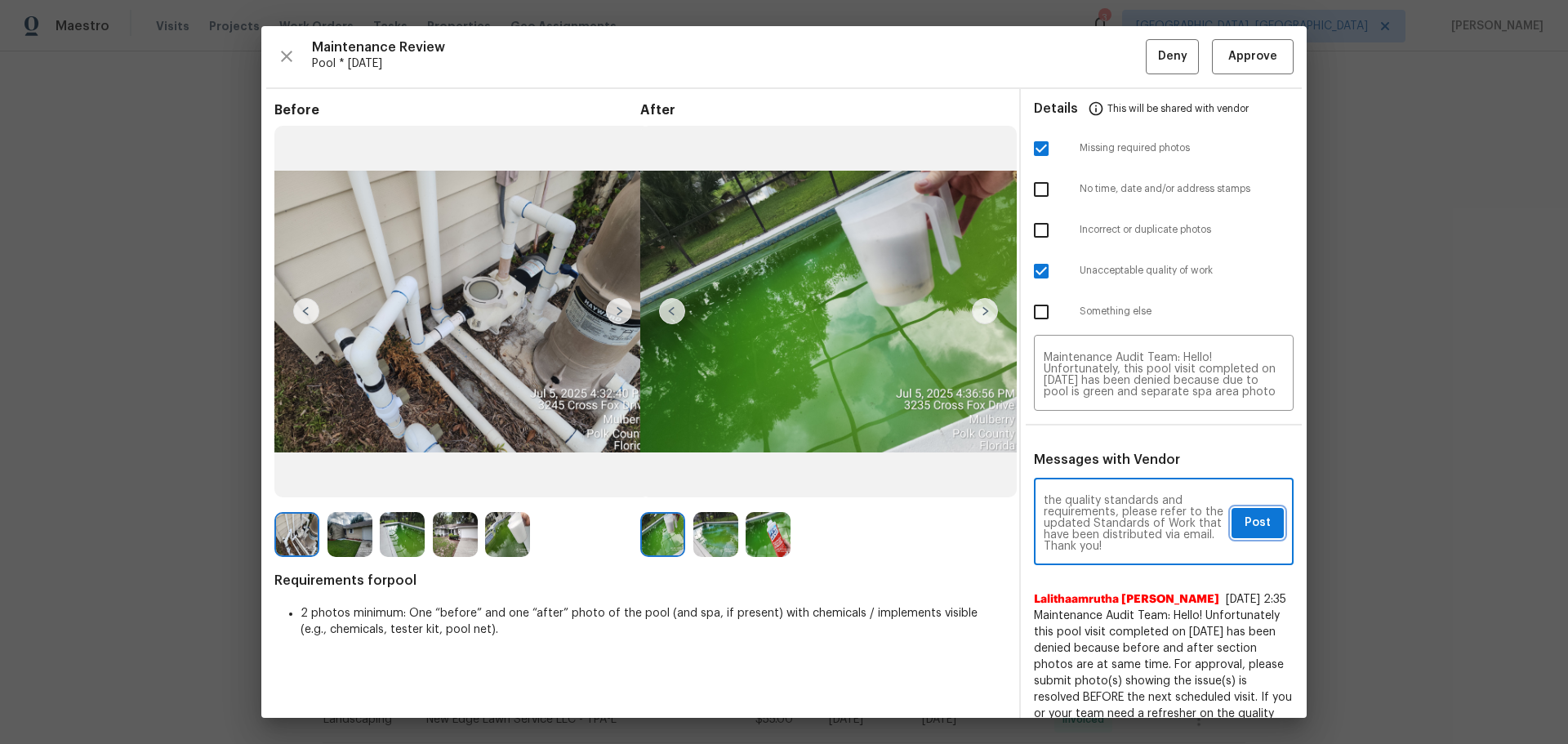 click on "Post" at bounding box center (1258, 523) 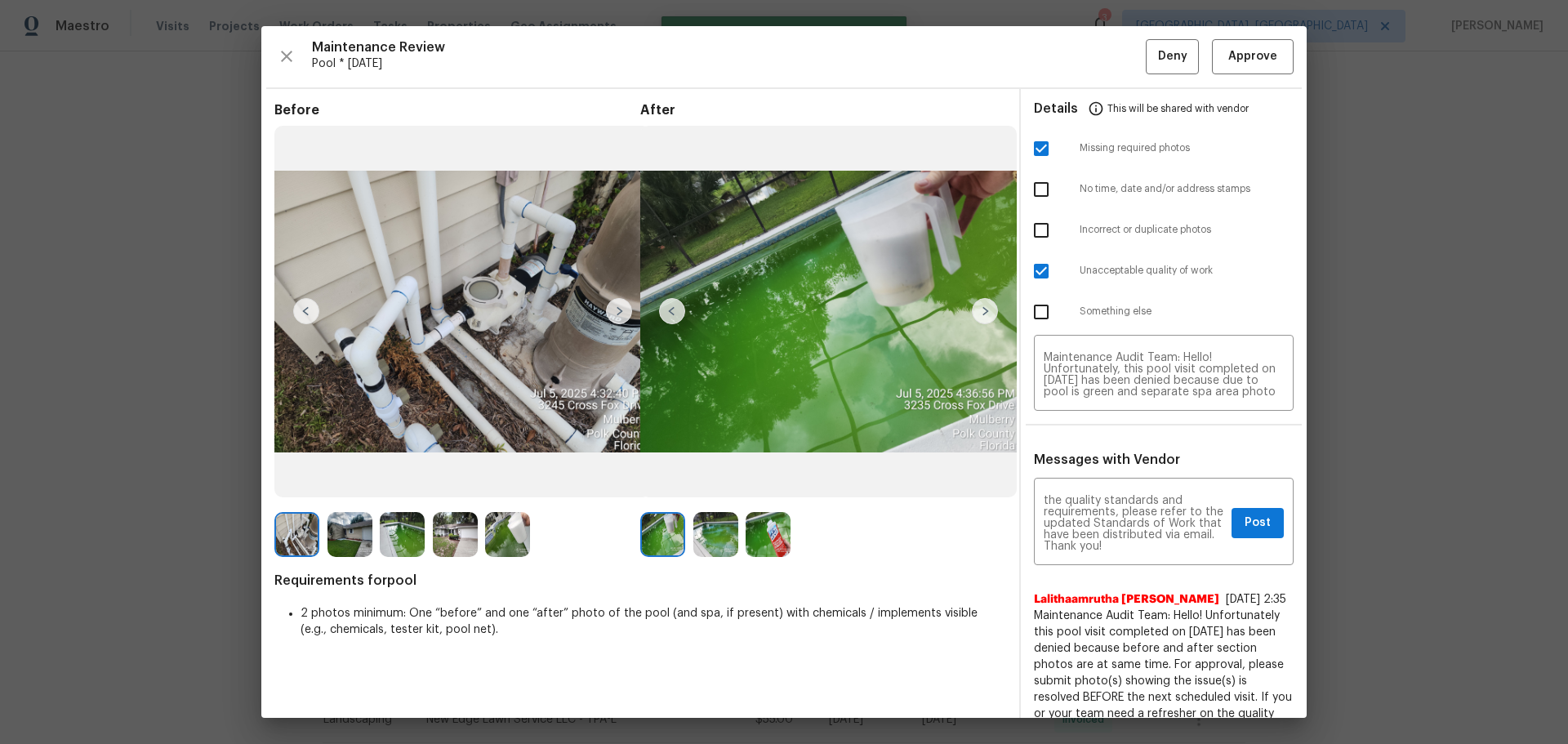 type 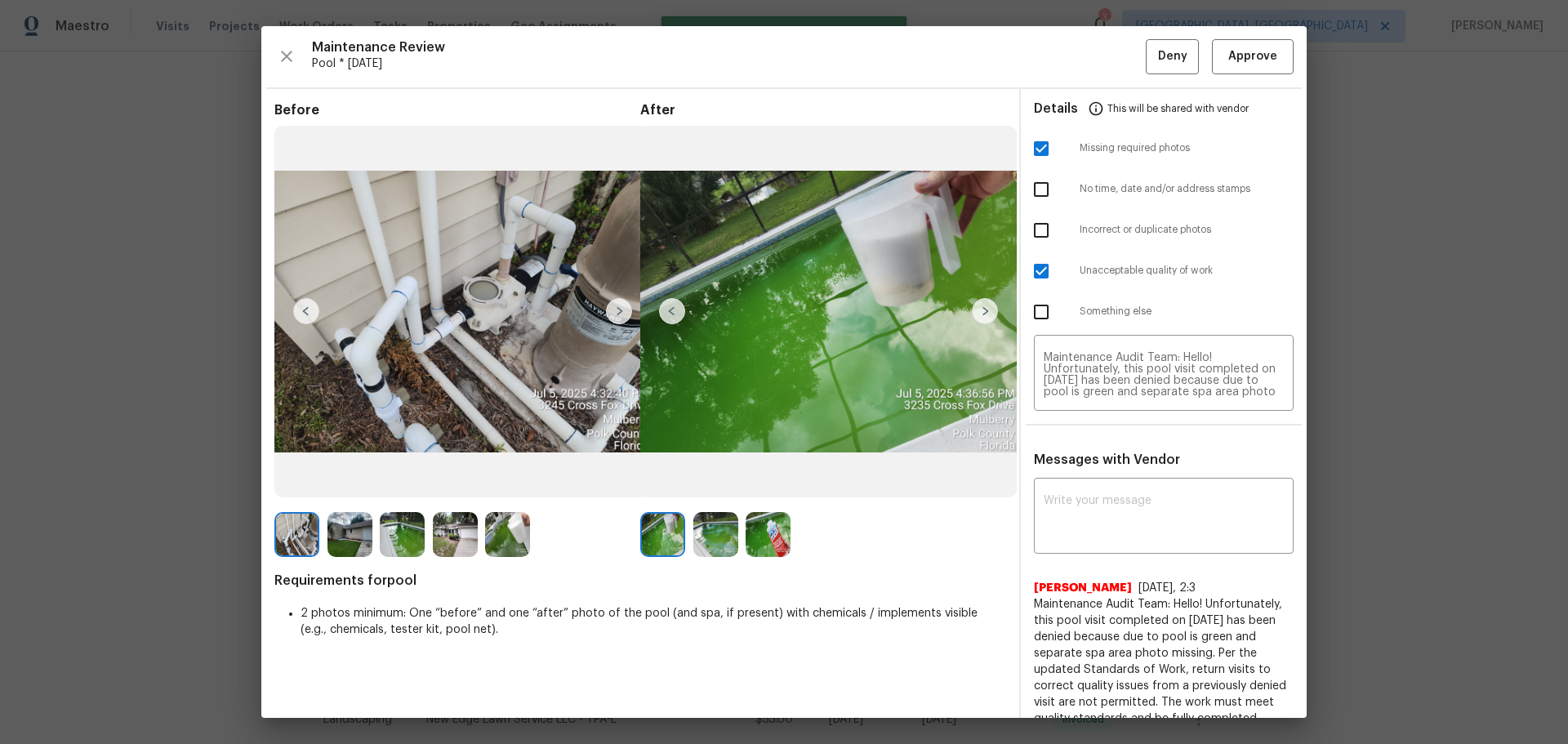 scroll, scrollTop: 0, scrollLeft: 0, axis: both 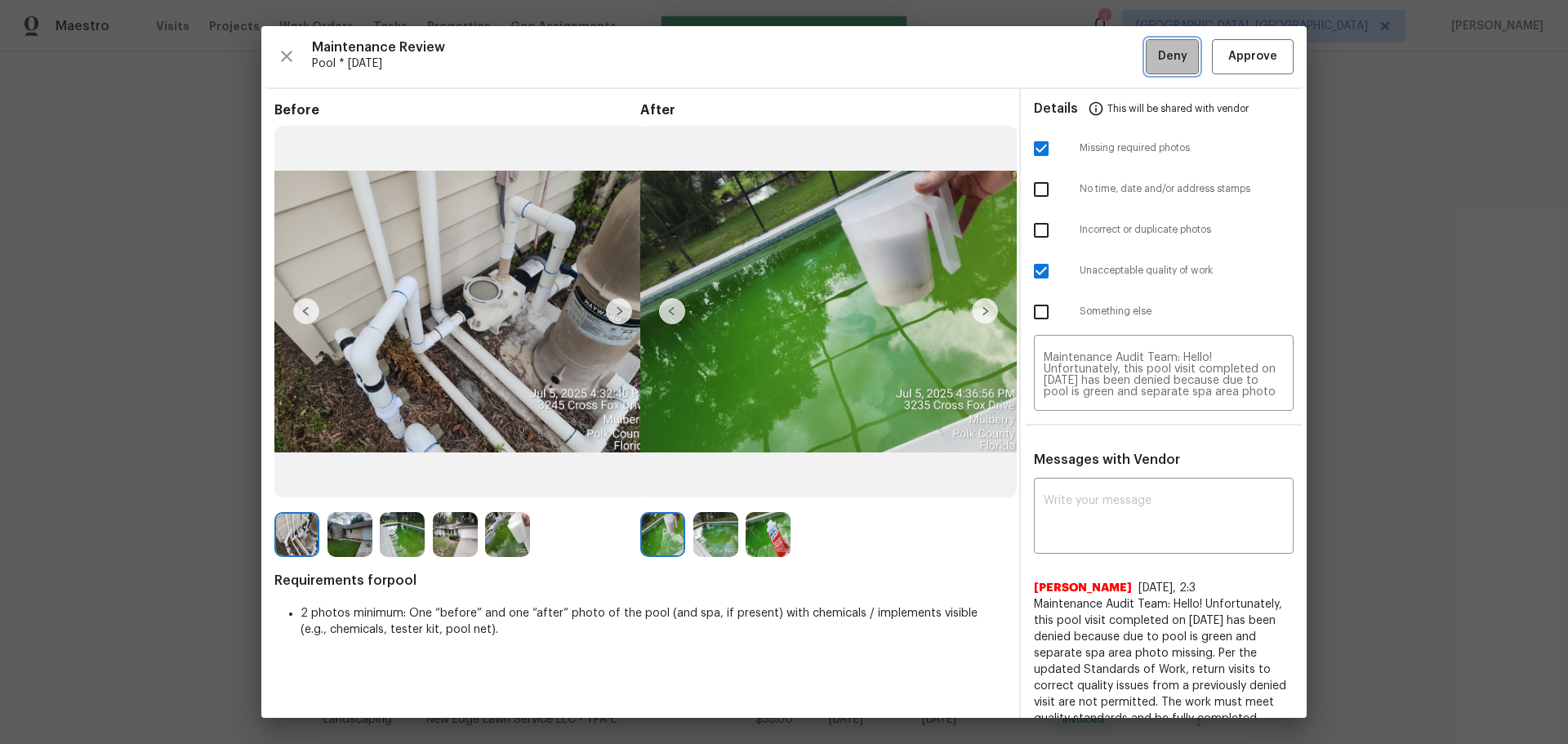 click on "Deny" at bounding box center [1173, 56] 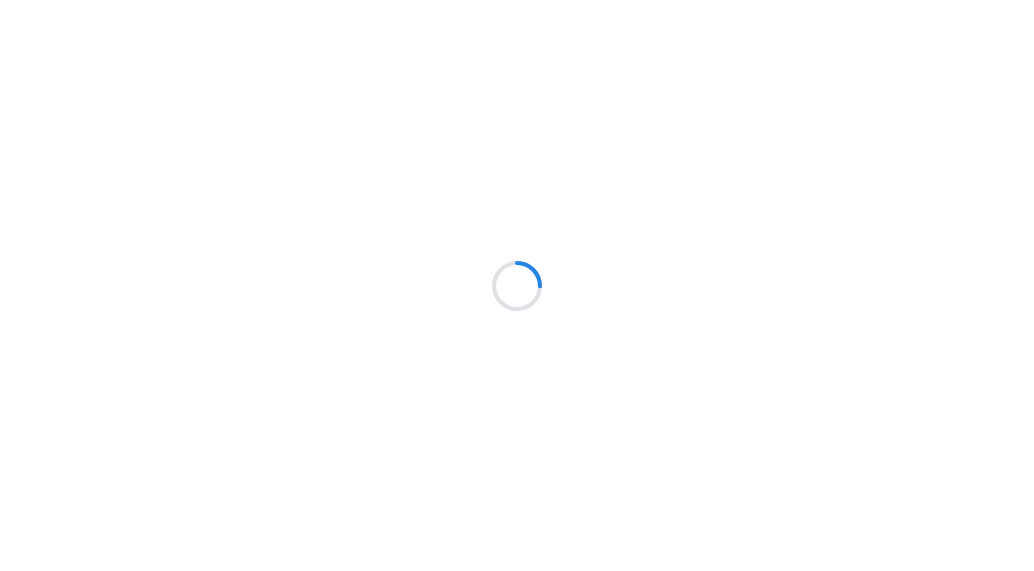 scroll, scrollTop: 0, scrollLeft: 0, axis: both 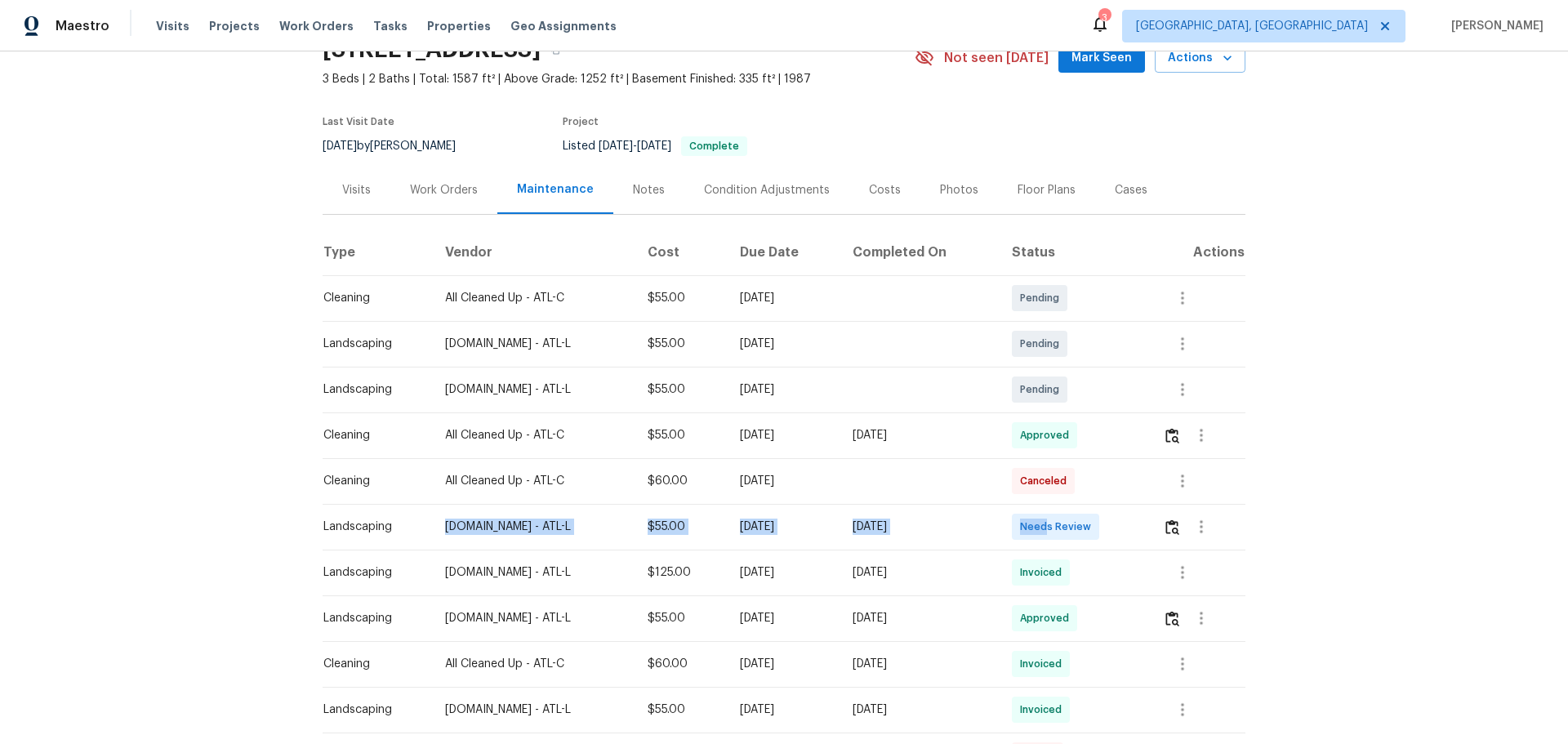 drag, startPoint x: 430, startPoint y: 510, endPoint x: 1079, endPoint y: 526, distance: 649.197 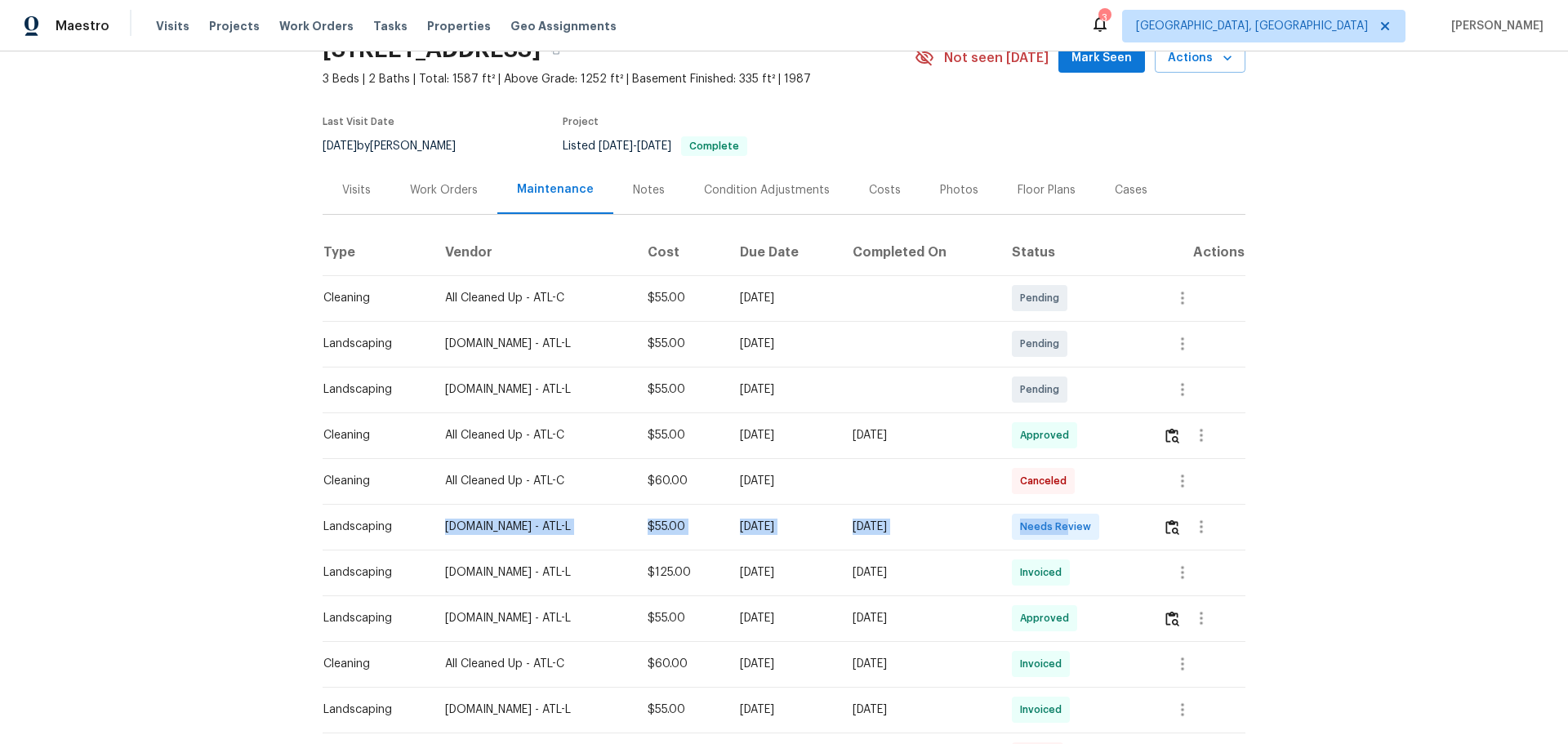 click on "Needs Review" at bounding box center [1058, 527] 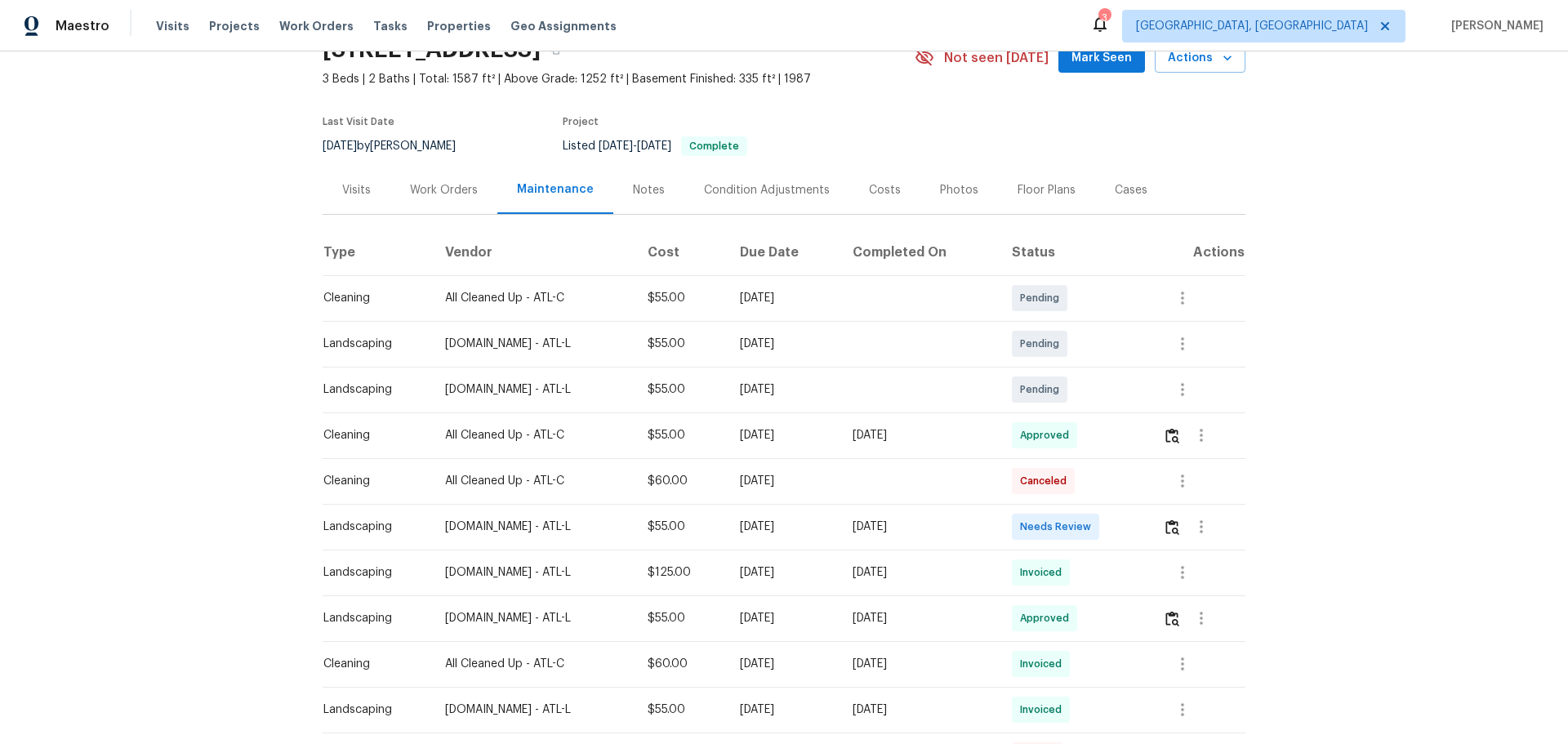 click at bounding box center [1197, 527] 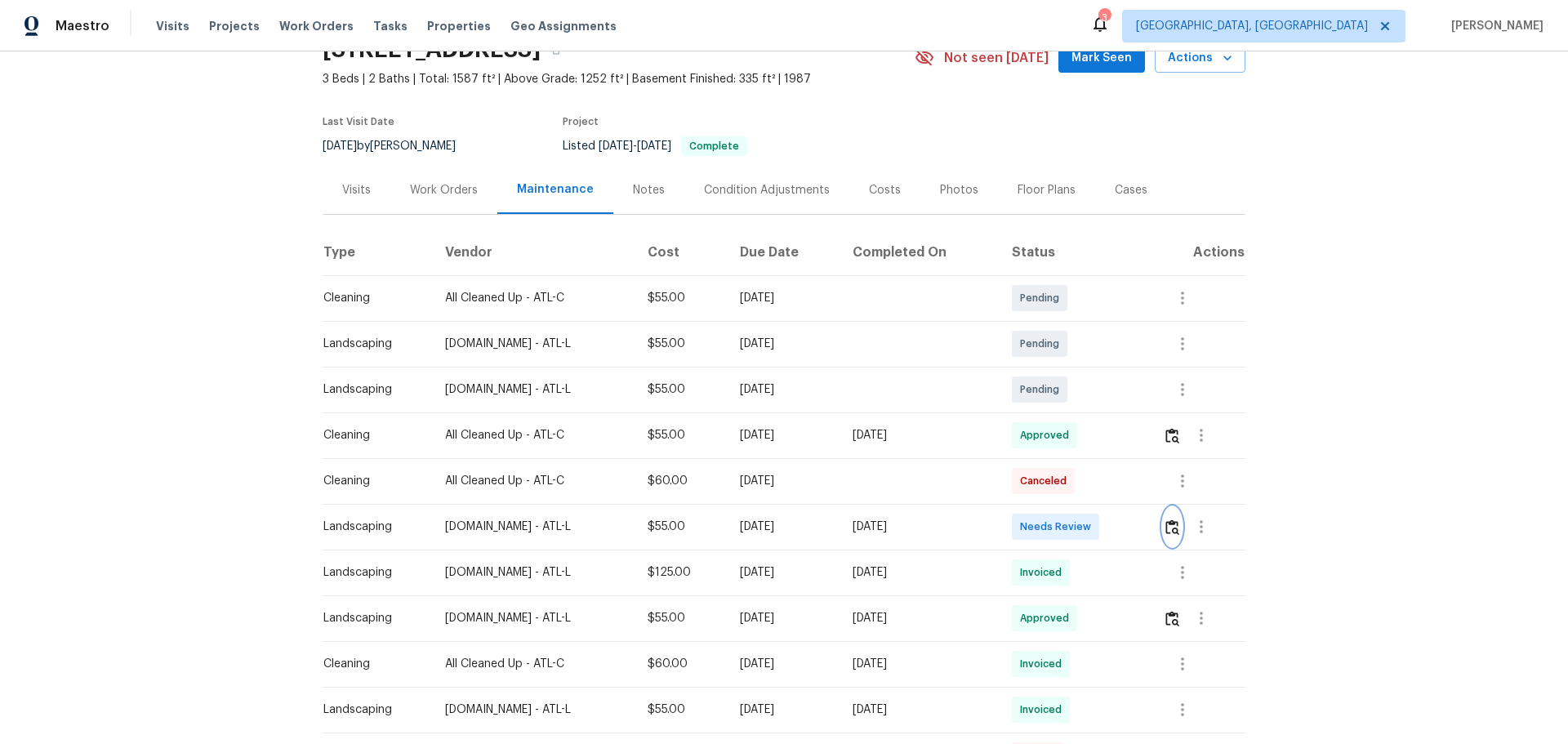 click at bounding box center (1172, 527) 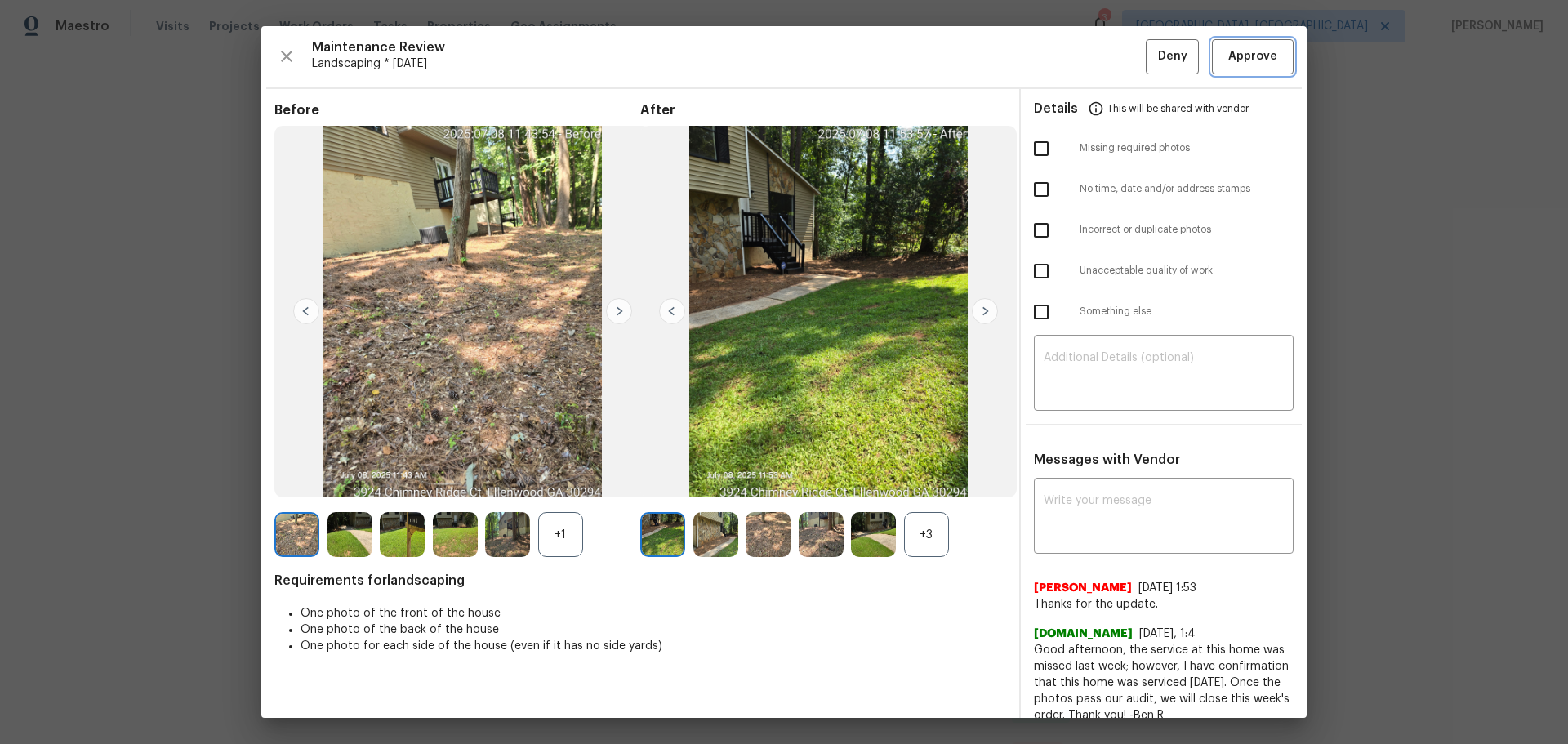 click on "Approve" at bounding box center [1253, 56] 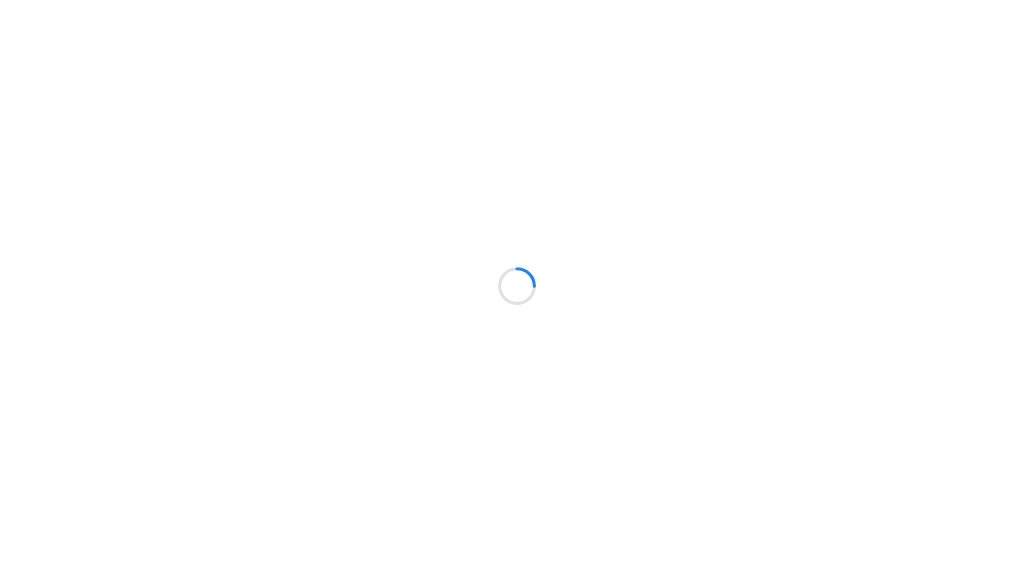 scroll, scrollTop: 0, scrollLeft: 0, axis: both 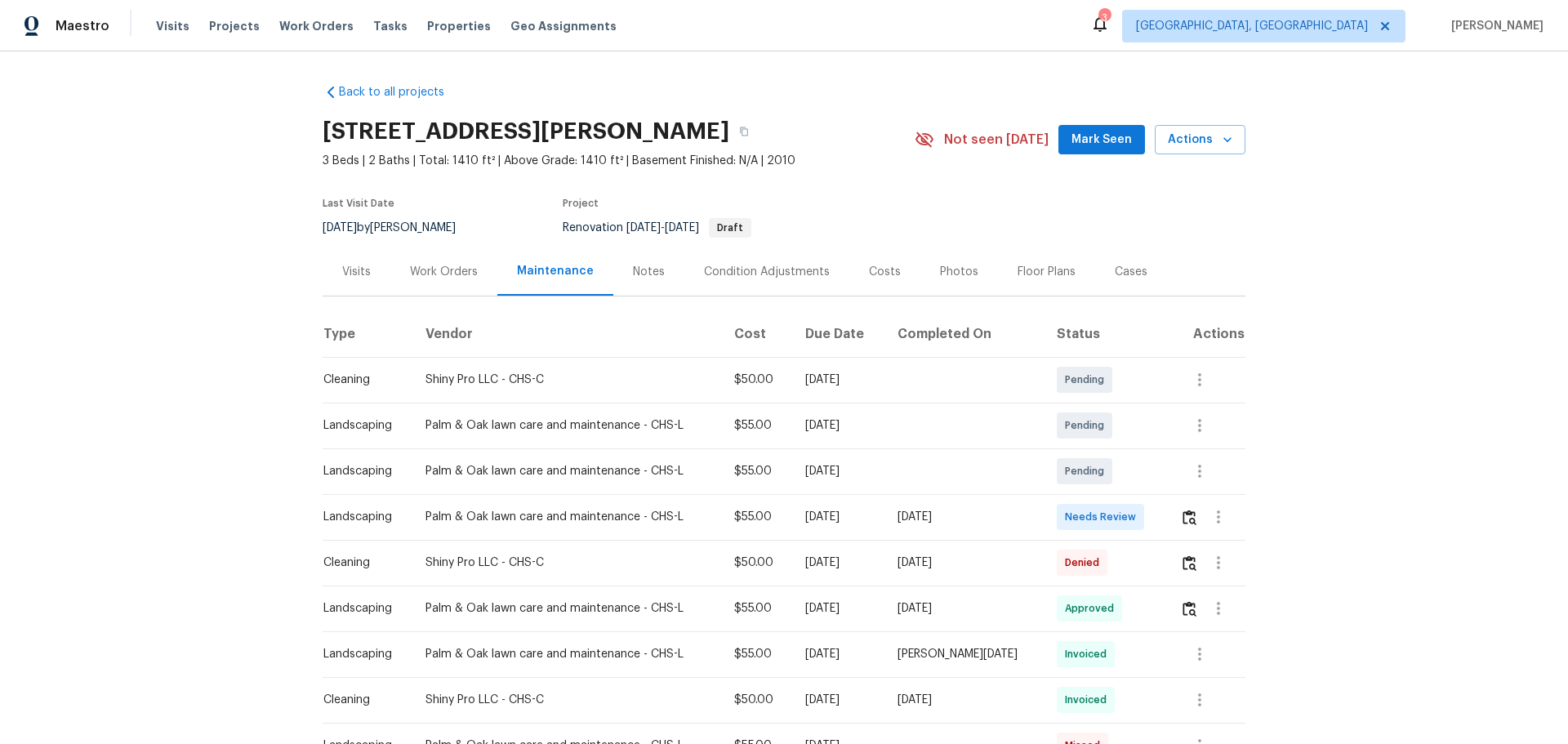 click at bounding box center [1206, 517] 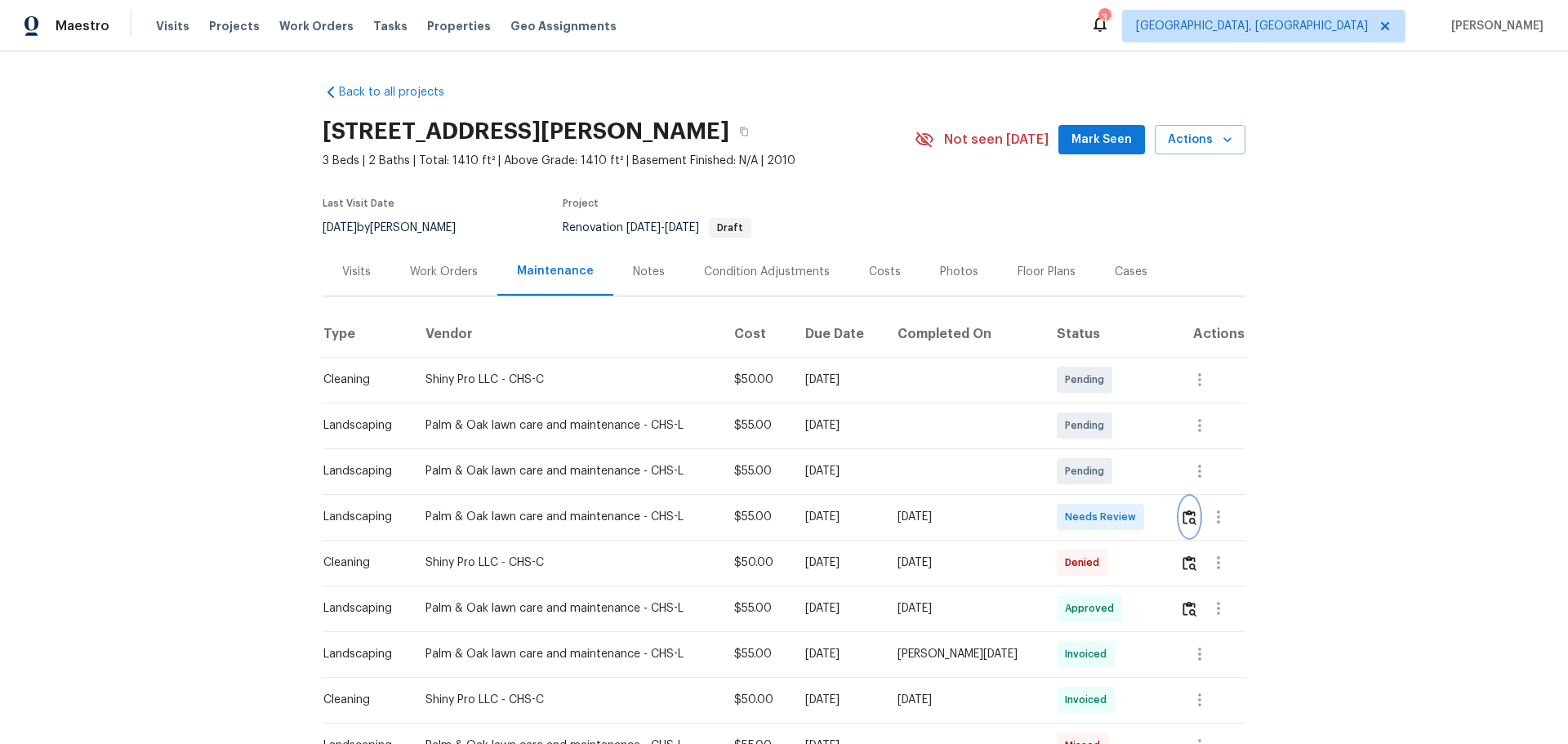 click at bounding box center [1189, 517] 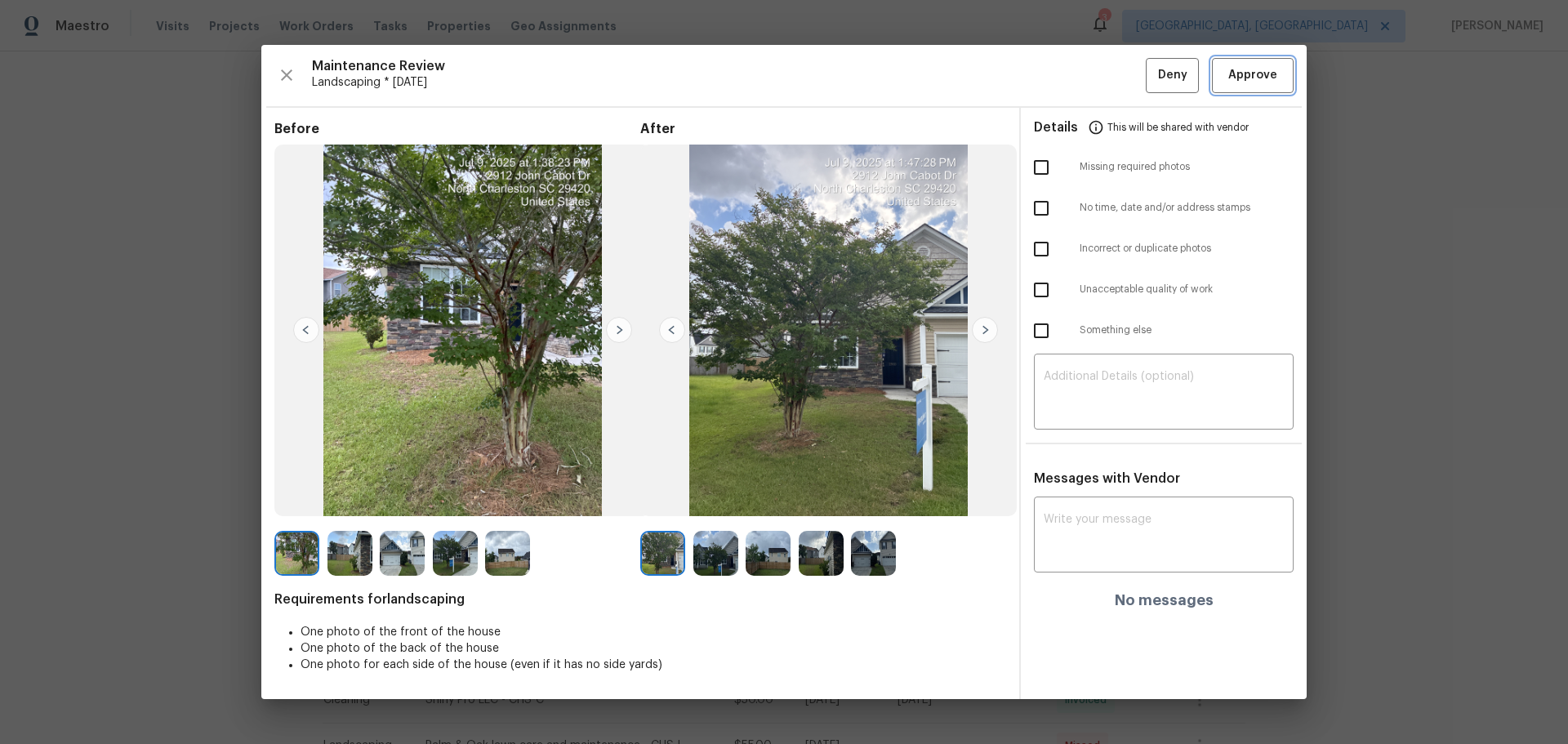 click on "Approve" at bounding box center (1253, 75) 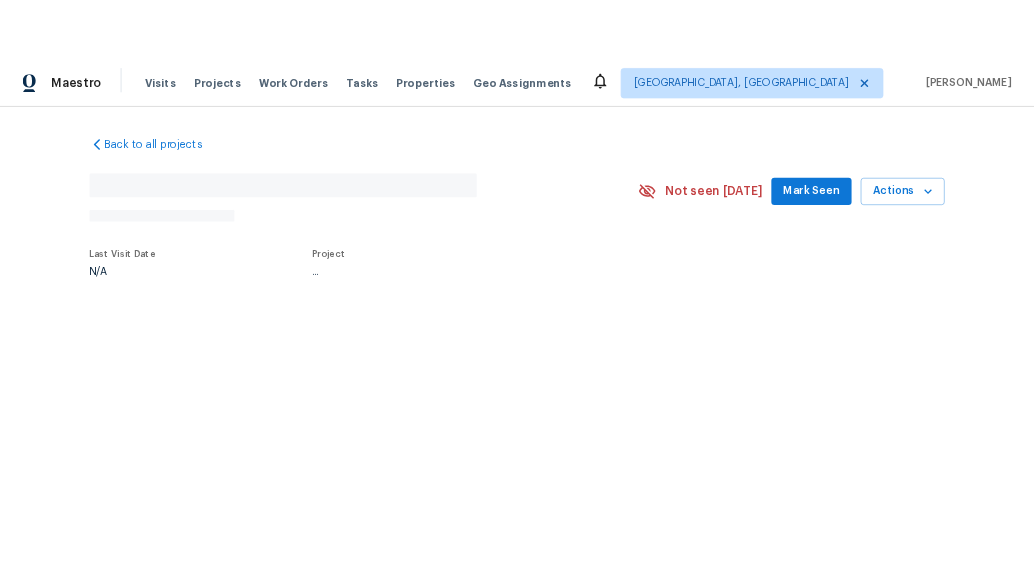 scroll, scrollTop: 0, scrollLeft: 0, axis: both 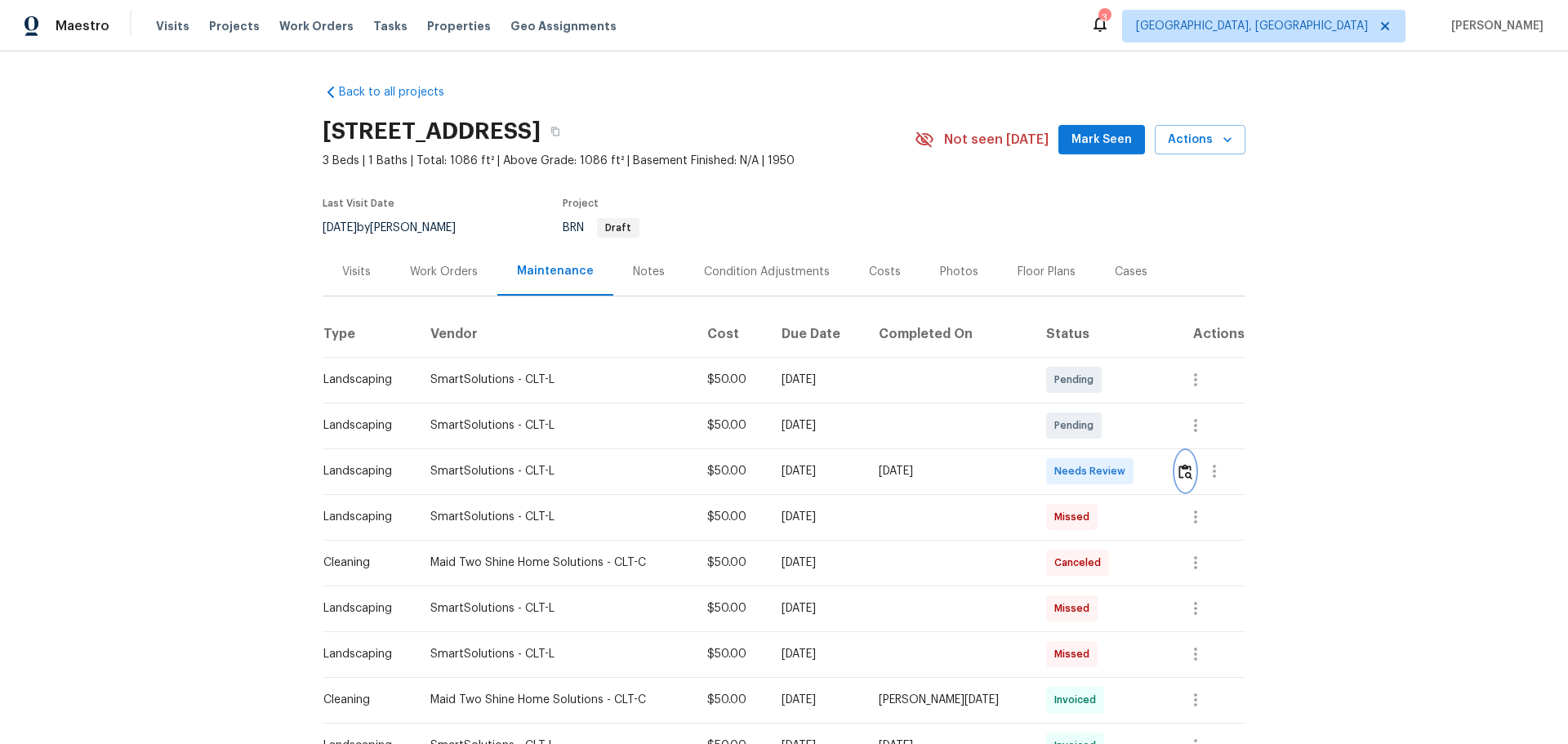 click at bounding box center (1185, 471) 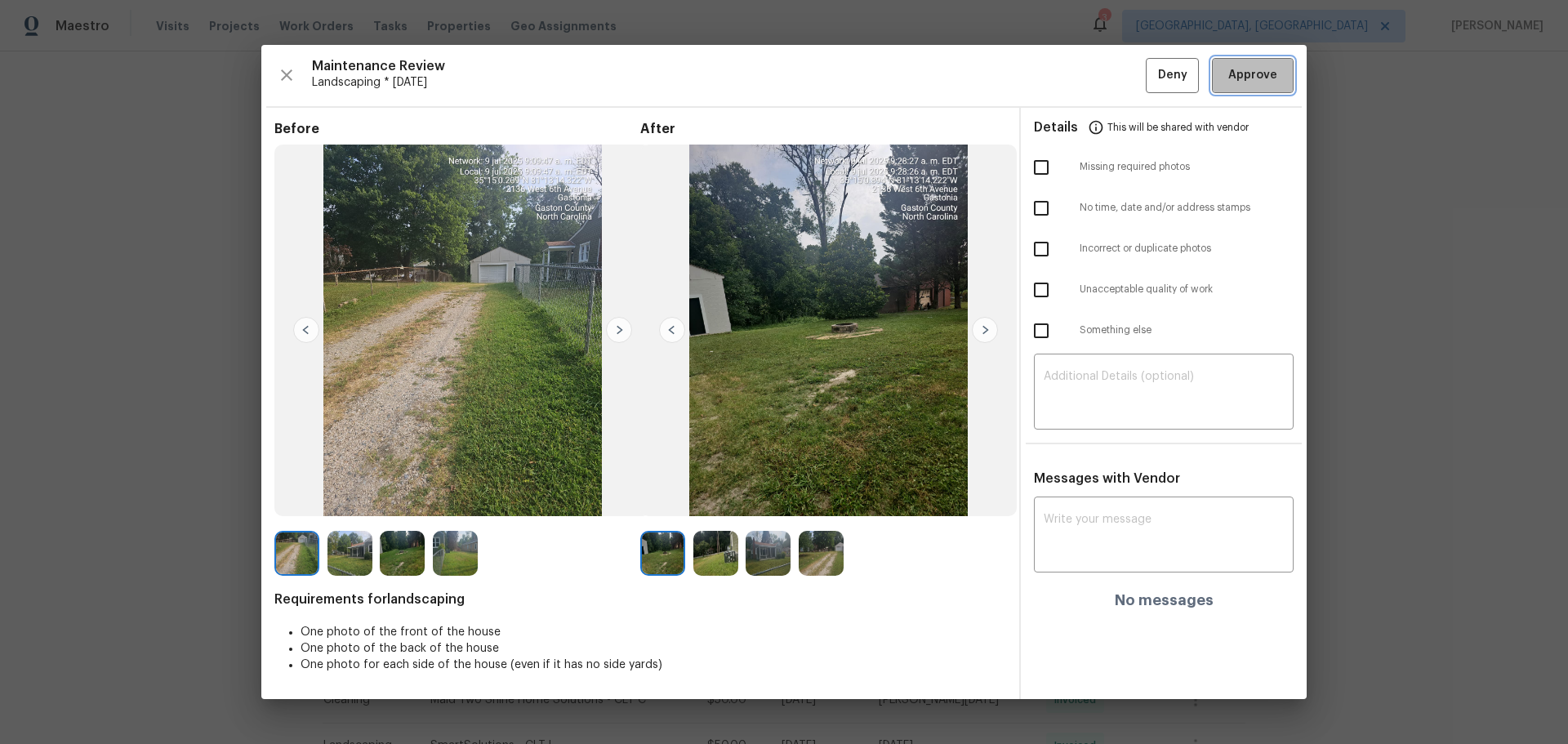 click on "Approve" at bounding box center (1253, 75) 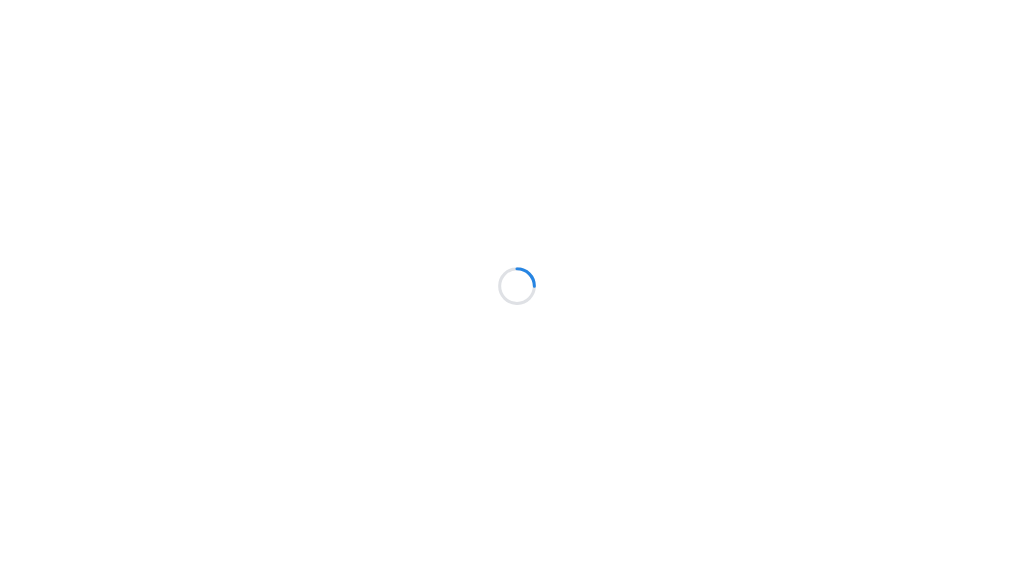 scroll, scrollTop: 0, scrollLeft: 0, axis: both 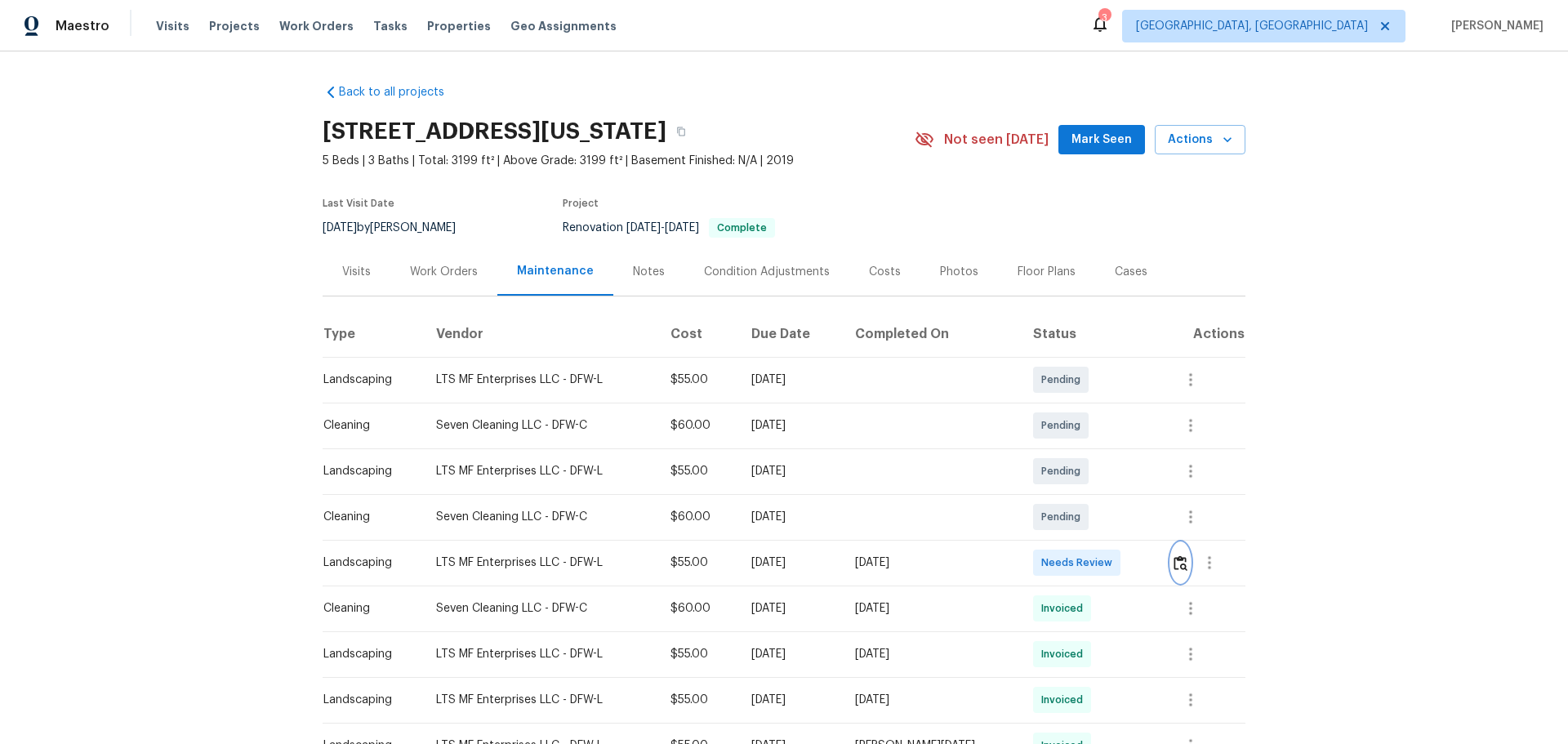 click at bounding box center (1180, 563) 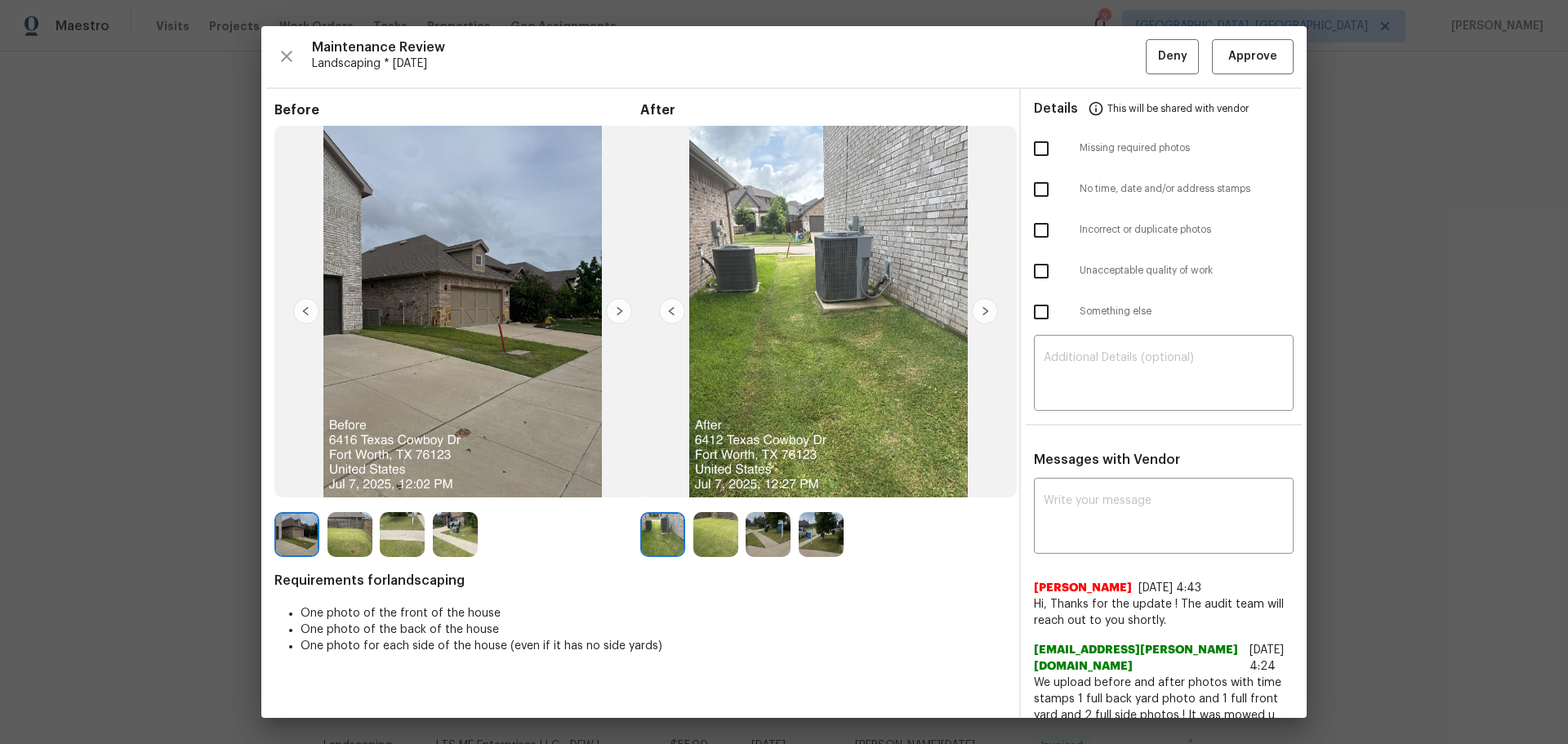click at bounding box center (1041, 149) 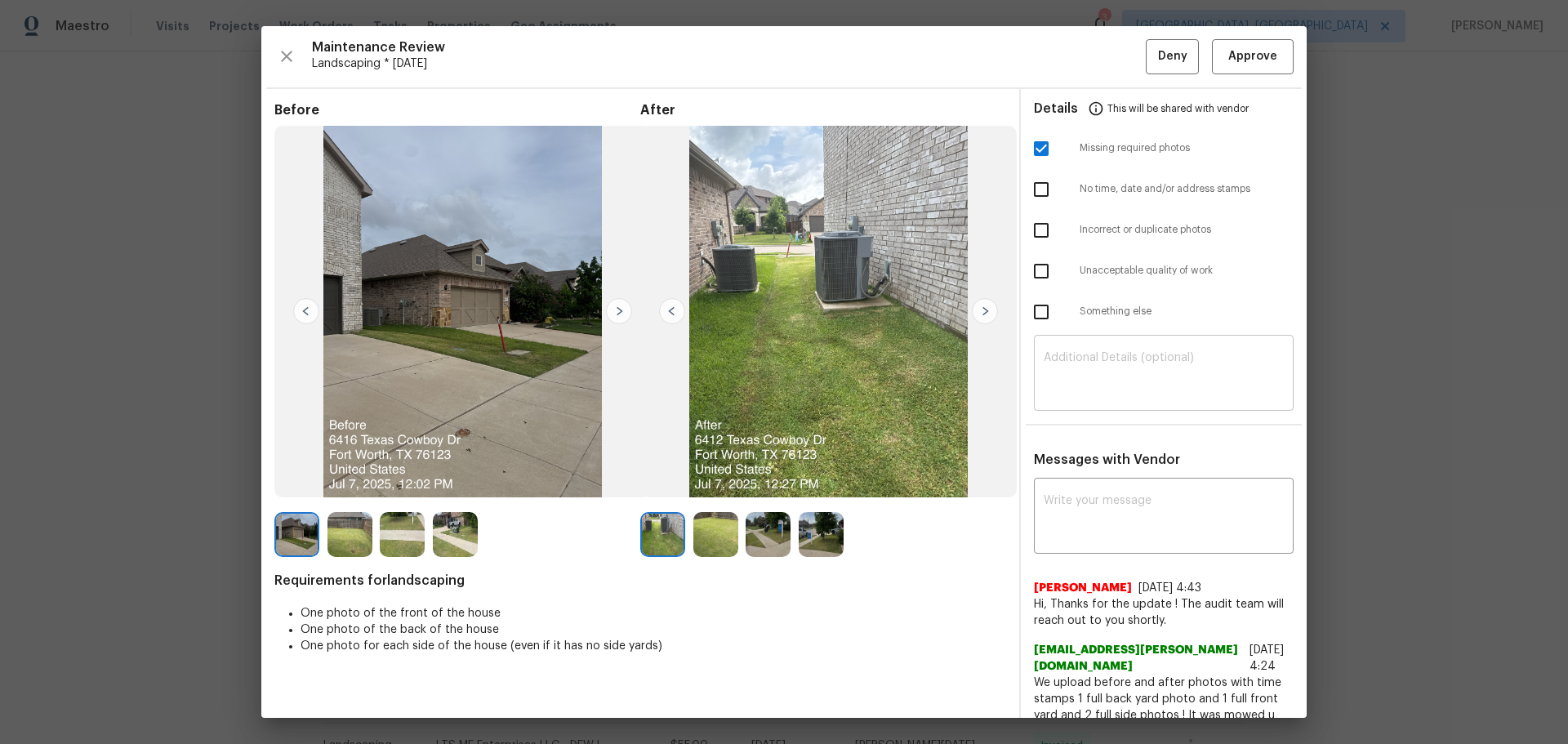 click at bounding box center (1164, 375) 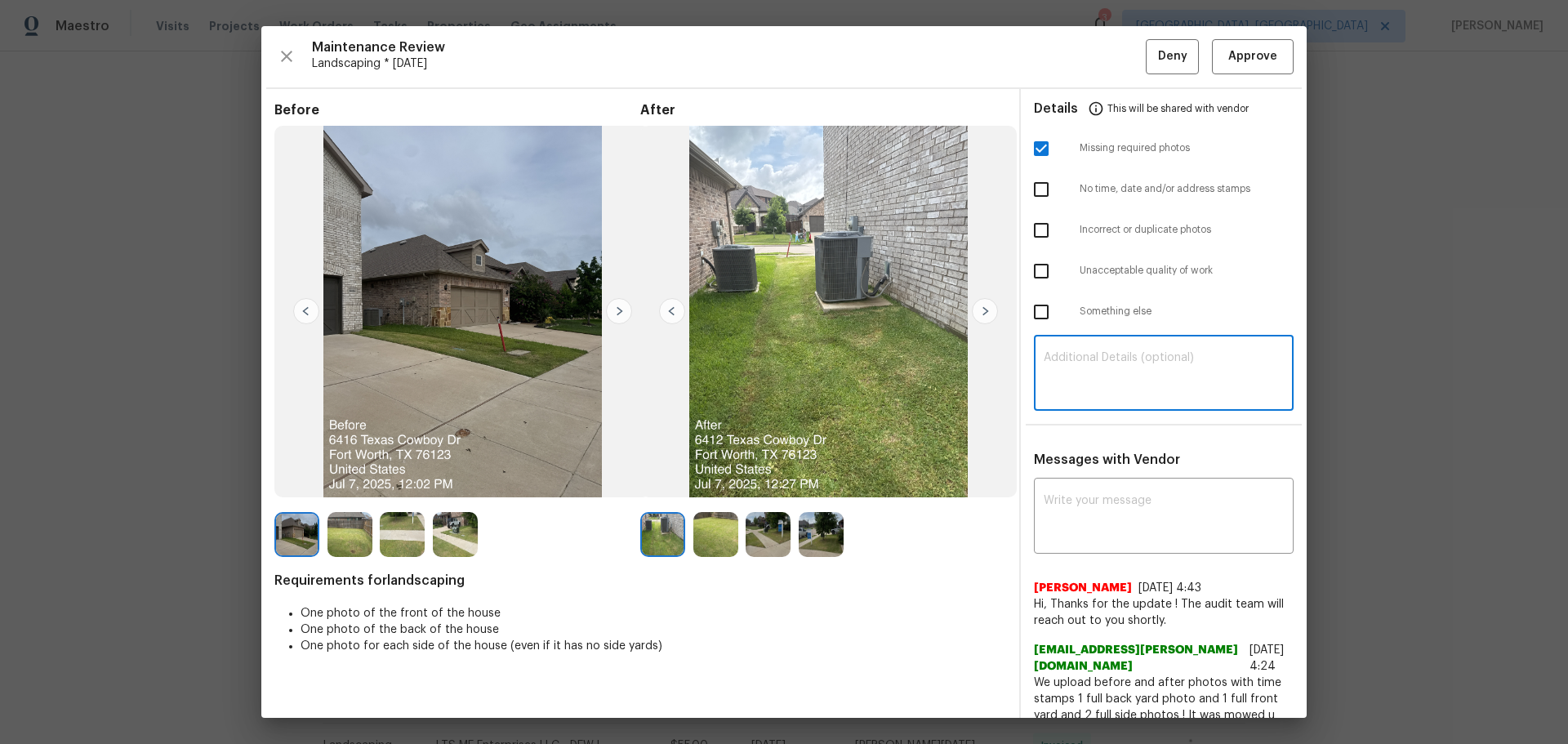 paste on "Maintenance Audit Team: Hello! Unfortunately, this landscaping visit completed on 07/09/2025 has been denied because we are missing the required photos for approval. For approval, please upload full view of 1 side yard photo only if the correct or missing photos were taken on the same day the visit was completed. If those photos are available, they must be uploaded within 48 hours of the original visit date. If the required photos were not taken on the day of the visit, the denial will remain in place. If you or your team need a refresher on the quality standards and requirements, please refer to the updated Standards of Work that have been distributed via email. Thank you!" 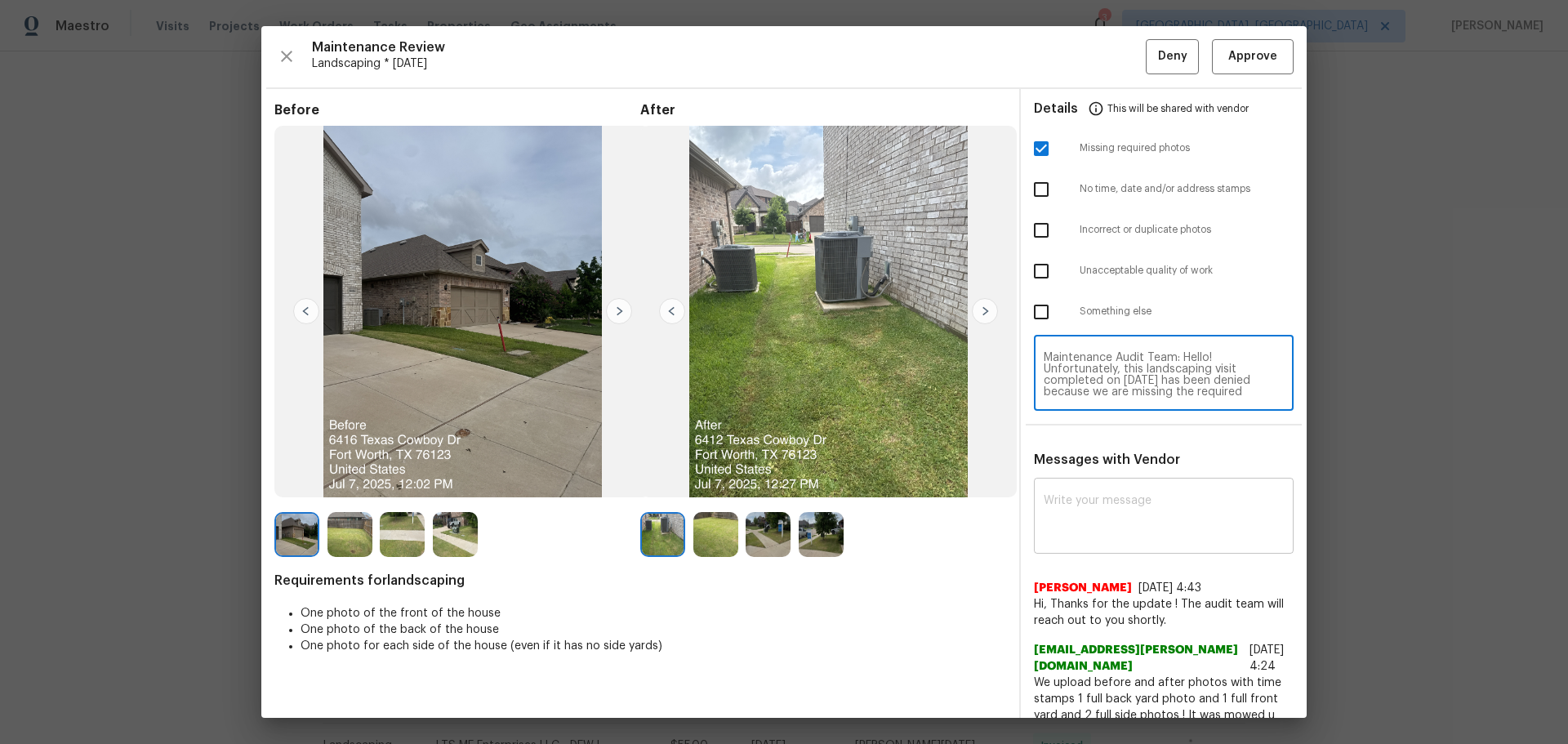 scroll, scrollTop: 137, scrollLeft: 0, axis: vertical 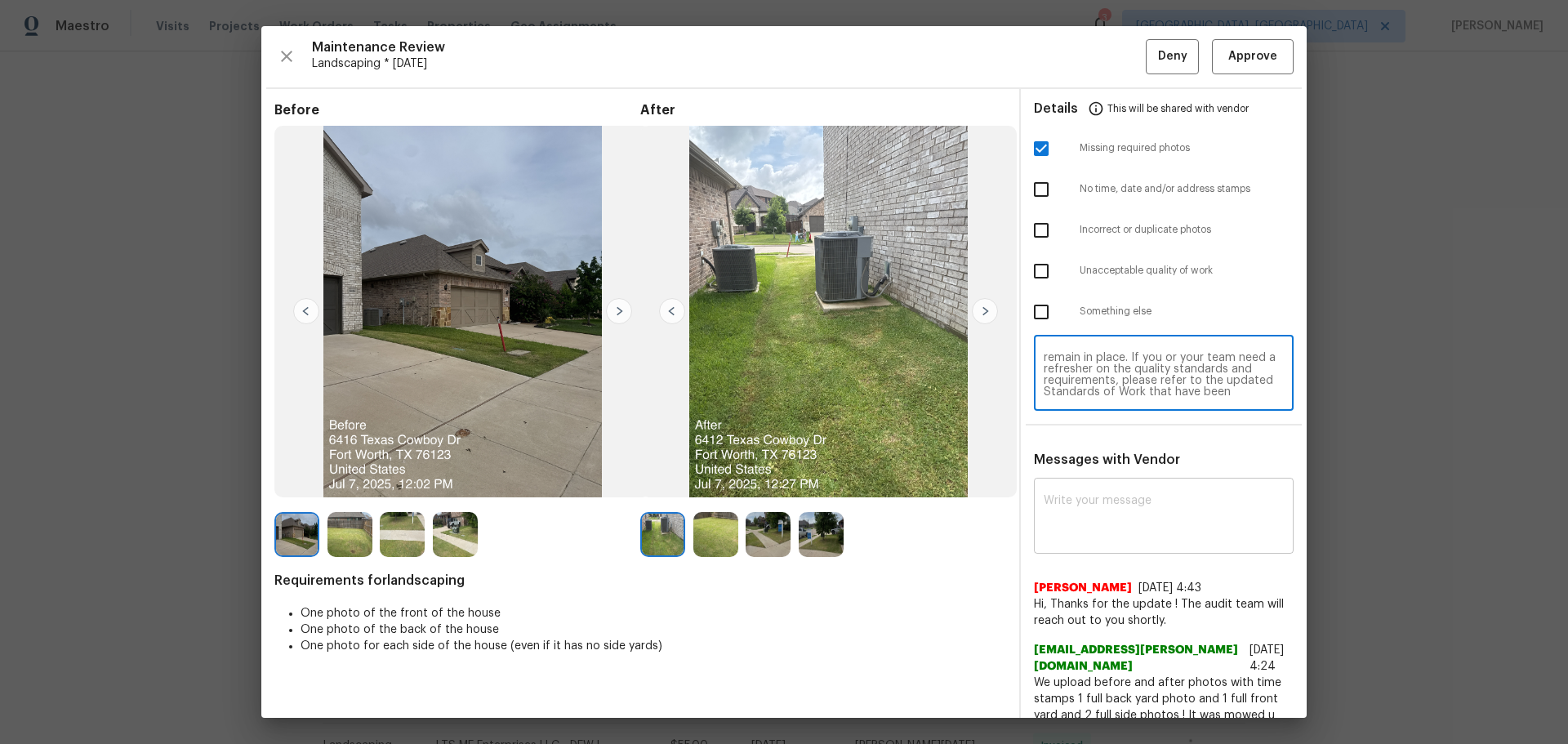 type on "Maintenance Audit Team: Hello! Unfortunately, this landscaping visit completed on 07/09/2025 has been denied because we are missing the required photos for approval. For approval, please upload full view of 1 side yard photo only if the correct or missing photos were taken on the same day the visit was completed. If those photos are available, they must be uploaded within 48 hours of the original visit date. If the required photos were not taken on the day of the visit, the denial will remain in place. If you or your team need a refresher on the quality standards and requirements, please refer to the updated Standards of Work that have been distributed via email. Thank you!" 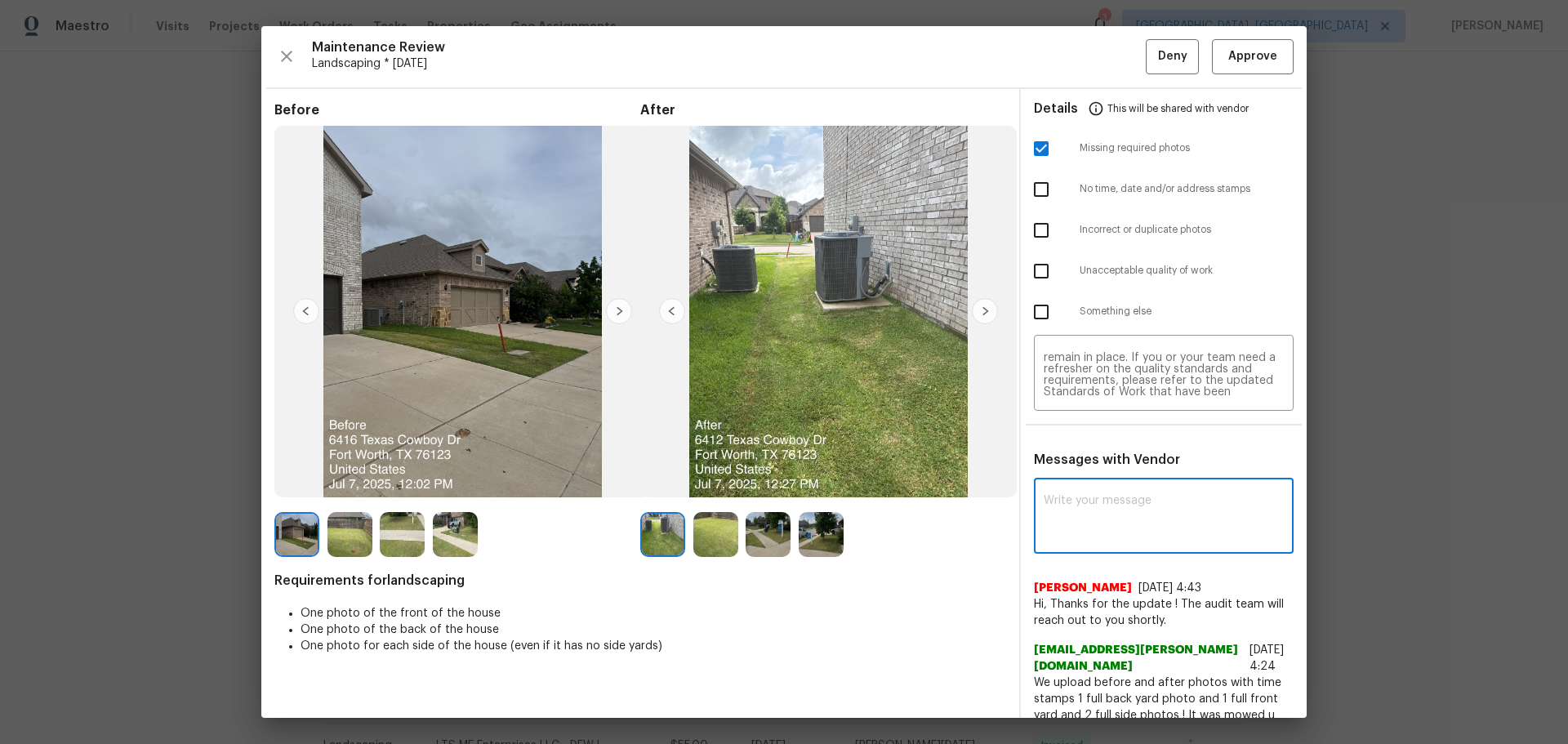 paste on "Maintenance Audit Team: Hello! Unfortunately, this landscaping visit completed on 07/09/2025 has been denied because we are missing the required photos for approval. For approval, please upload full view of 1 side yard photo only if the correct or missing photos were taken on the same day the visit was completed. If those photos are available, they must be uploaded within 48 hours of the original visit date. If the required photos were not taken on the day of the visit, the denial will remain in place. If you or your team need a refresher on the quality standards and requirements, please refer to the updated Standards of Work that have been distributed via email. Thank you!" 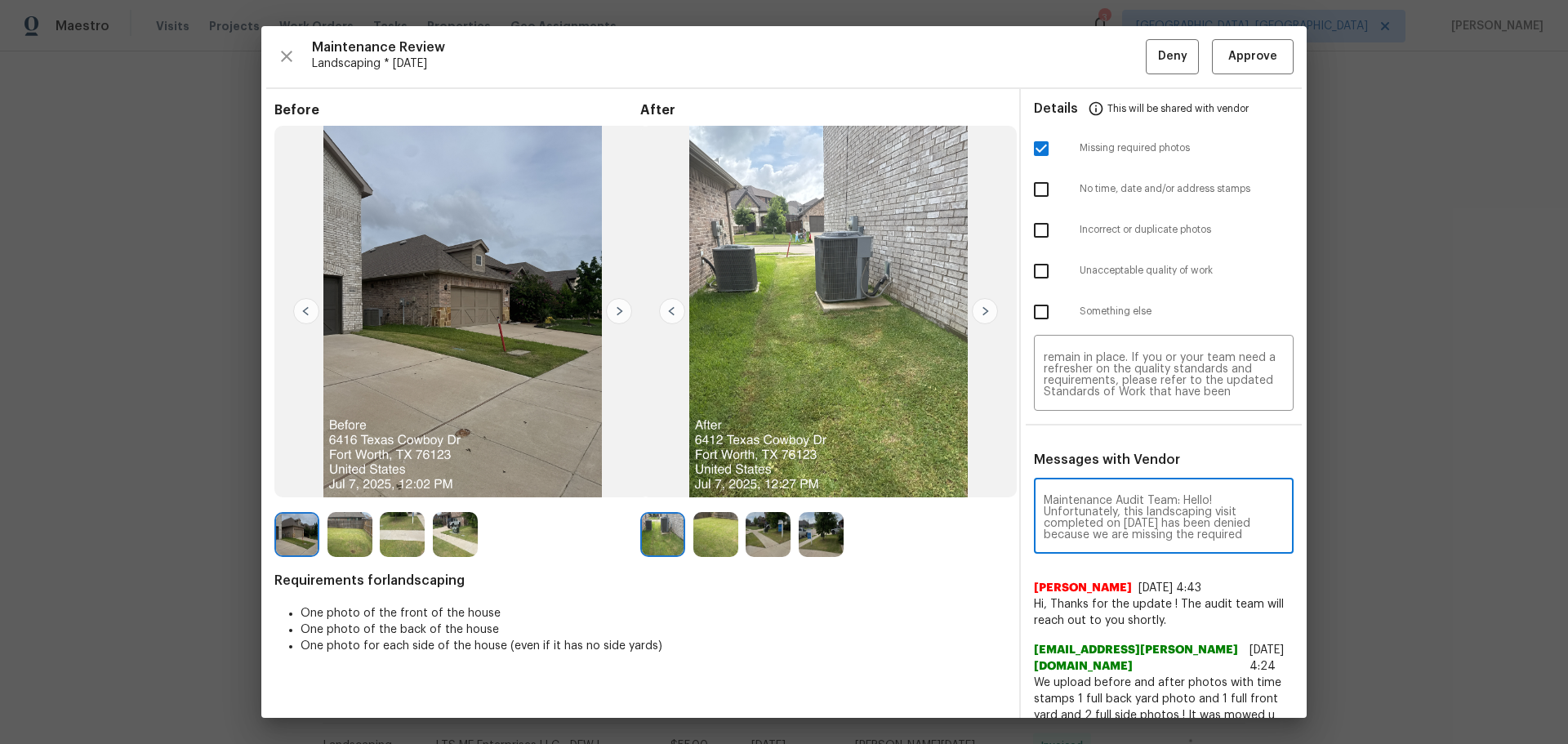 scroll, scrollTop: 172, scrollLeft: 0, axis: vertical 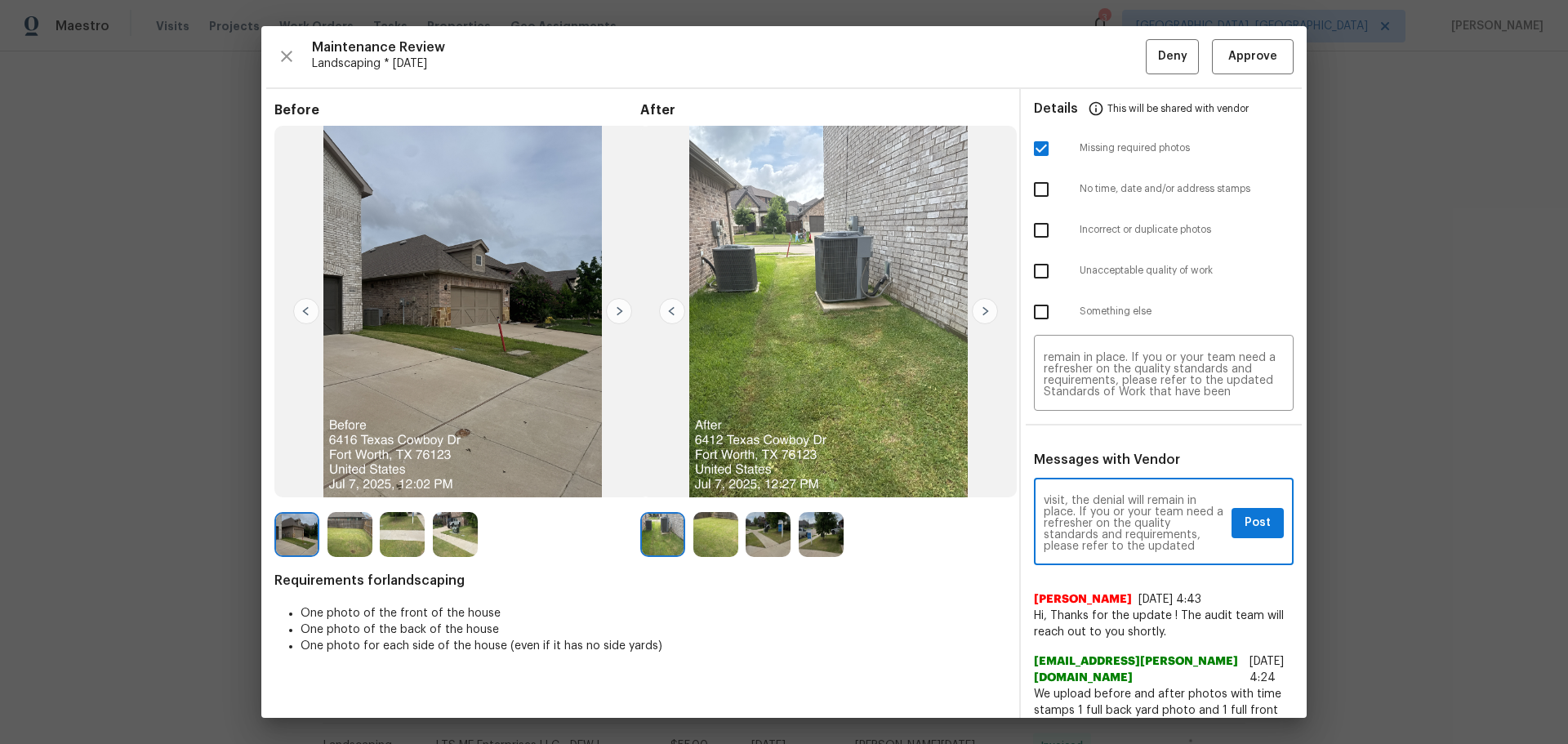 type on "Maintenance Audit Team: Hello! Unfortunately, this landscaping visit completed on 07/09/2025 has been denied because we are missing the required photos for approval. For approval, please upload full view of 1 side yard photo only if the correct or missing photos were taken on the same day the visit was completed. If those photos are available, they must be uploaded within 48 hours of the original visit date. If the required photos were not taken on the day of the visit, the denial will remain in place. If you or your team need a refresher on the quality standards and requirements, please refer to the updated Standards of Work that have been distributed via email. Thank you!" 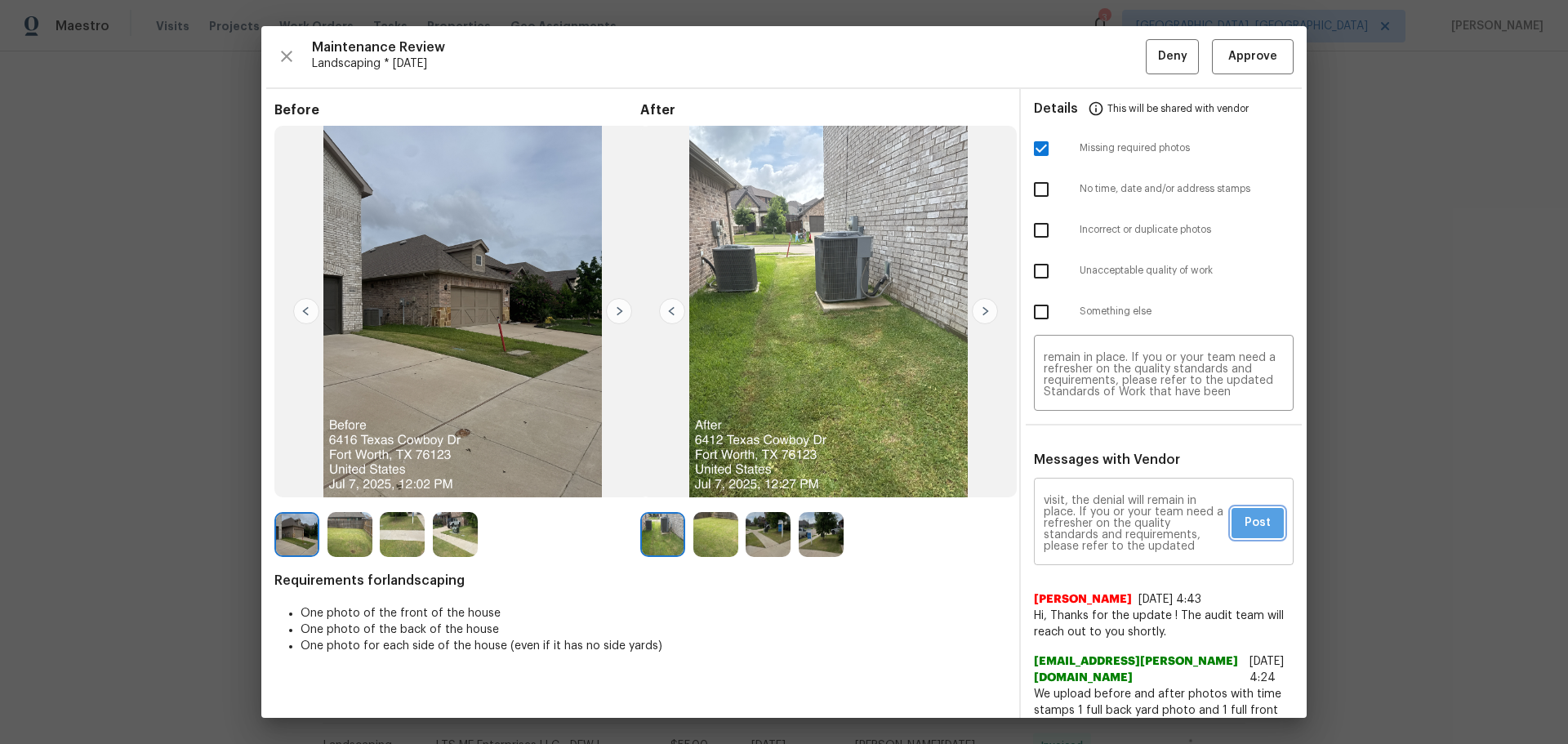 click on "Post" at bounding box center (1258, 523) 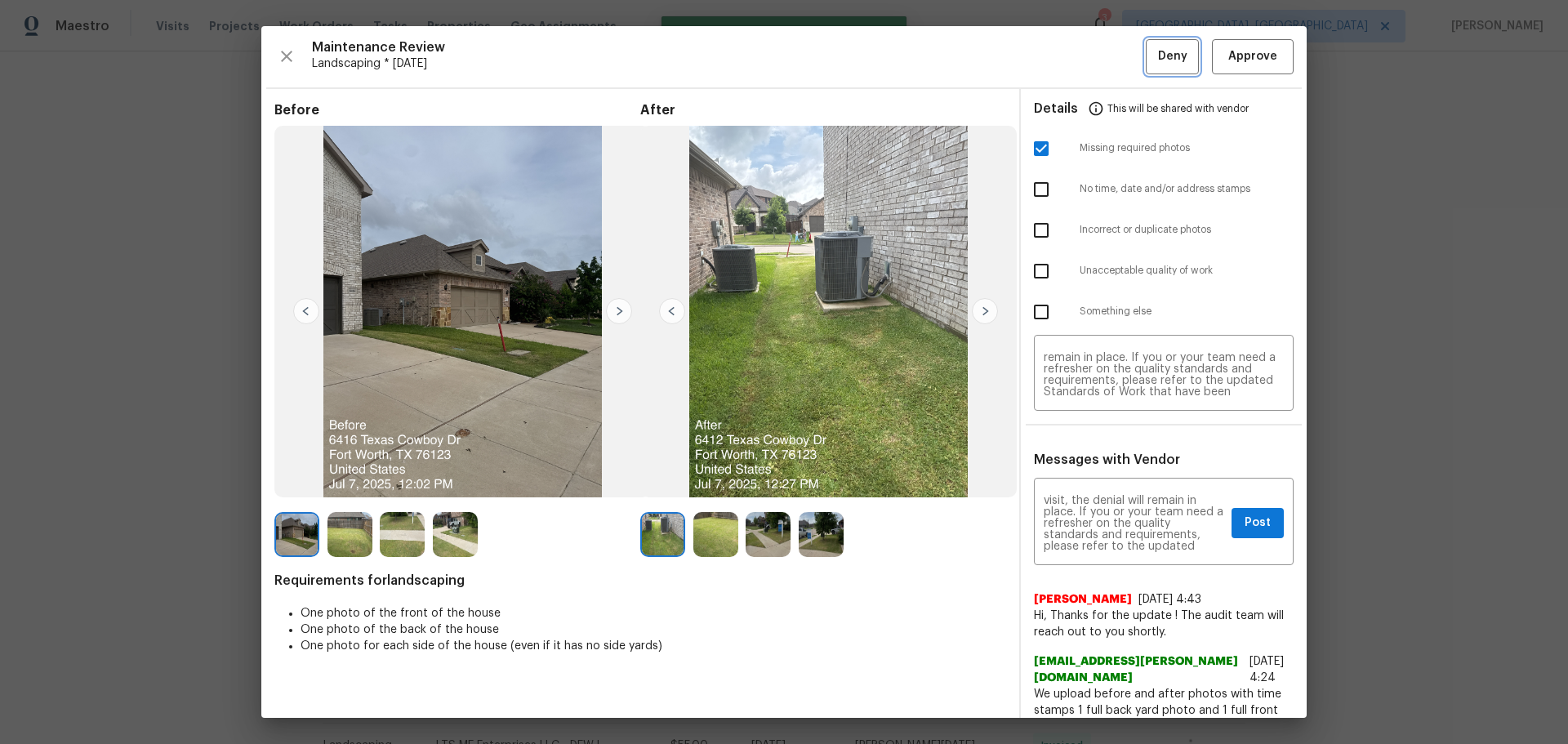 click on "Deny" at bounding box center (1173, 56) 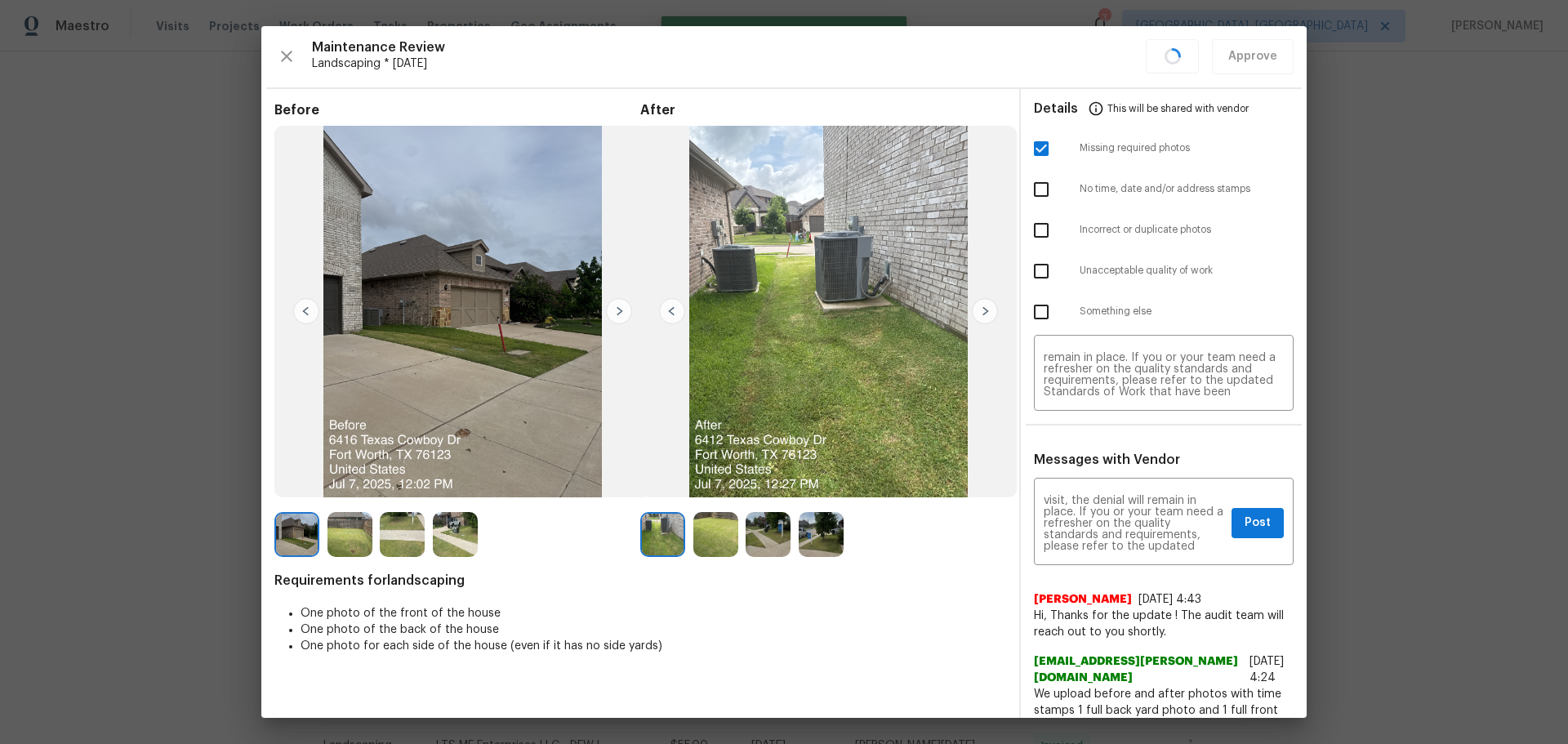 type 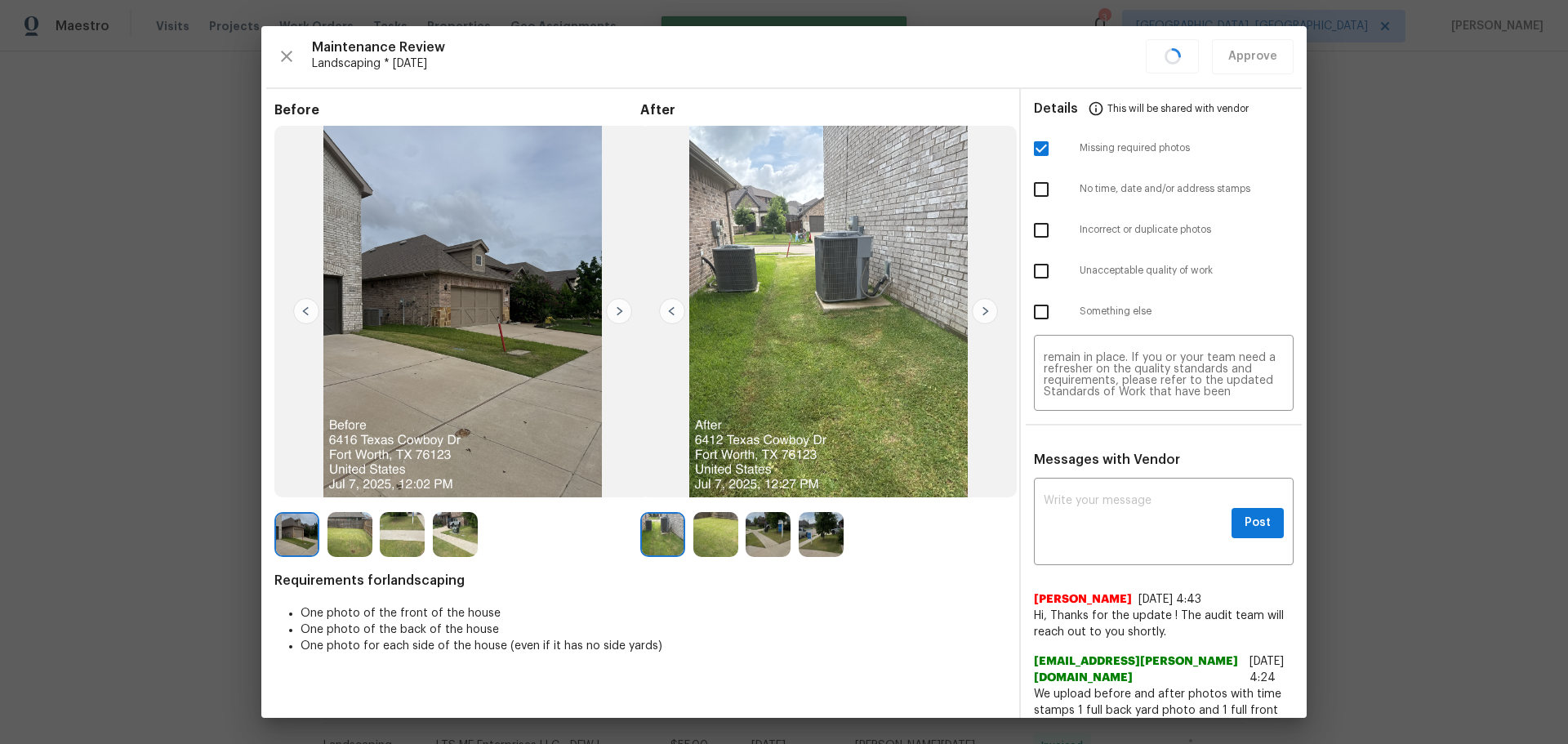 scroll, scrollTop: 0, scrollLeft: 0, axis: both 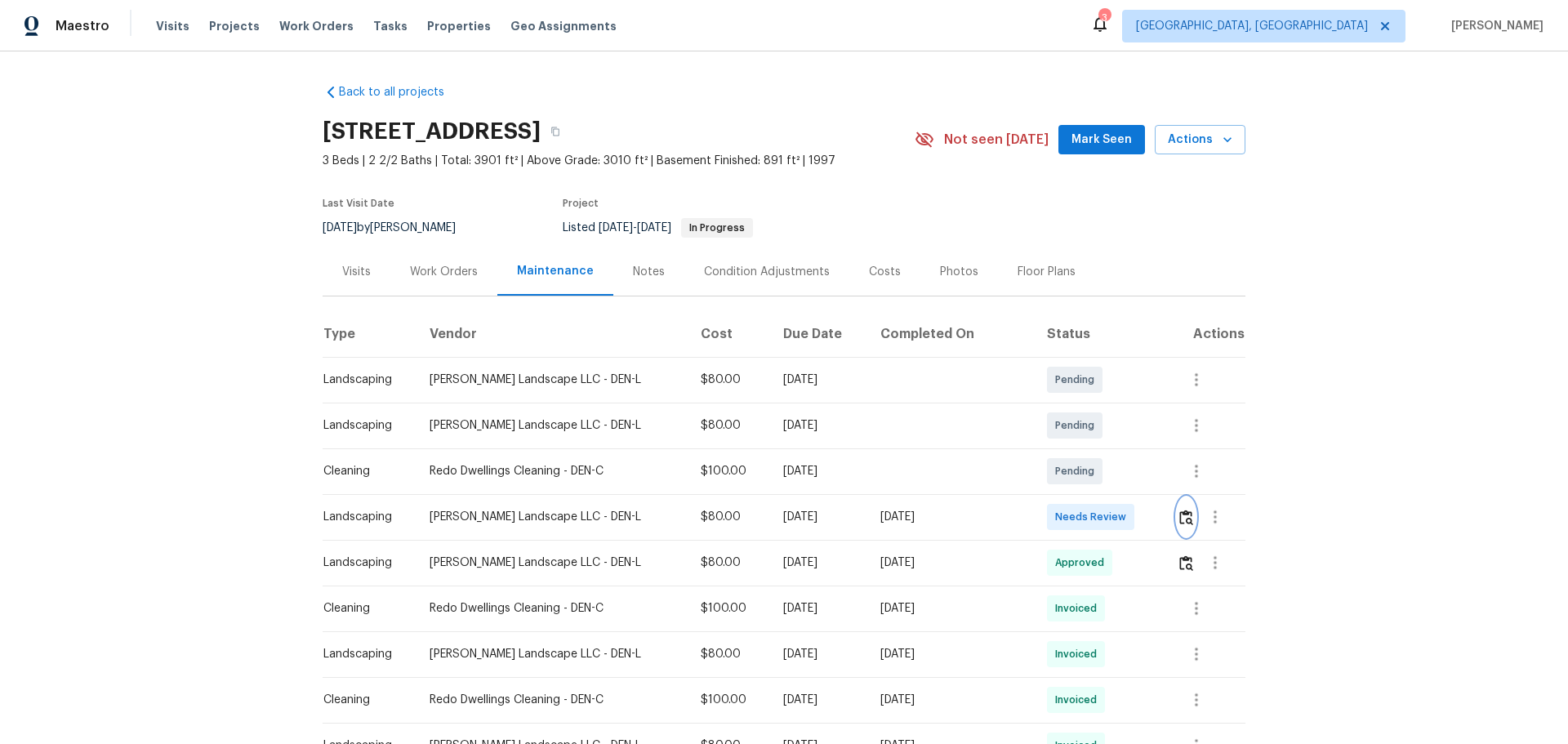 click at bounding box center [1186, 517] 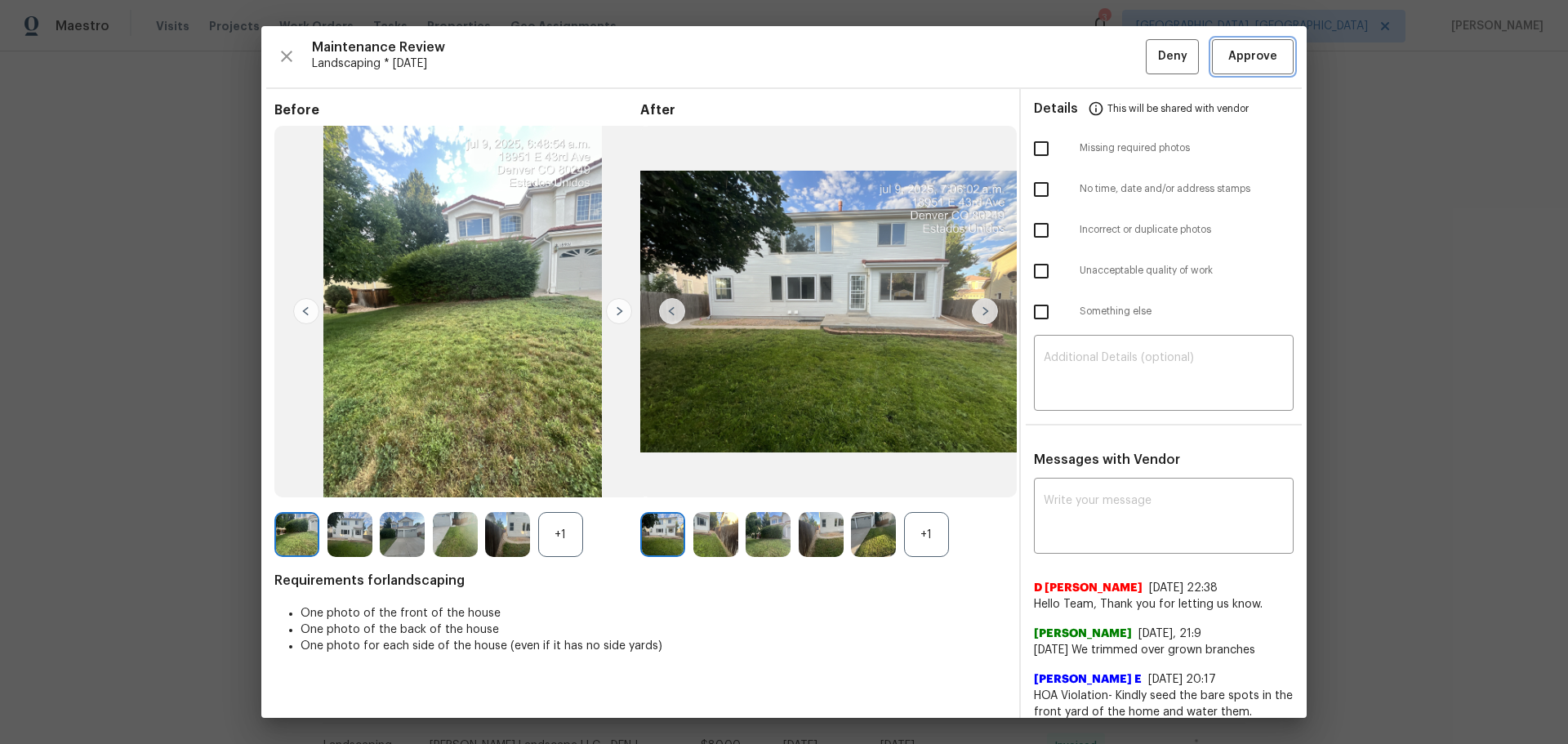 click on "Approve" at bounding box center (1253, 56) 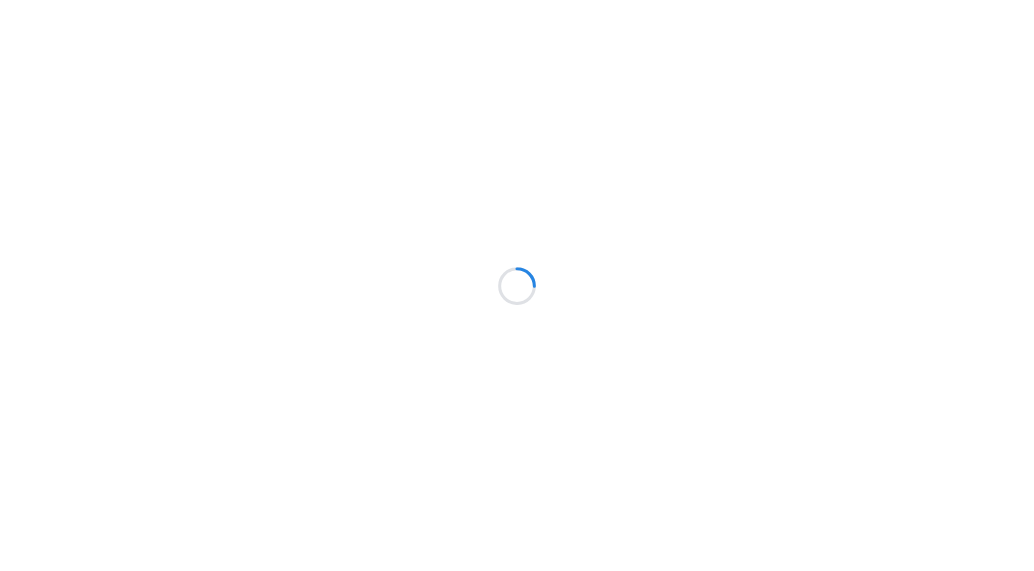 scroll, scrollTop: 0, scrollLeft: 0, axis: both 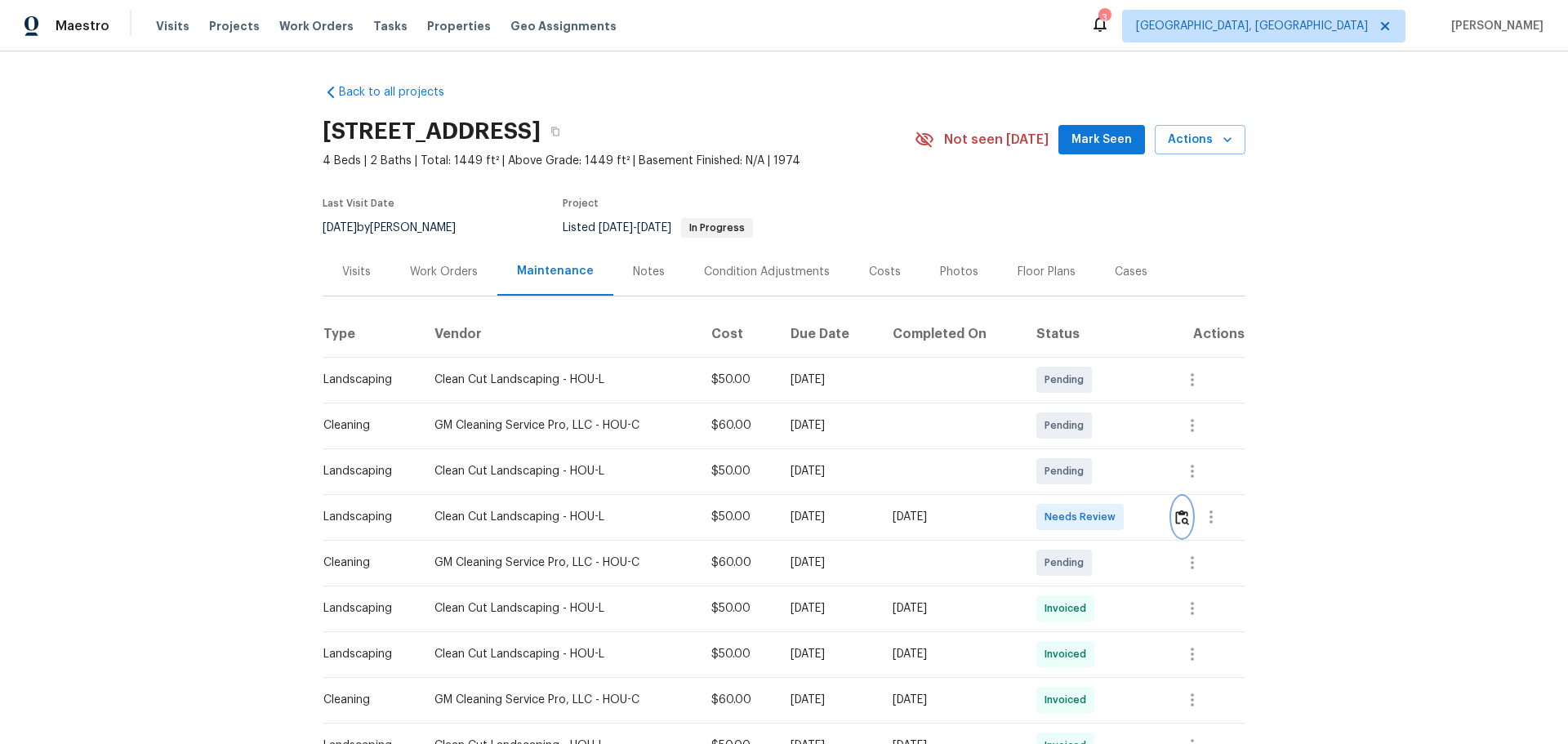 click at bounding box center [1182, 517] 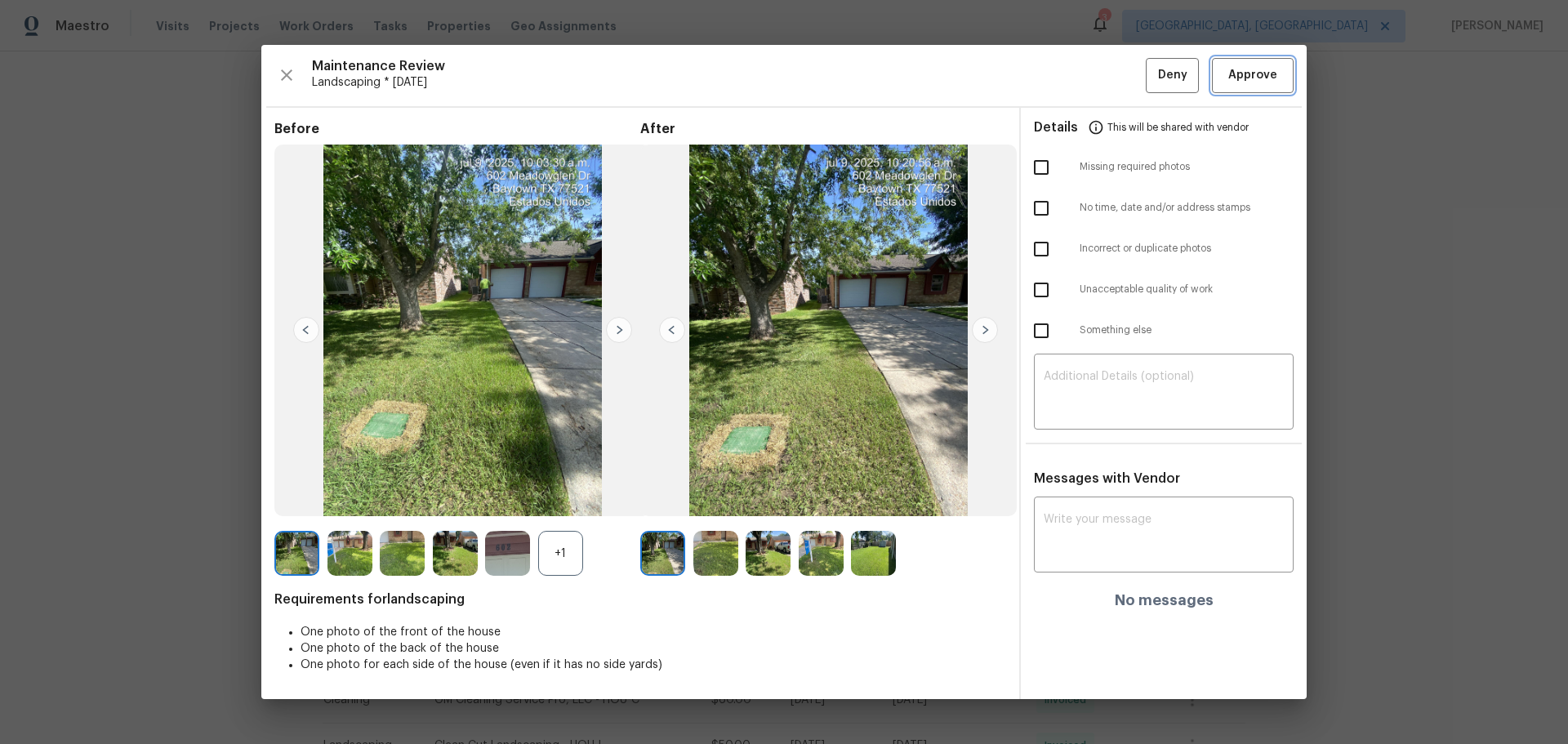 click on "Approve" at bounding box center (1253, 75) 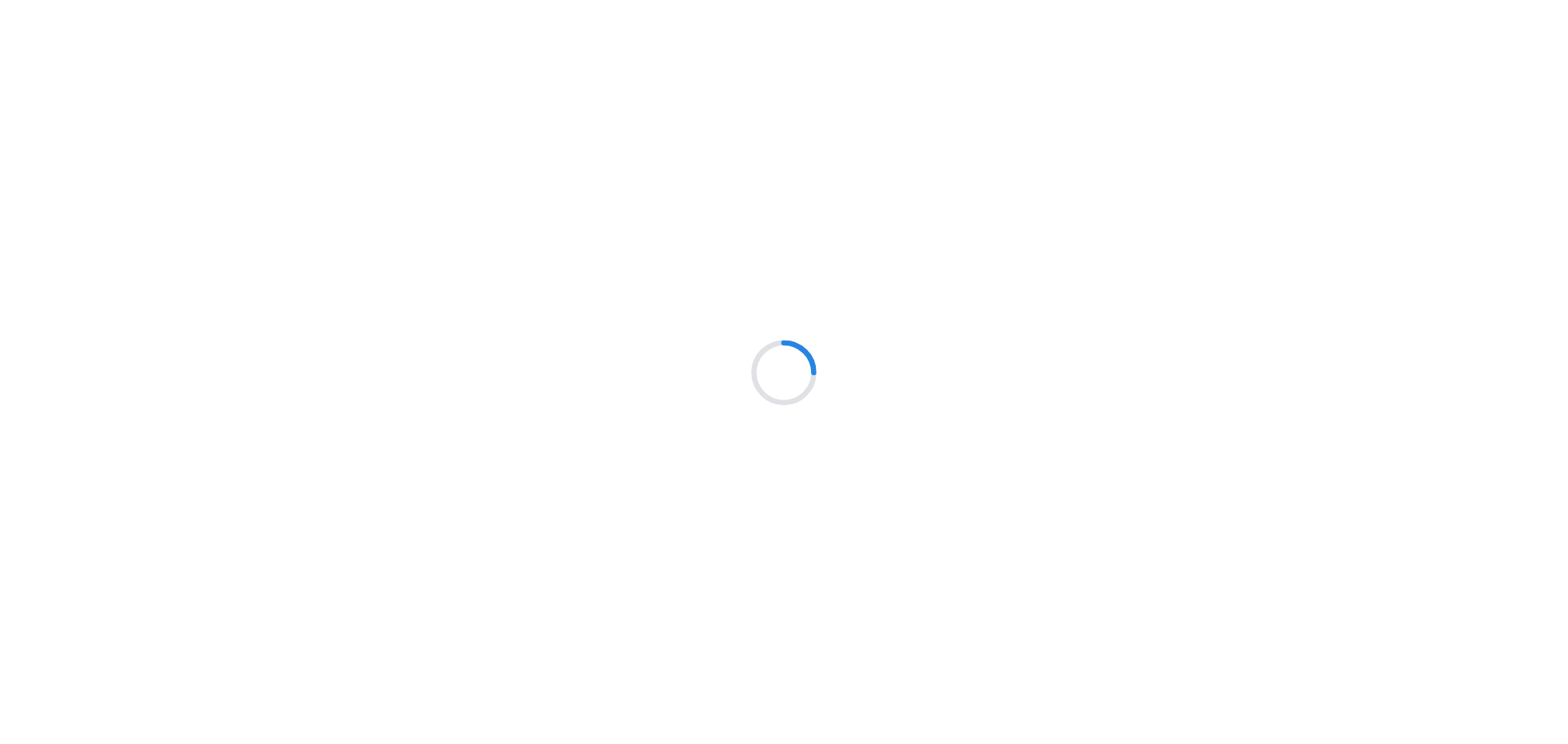 scroll, scrollTop: 0, scrollLeft: 0, axis: both 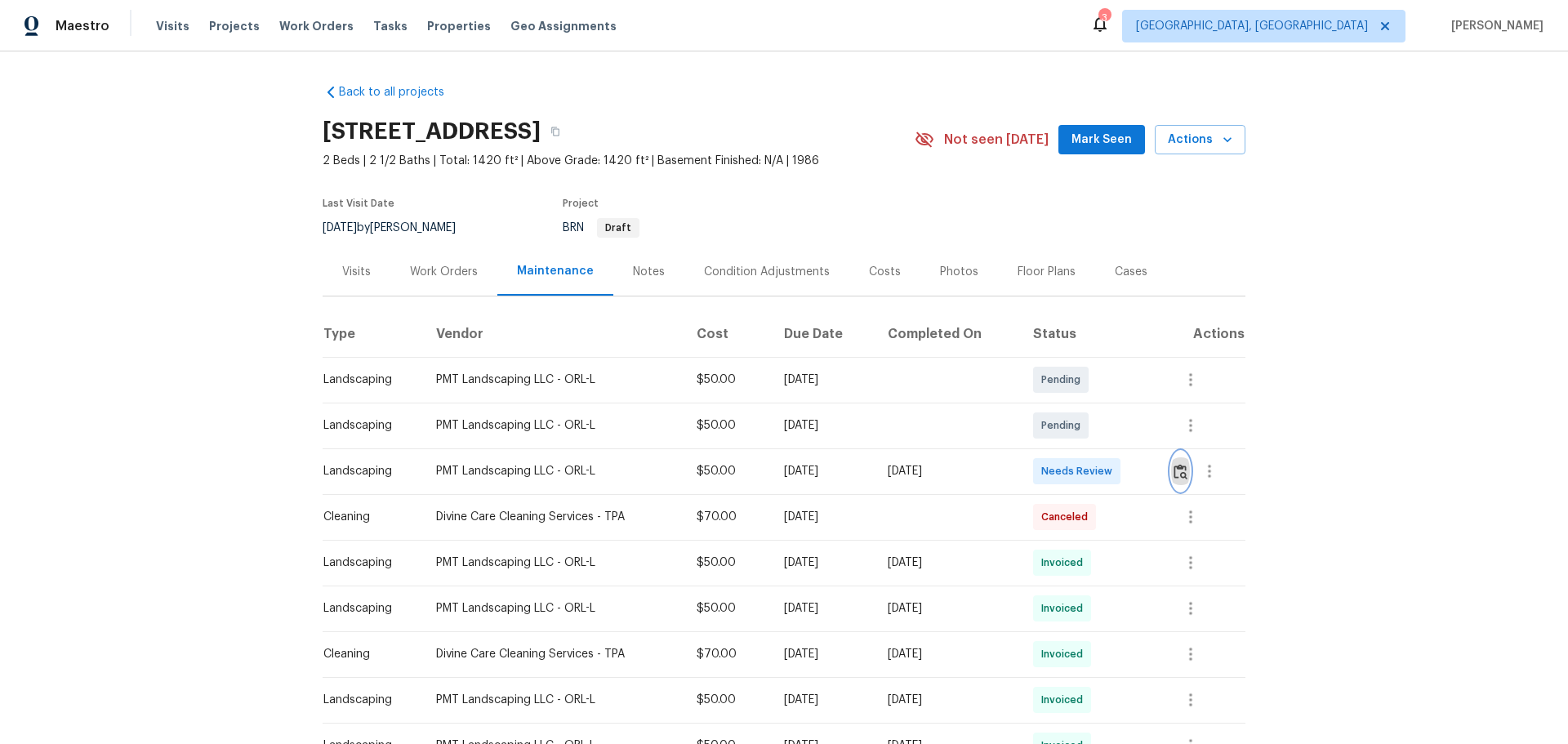 click at bounding box center [1180, 471] 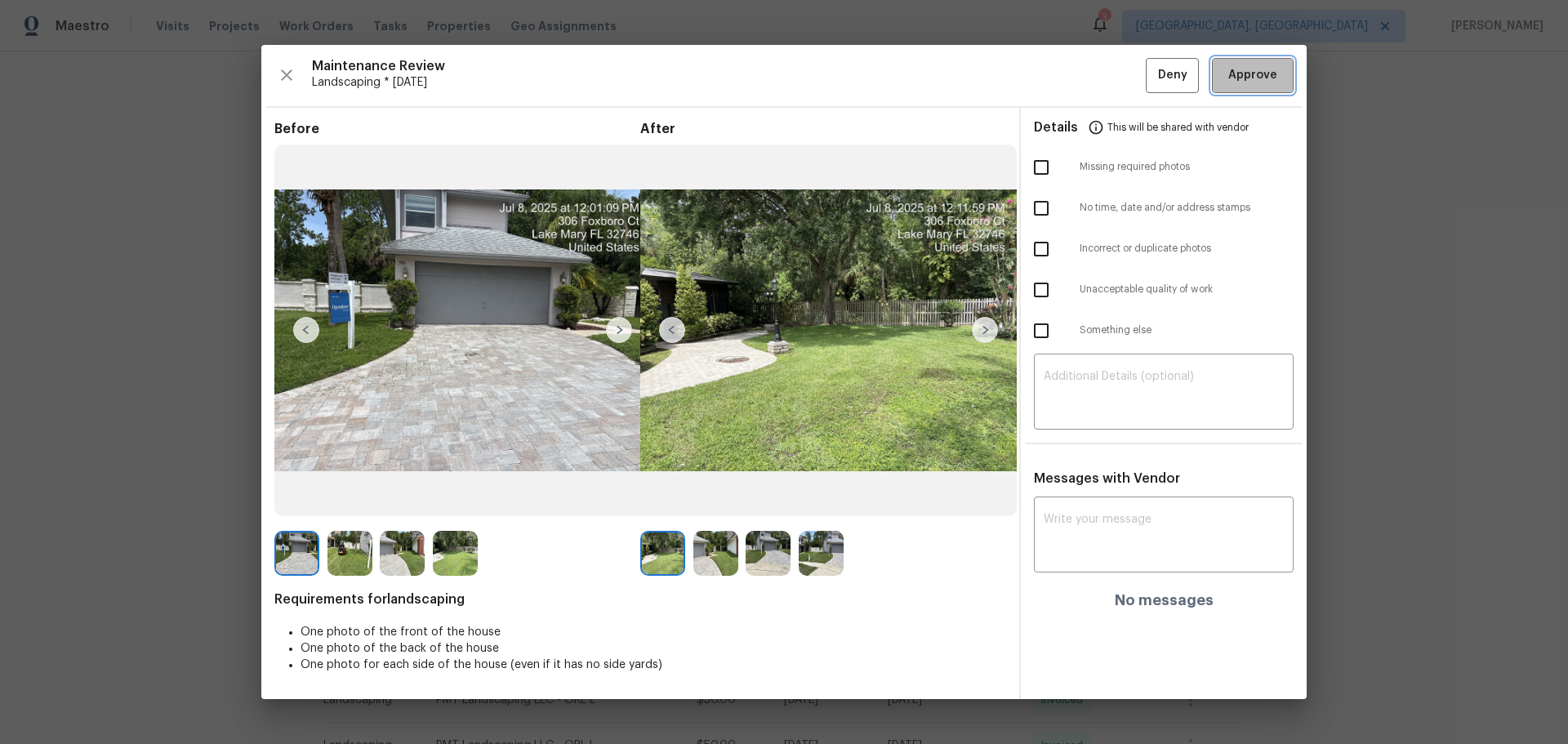 click on "Approve" at bounding box center [1253, 75] 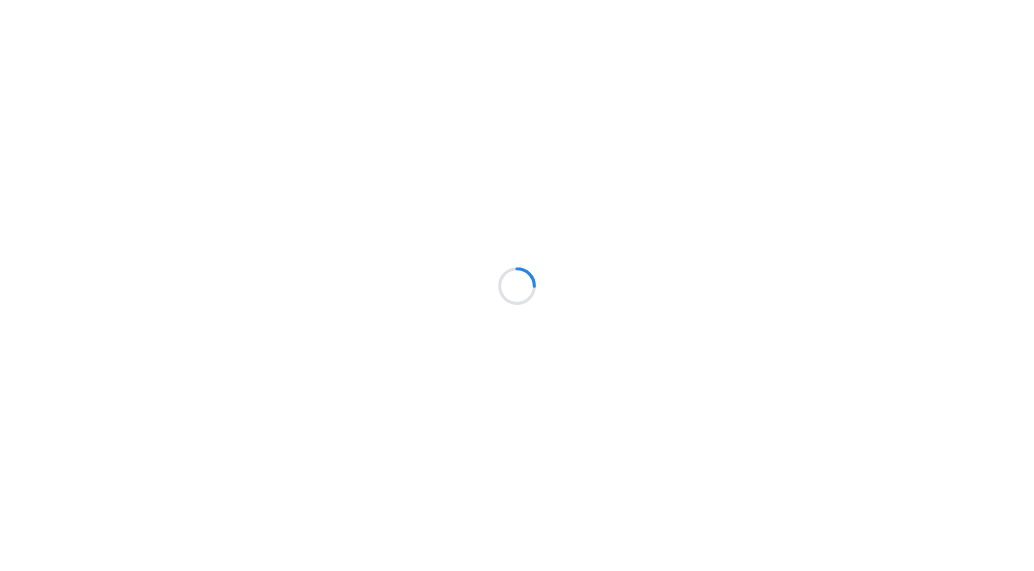 scroll, scrollTop: 0, scrollLeft: 0, axis: both 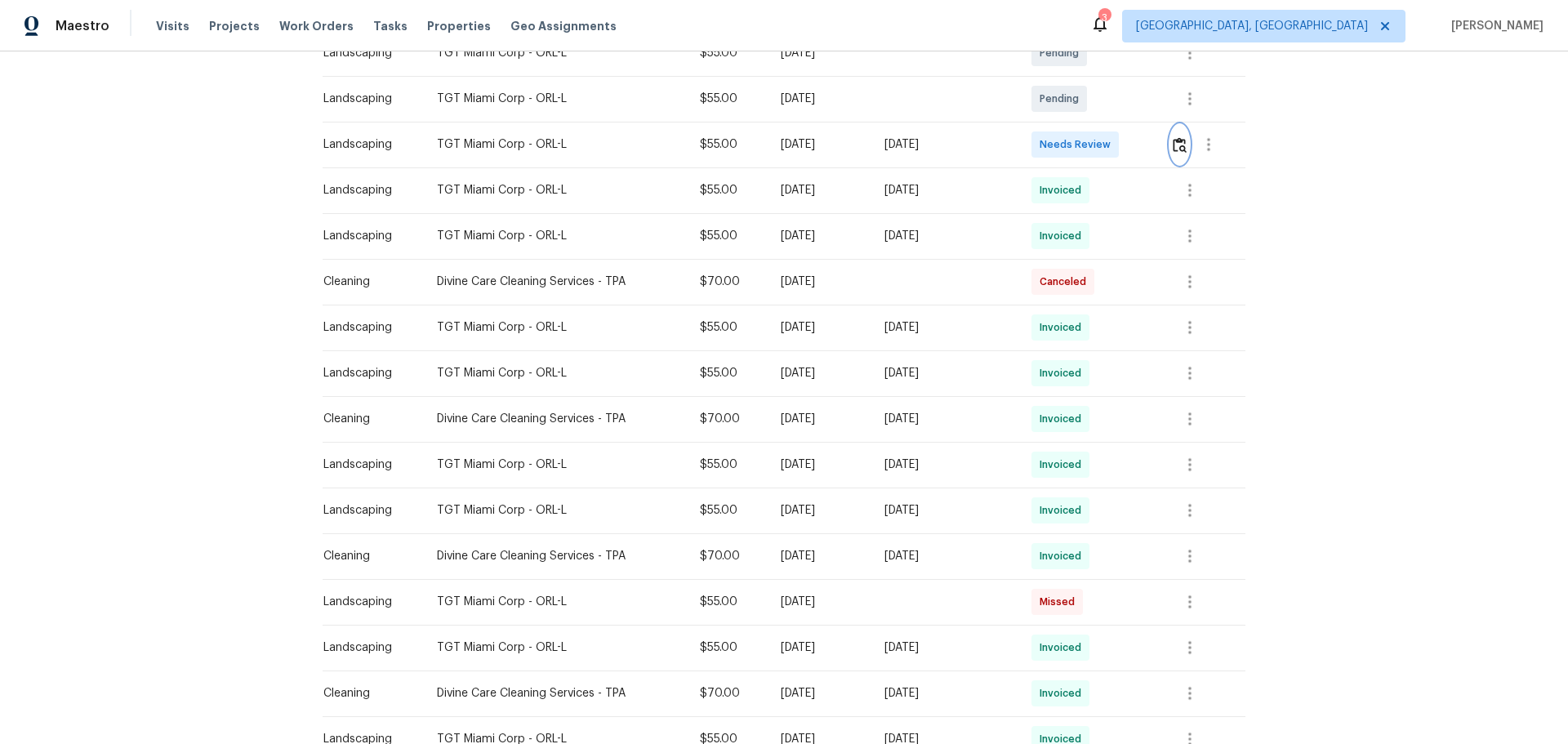click at bounding box center (1179, 145) 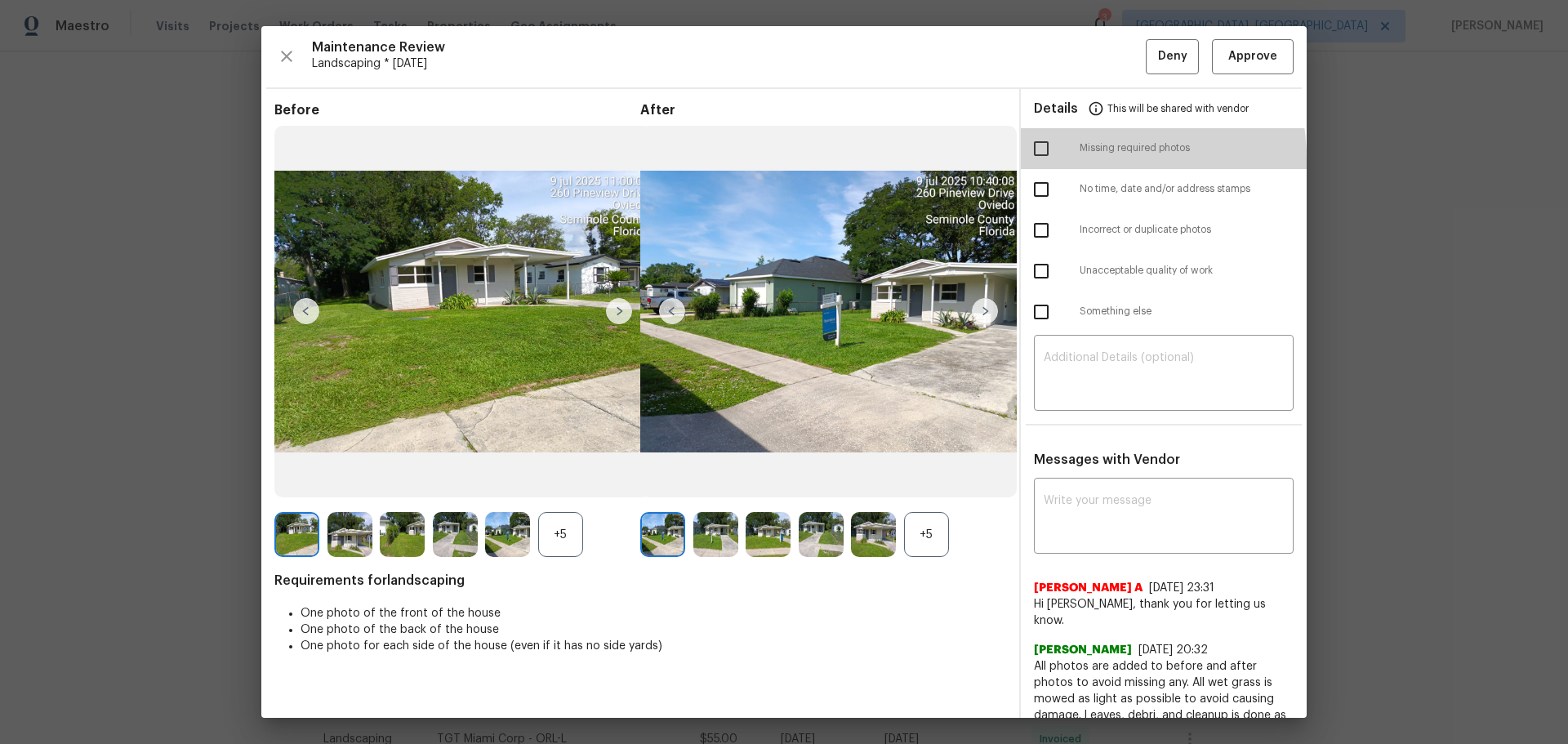 click at bounding box center [1041, 149] 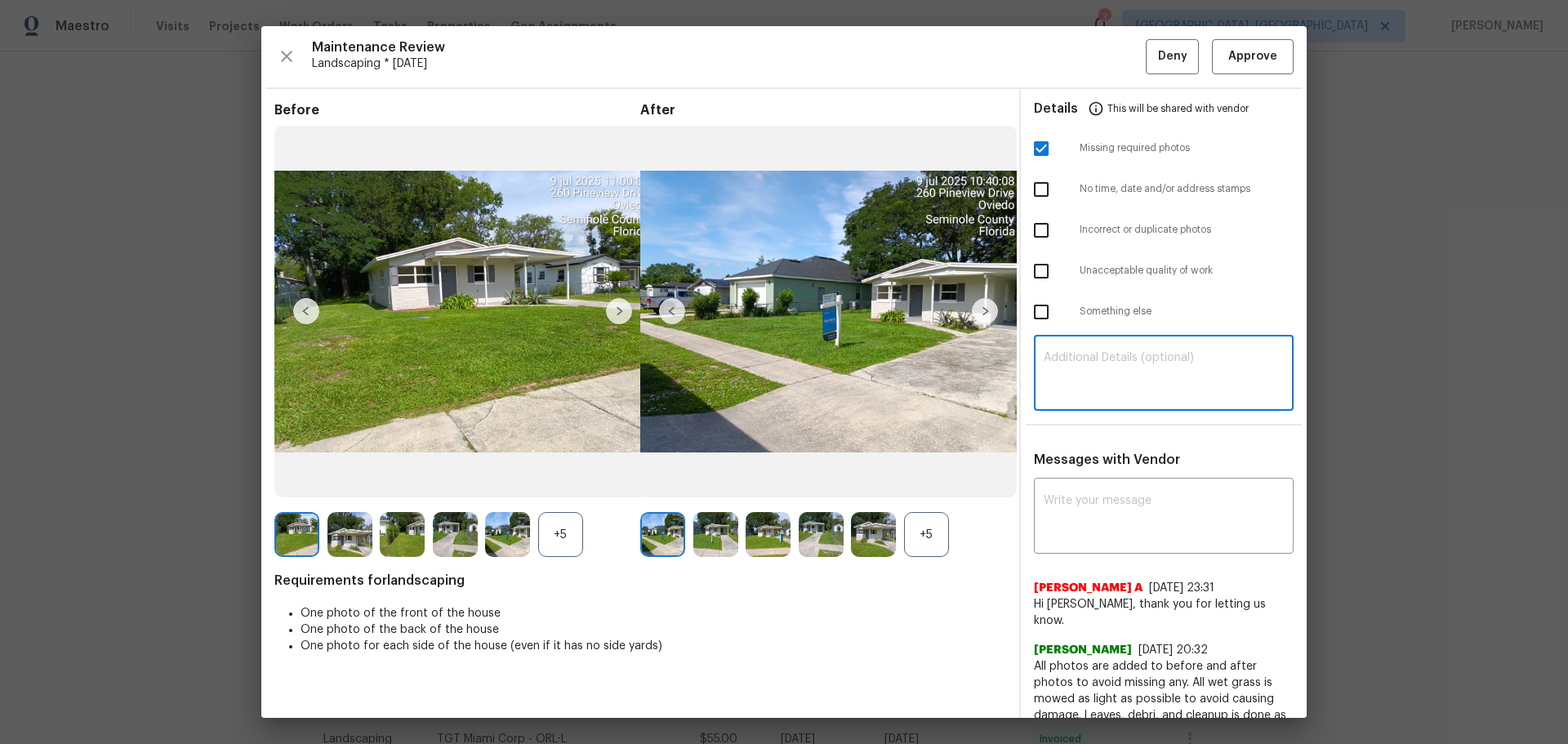 click at bounding box center [1164, 375] 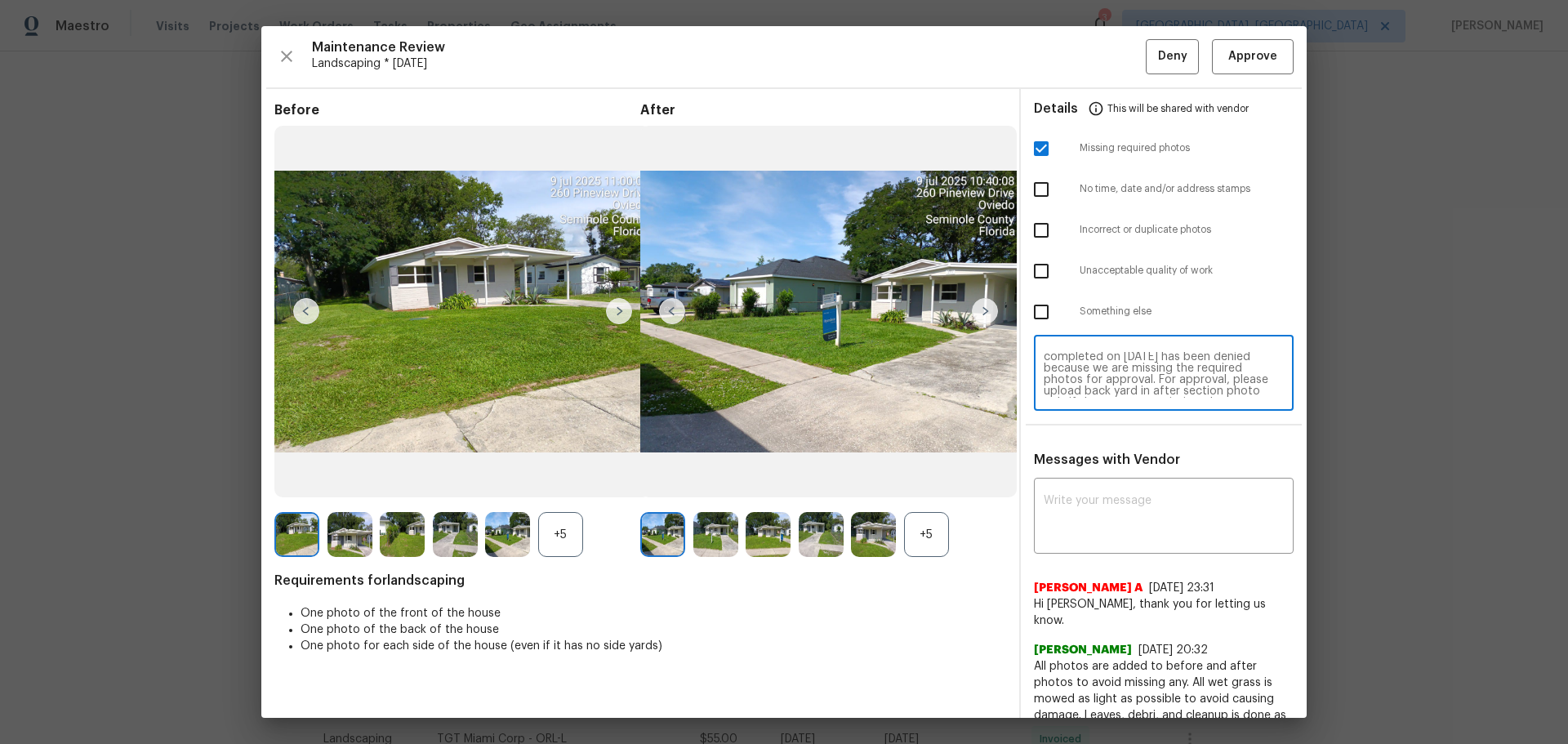 scroll, scrollTop: 35, scrollLeft: 0, axis: vertical 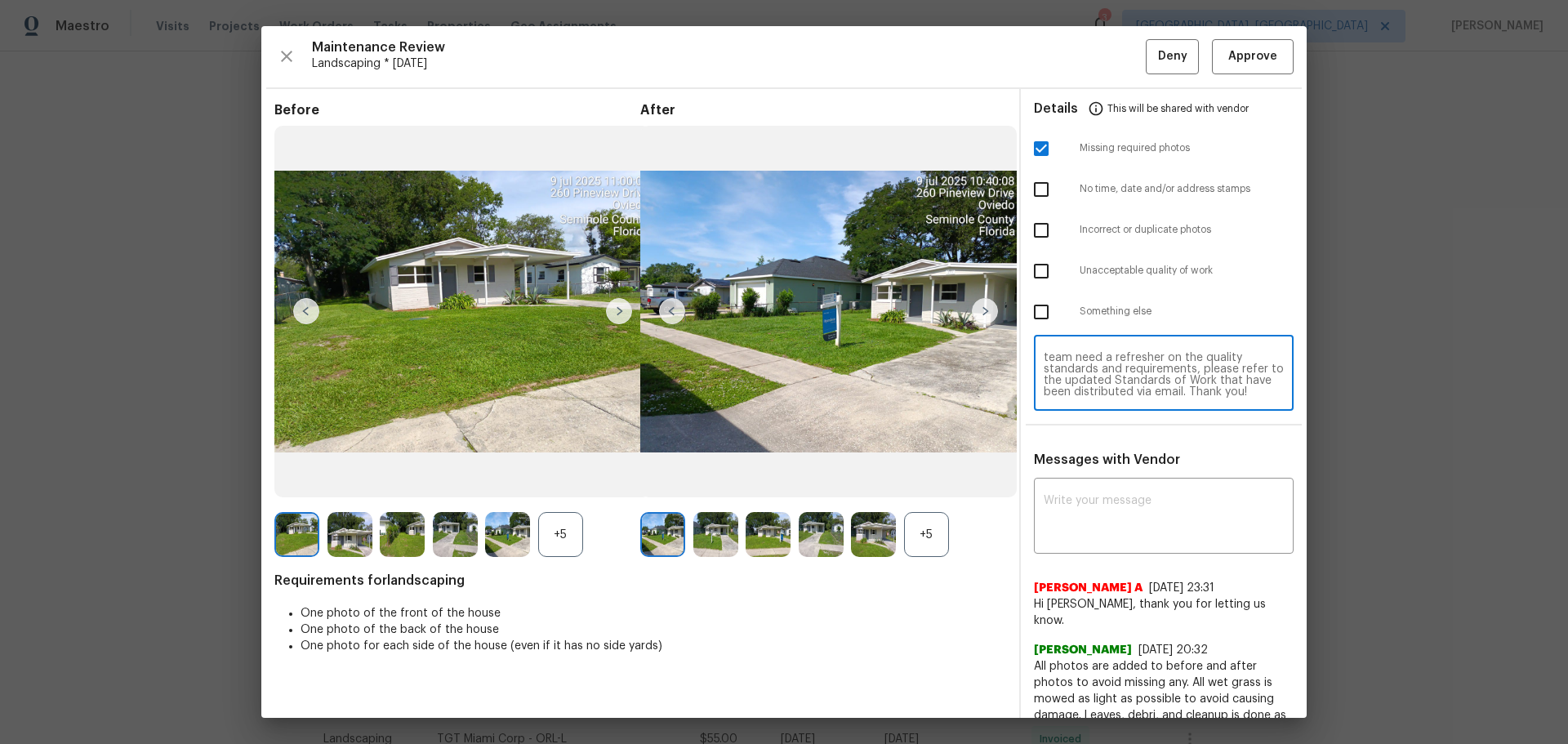 drag, startPoint x: 1107, startPoint y: 392, endPoint x: 1083, endPoint y: 378, distance: 27.78489 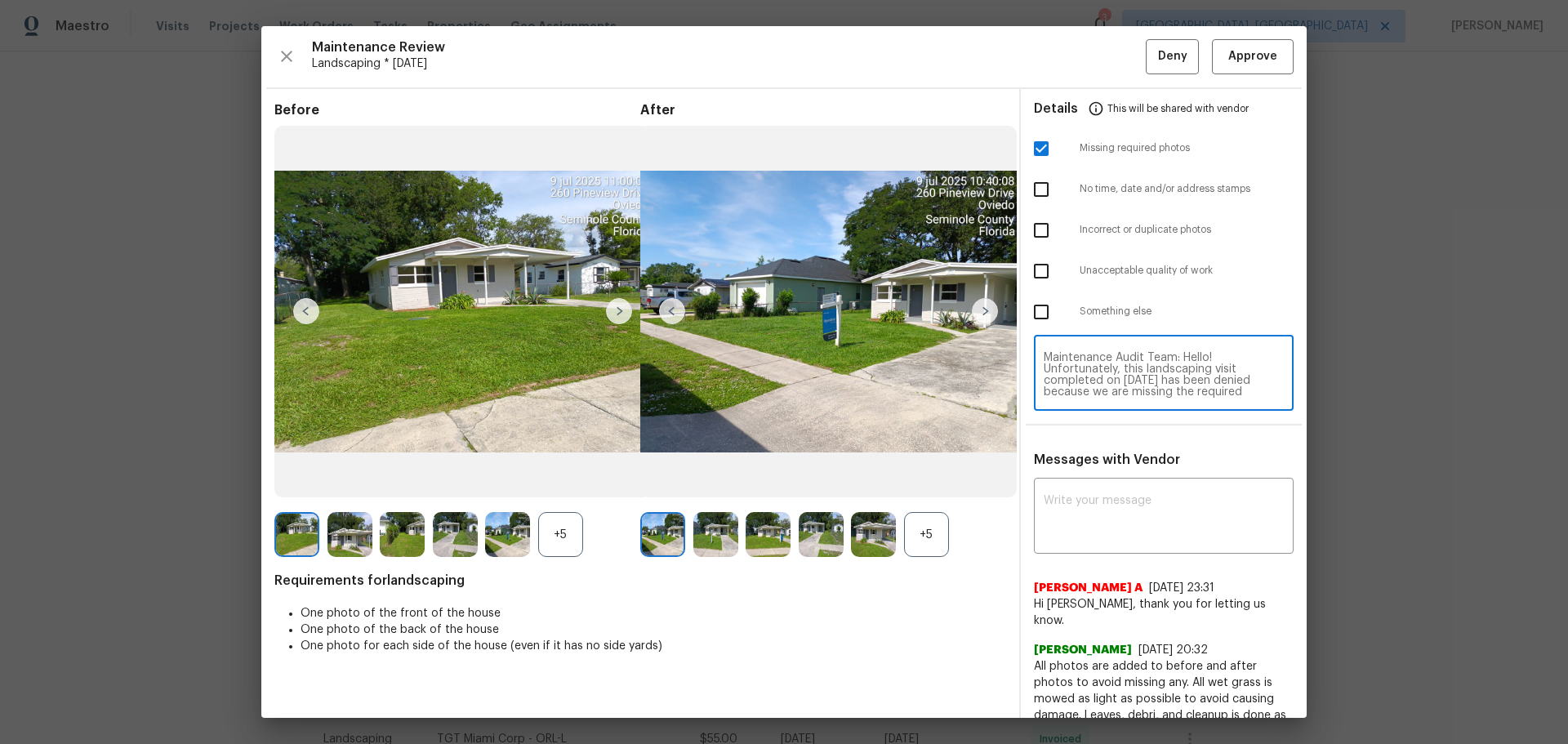 scroll, scrollTop: 82, scrollLeft: 0, axis: vertical 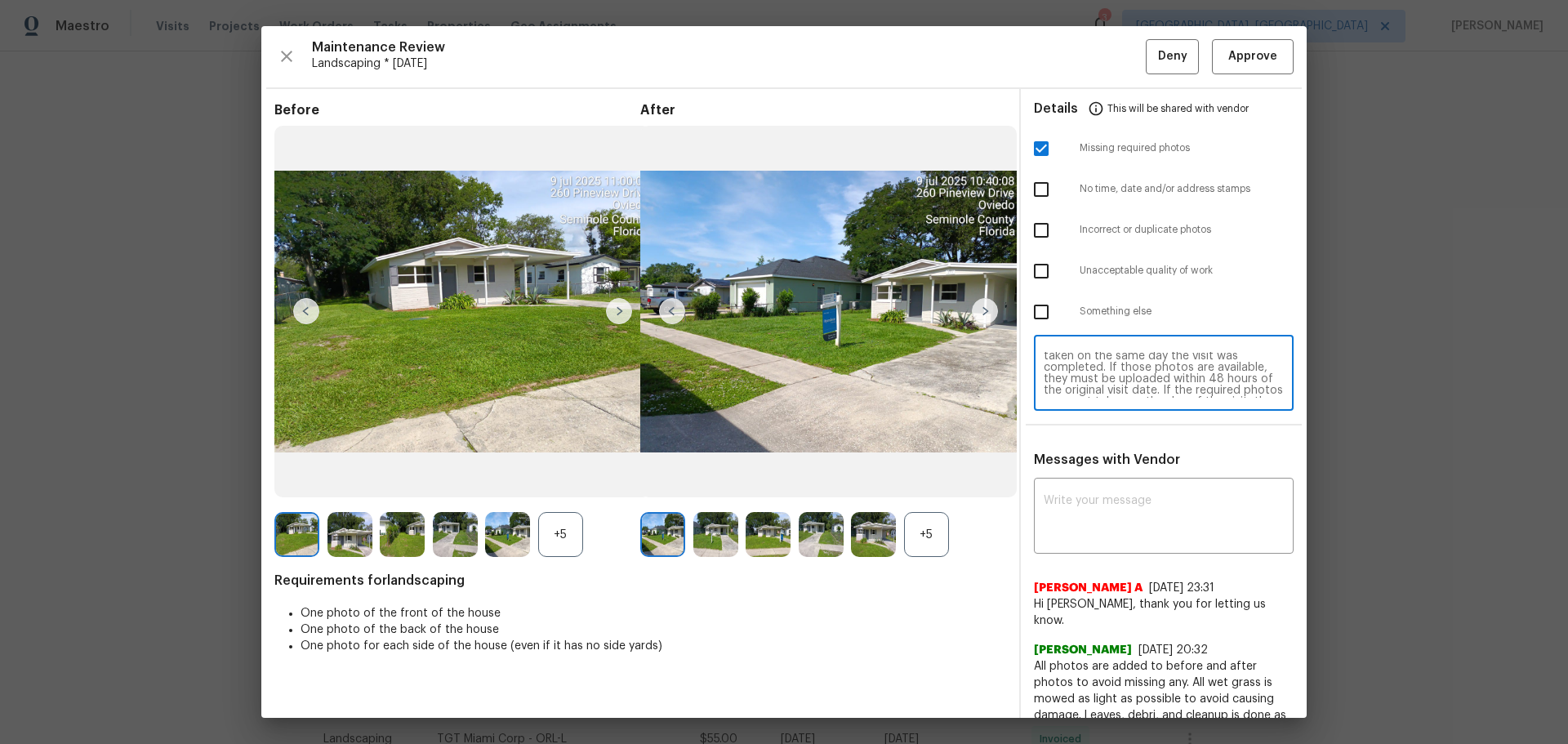 click on "Maintenance Audit Team: Hello! Unfortunately, this landscaping visit completed on 07/09/2025 has been denied because we are missing the required photos for approval. For approval, please upload back yard in after section photo only if the correct or missing photos were taken on the same day the visit was completed. If those photos are available, they must be uploaded within 48 hours of the original visit date. If the required photos were not taken on the day of the visit, the denial will remain in place. If you or your team need a refresher on the quality standards and requirements, please refer to the updated Standards of Work that have been distributed via email. Thank you!" at bounding box center [1164, 375] 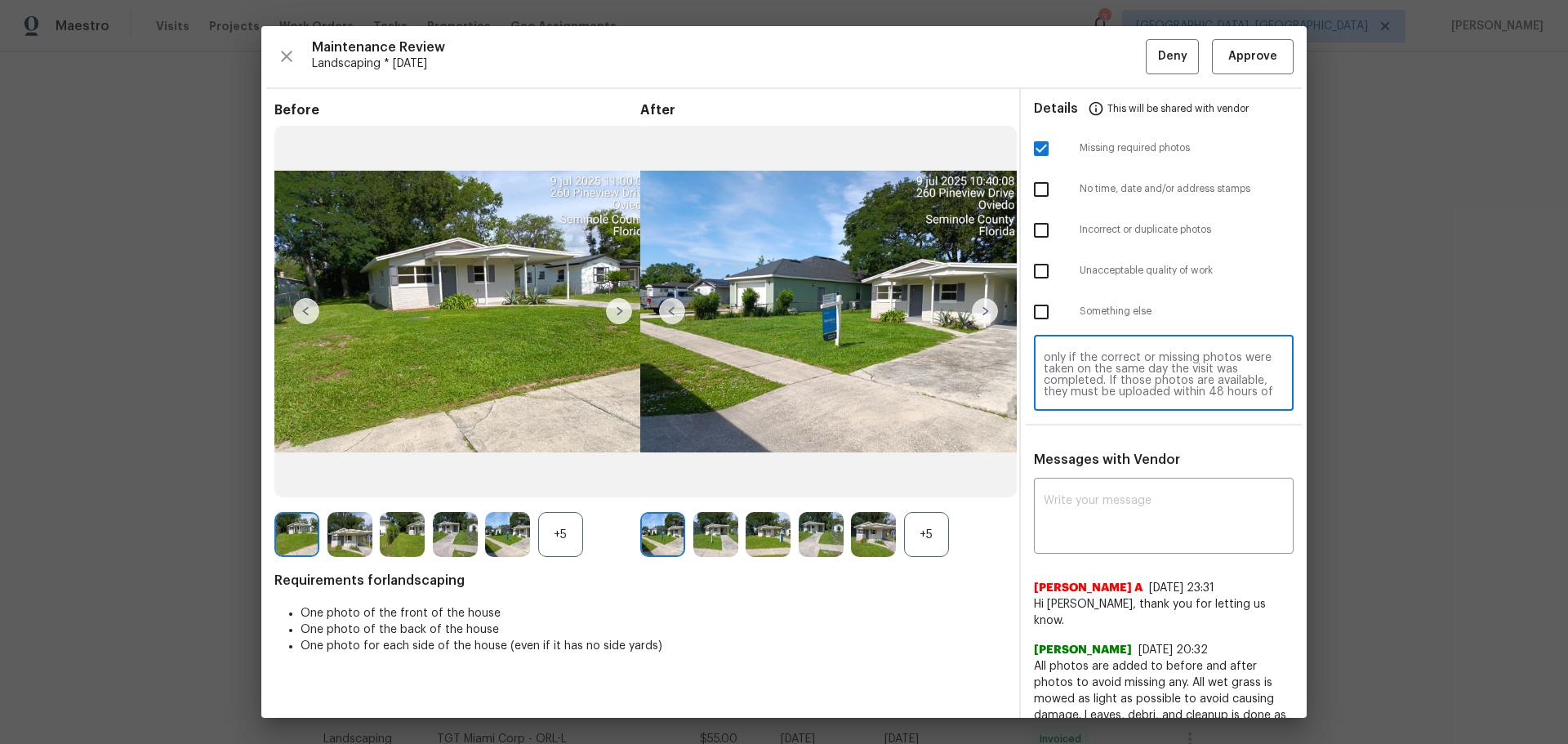 scroll, scrollTop: 57, scrollLeft: 0, axis: vertical 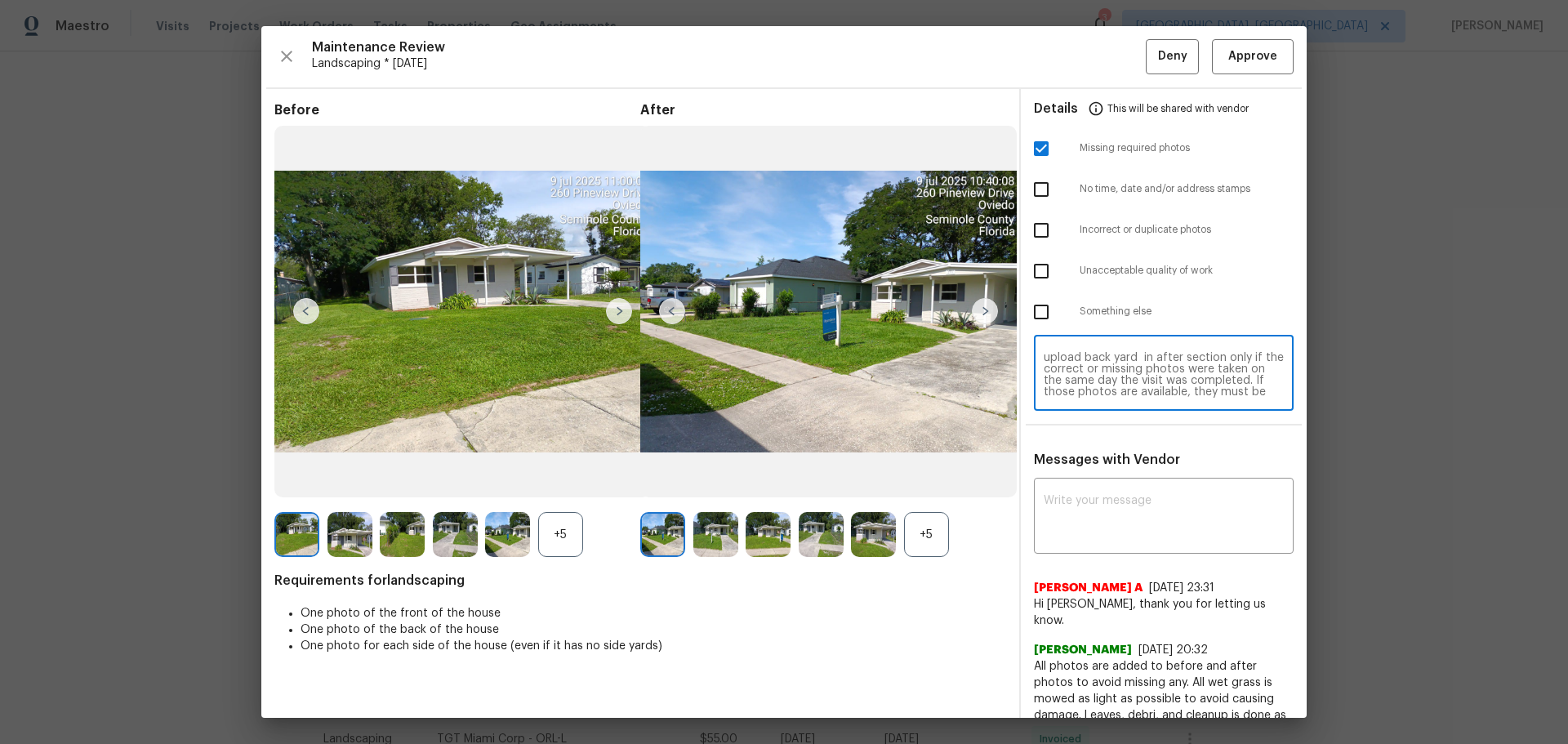paste on "photo" 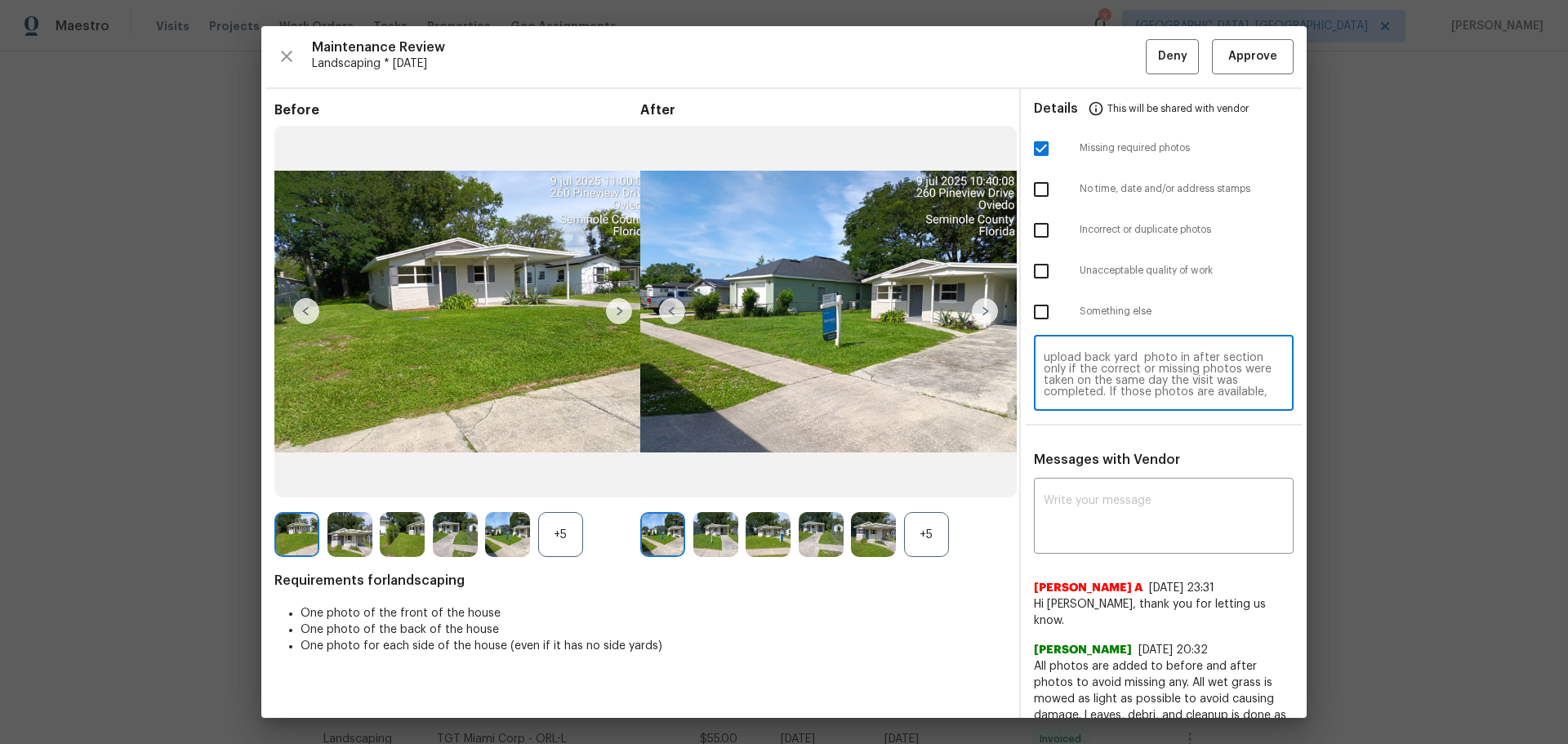 type on "Maintenance Audit Team: Hello! Unfortunately, this landscaping visit completed on 07/09/2025 has been denied because we are missing the required photos for approval. For approval, please upload back yard  photo in after section only if the correct or missing photos were taken on the same day the visit was completed. If those photos are available, they must be uploaded within 48 hours of the original visit date. If the required photos were not taken on the day of the visit, the denial will remain in place. If you or your team need a refresher on the quality standards and requirements, please refer to the updated Standards of Work that have been distributed via email. Thank you!" 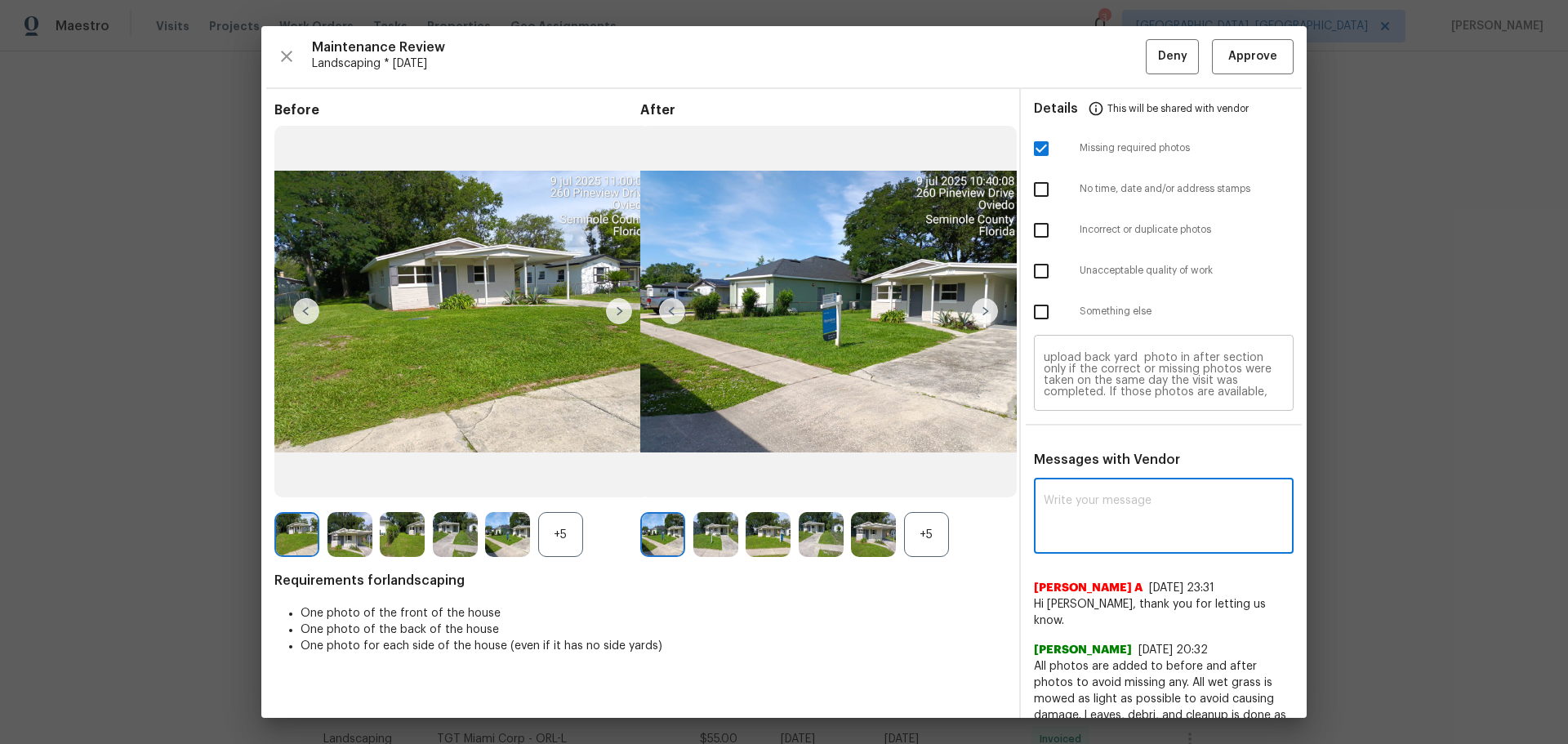 paste on "Maintenance Audit Team: Hello! Unfortunately, this landscaping visit completed on 07/09/2025 has been denied because we are missing the required photos for approval. For approval, please upload back yard  photo in after section only if the correct or missing photos were taken on the same day the visit was completed. If those photos are available, they must be uploaded within 48 hours of the original visit date. If the required photos were not taken on the day of the visit, the denial will remain in place. If you or your team need a refresher on the quality standards and requirements, please refer to the updated Standards of Work that have been distributed via email. Thank you!" 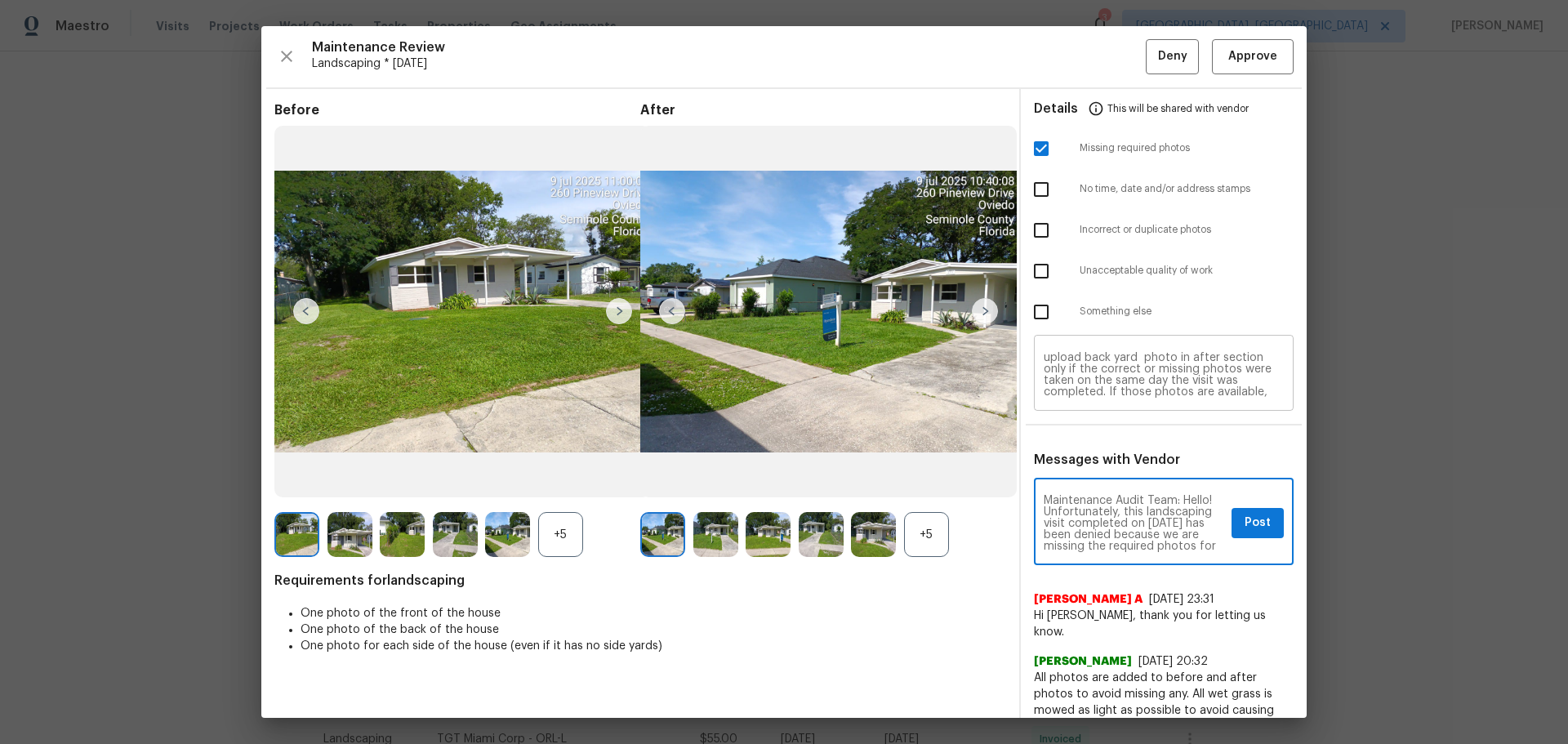 scroll, scrollTop: 229, scrollLeft: 0, axis: vertical 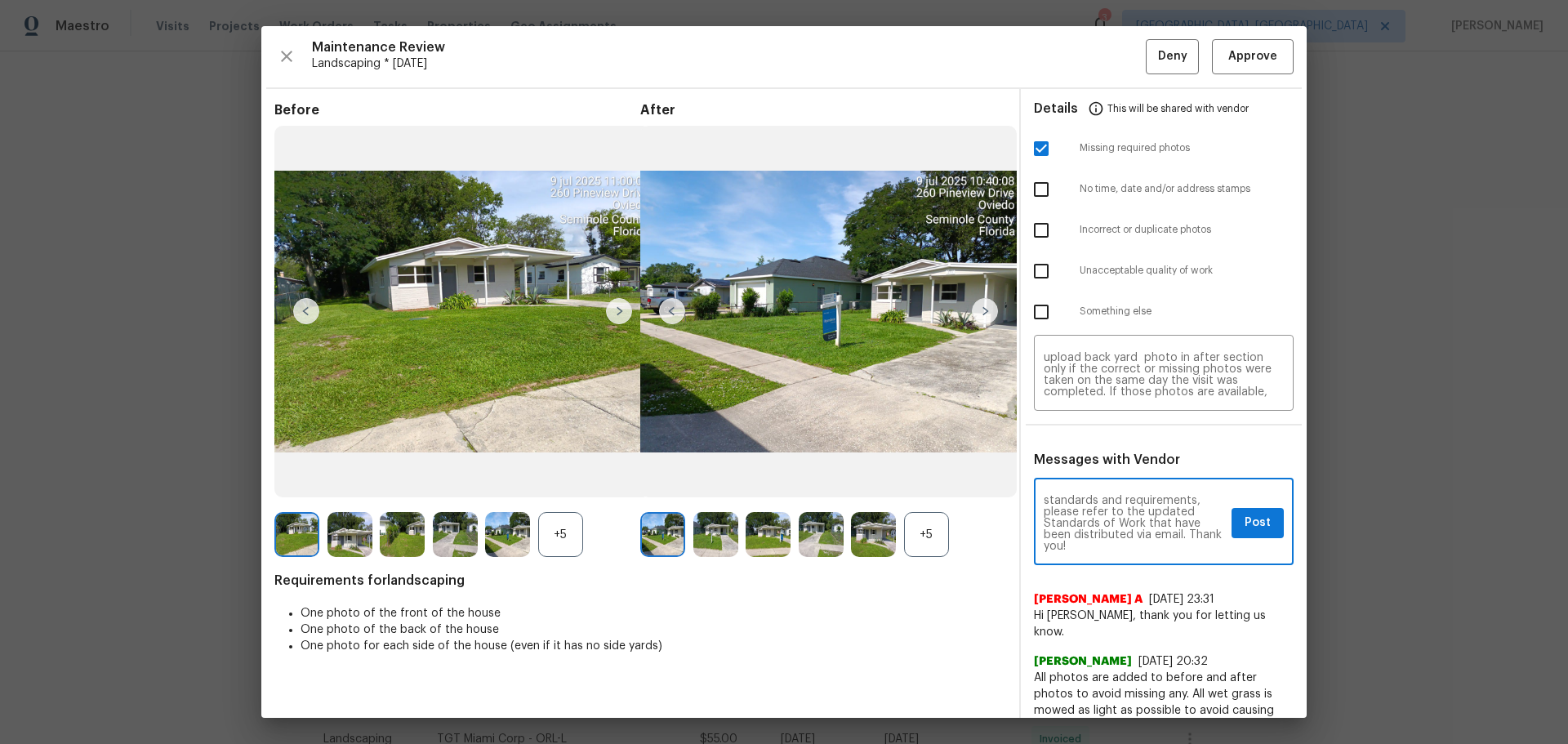 type on "Maintenance Audit Team: Hello! Unfortunately, this landscaping visit completed on 07/09/2025 has been denied because we are missing the required photos for approval. For approval, please upload back yard  photo in after section only if the correct or missing photos were taken on the same day the visit was completed. If those photos are available, they must be uploaded within 48 hours of the original visit date. If the required photos were not taken on the day of the visit, the denial will remain in place. If you or your team need a refresher on the quality standards and requirements, please refer to the updated Standards of Work that have been distributed via email. Thank you!" 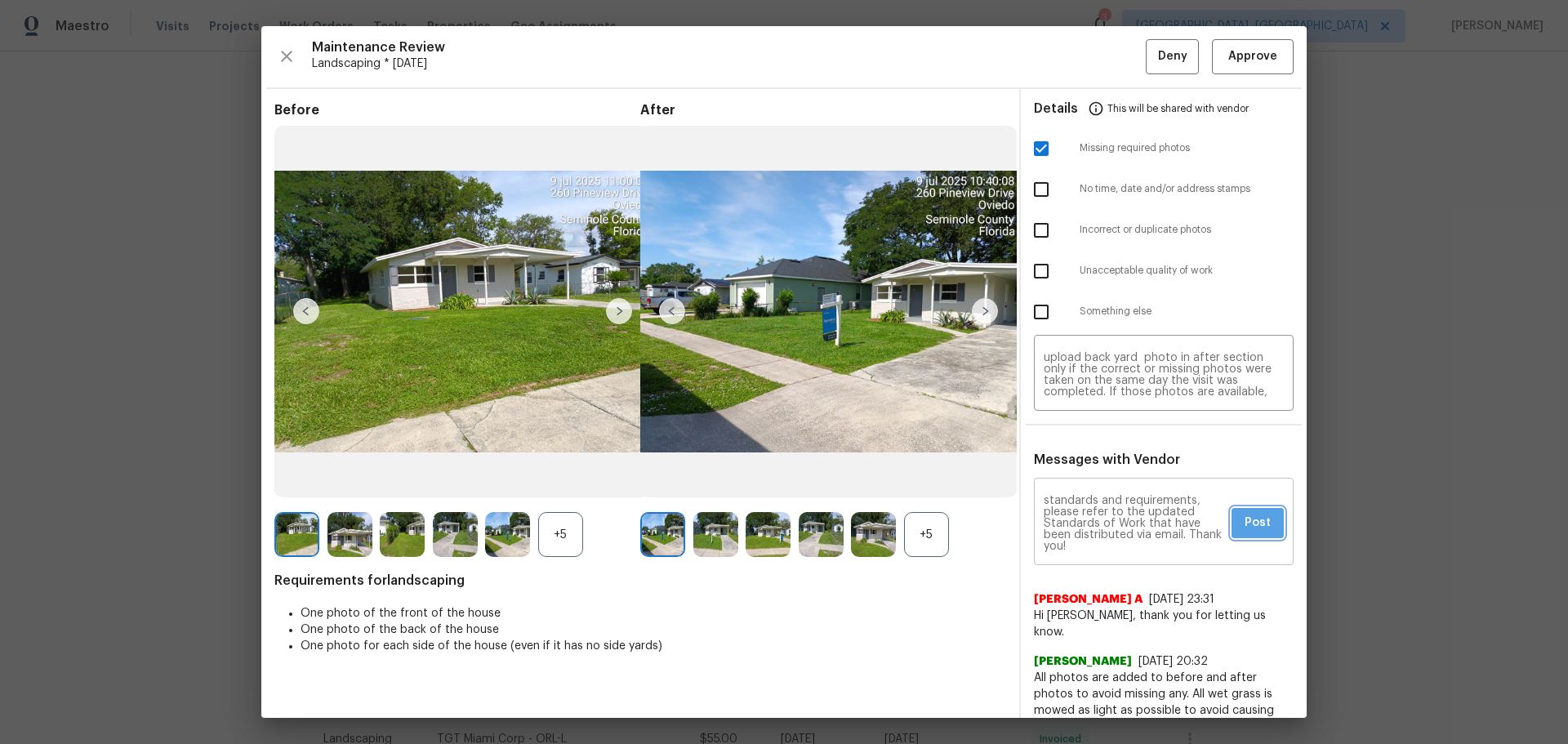 click on "Post" at bounding box center [1258, 523] 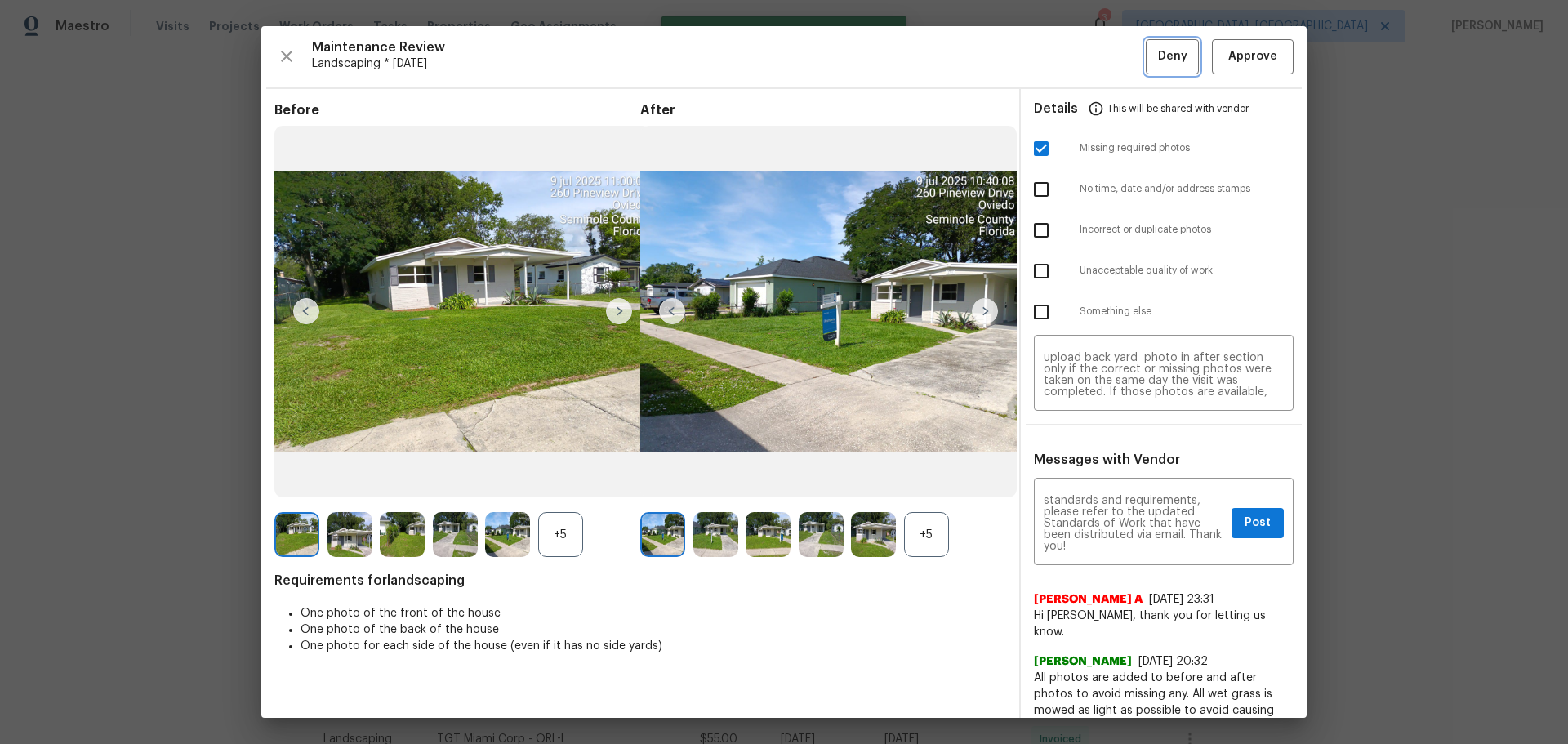 type 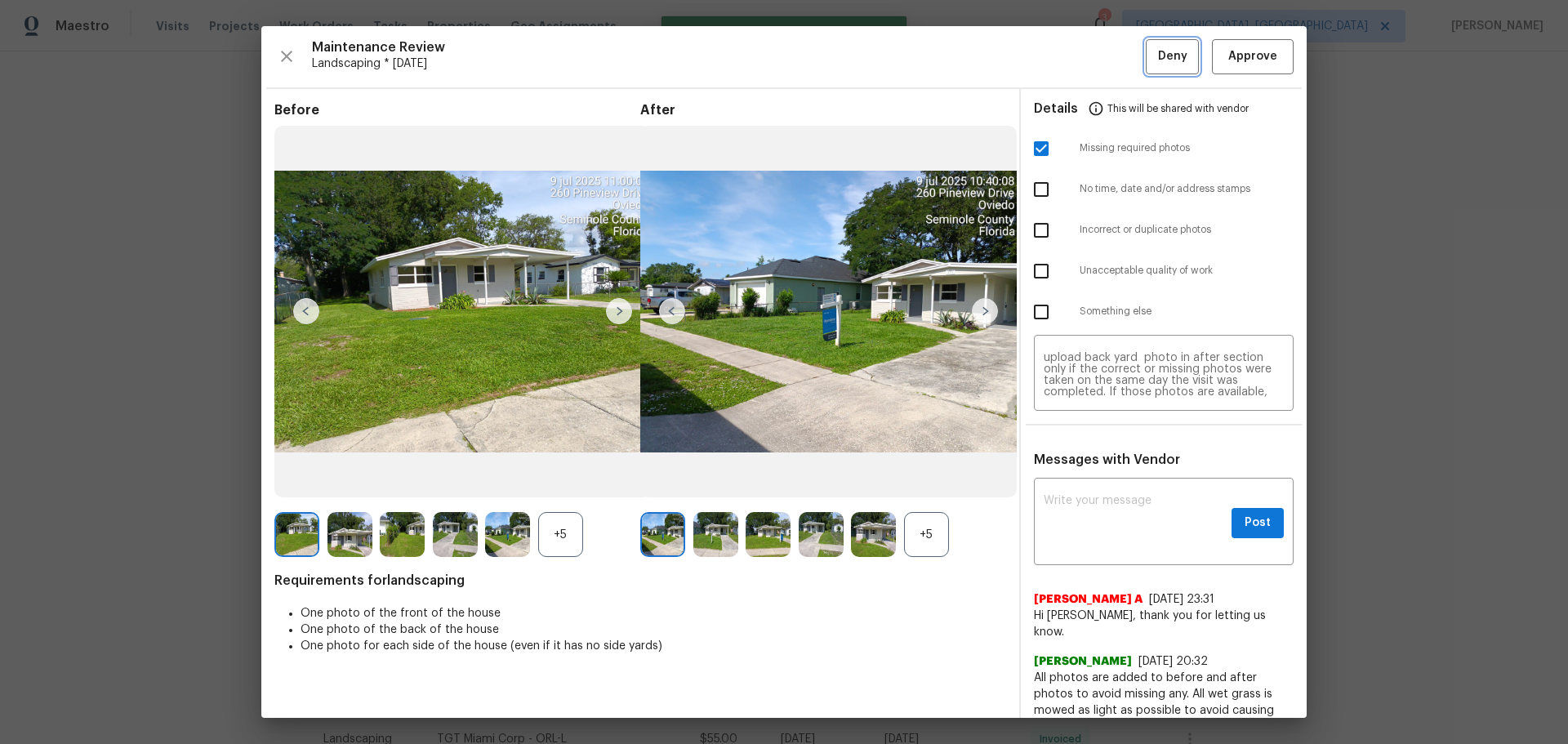 click on "Deny" at bounding box center [1173, 56] 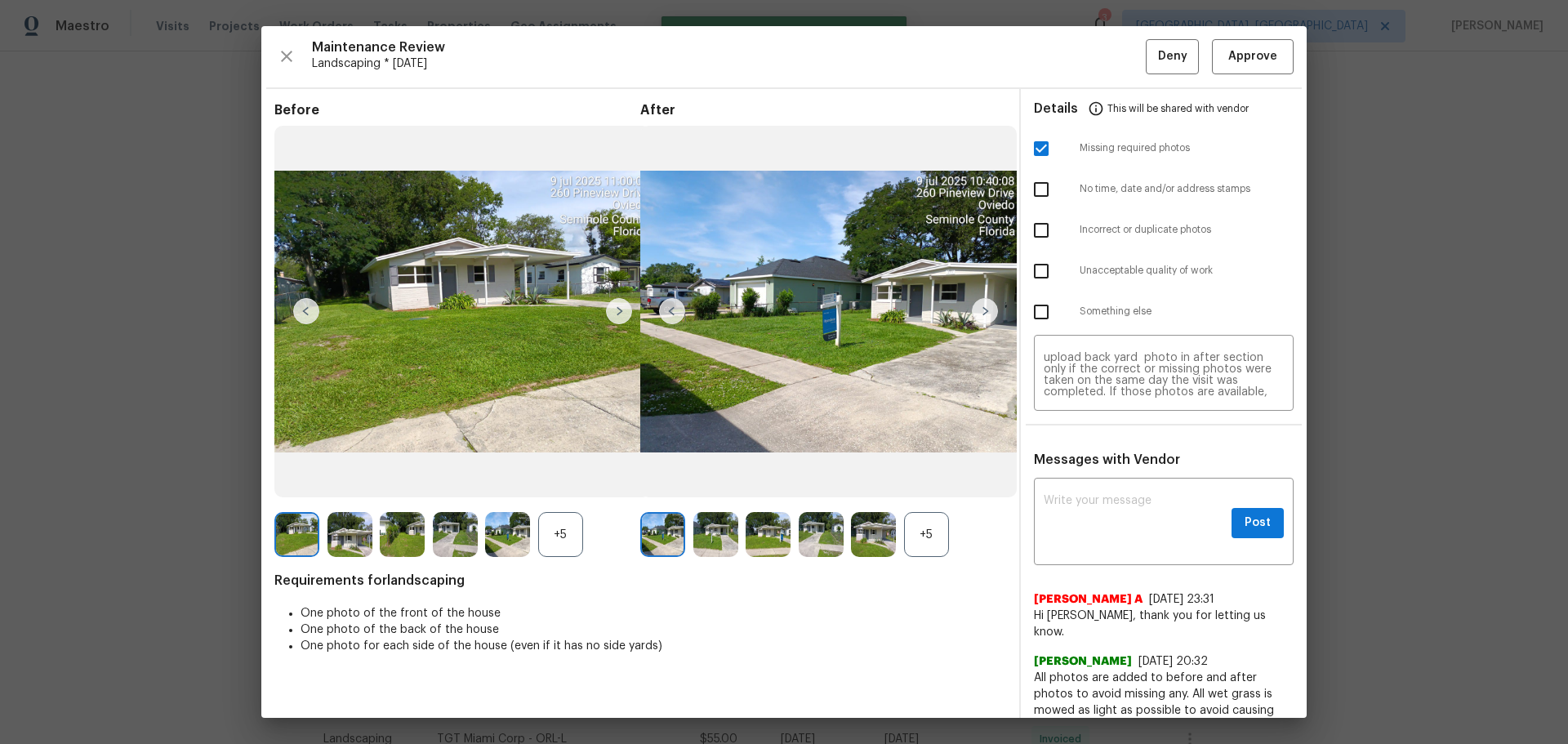 scroll, scrollTop: 0, scrollLeft: 0, axis: both 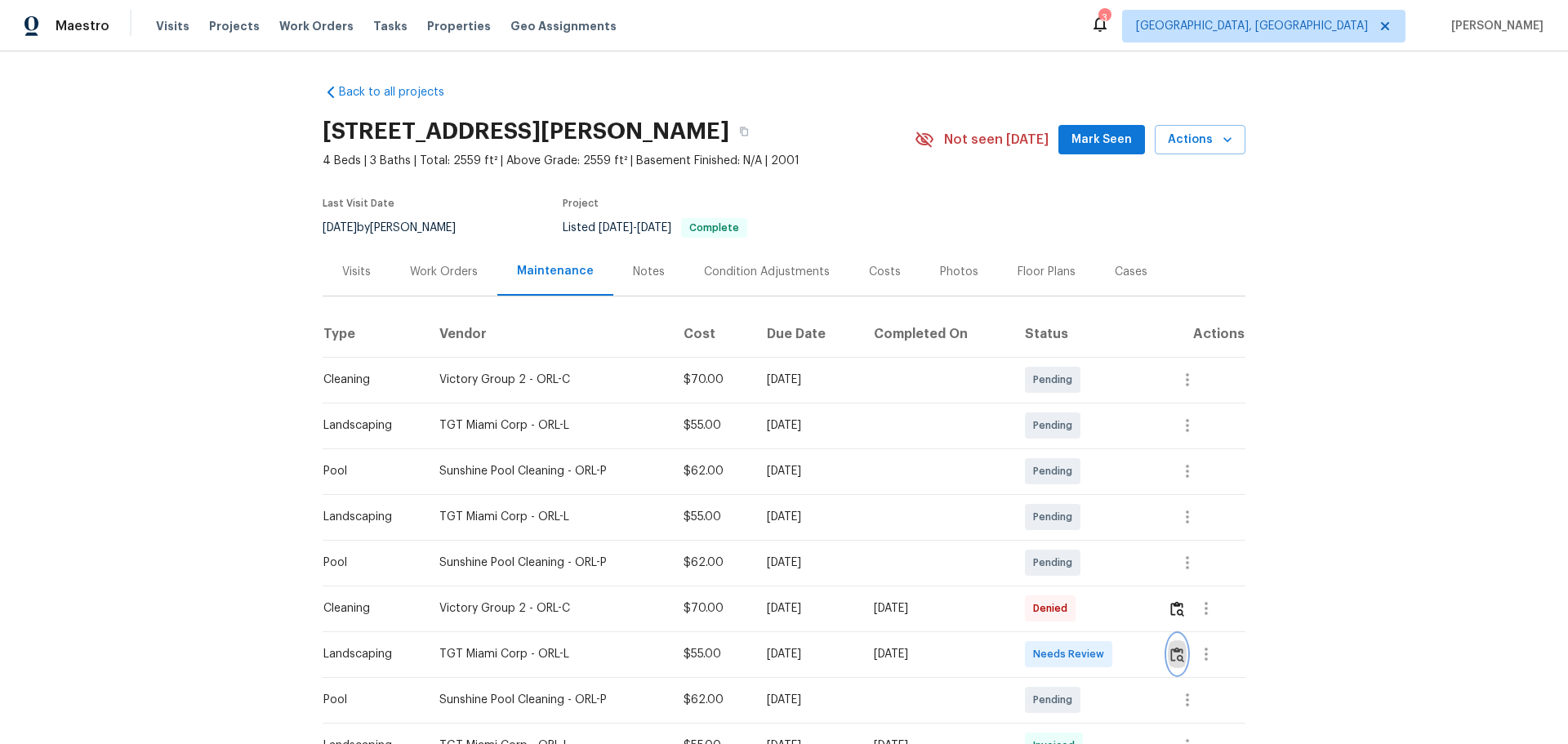 click at bounding box center [1177, 654] 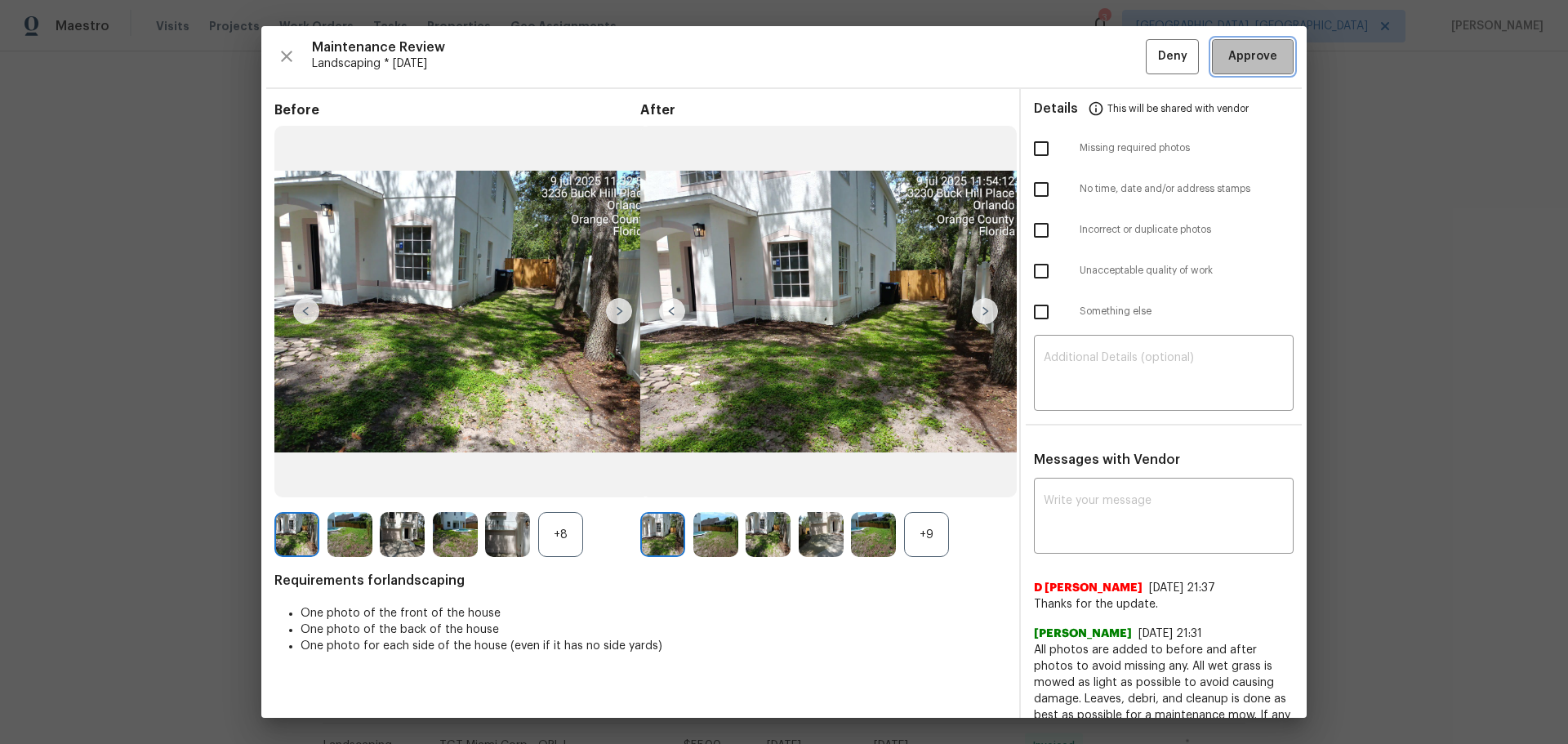 click on "Approve" at bounding box center [1253, 56] 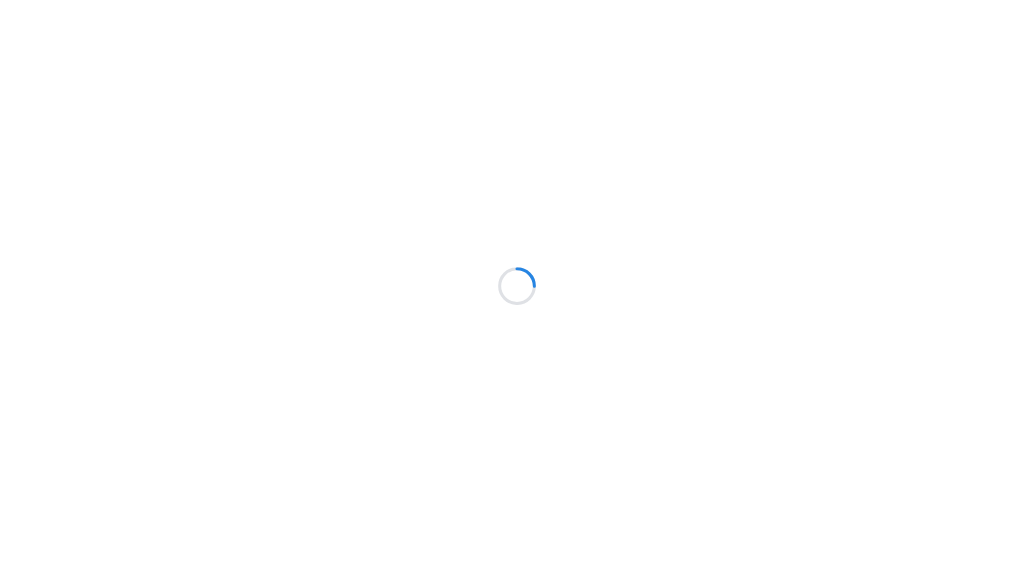 scroll, scrollTop: 0, scrollLeft: 0, axis: both 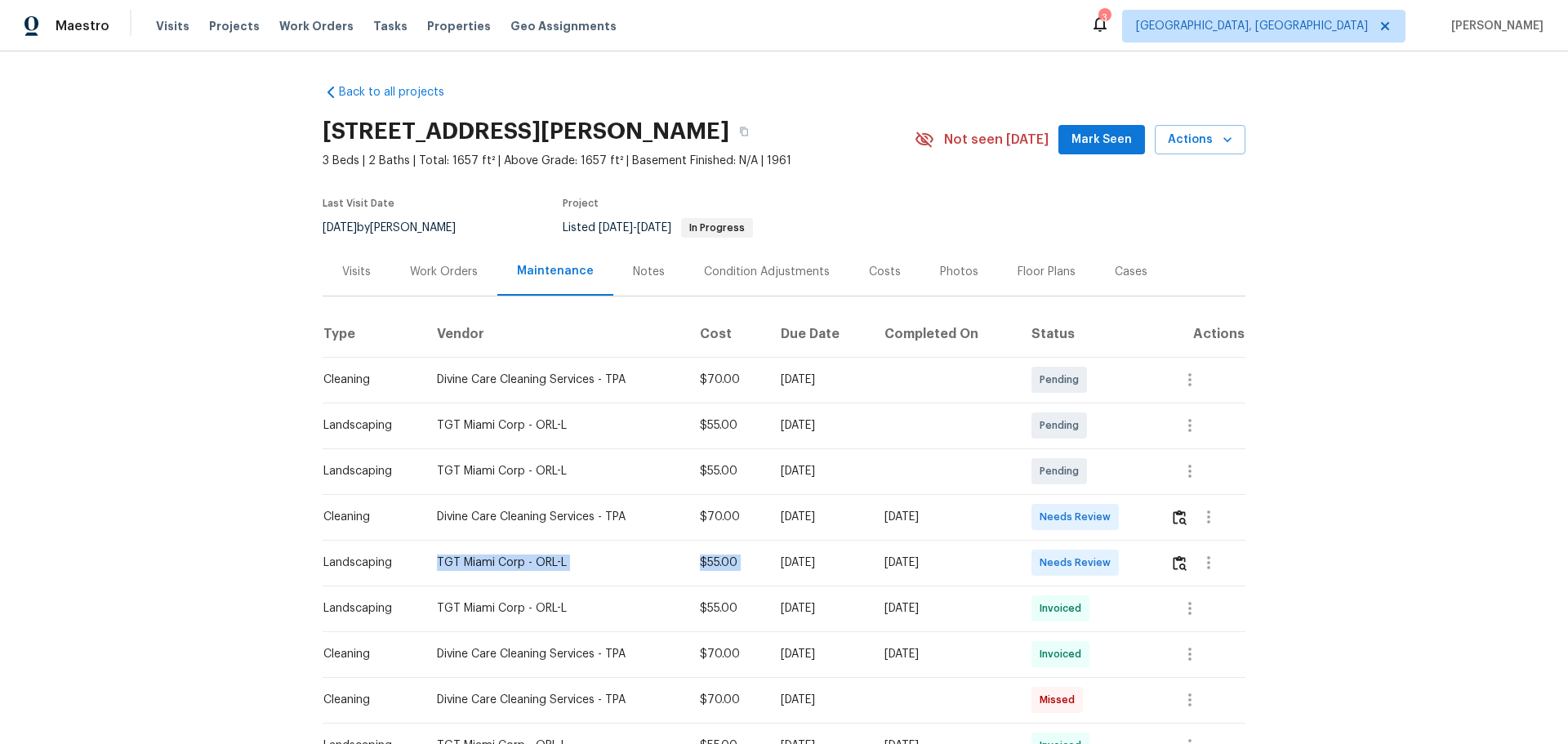 drag, startPoint x: 397, startPoint y: 547, endPoint x: 1185, endPoint y: 574, distance: 788.4624 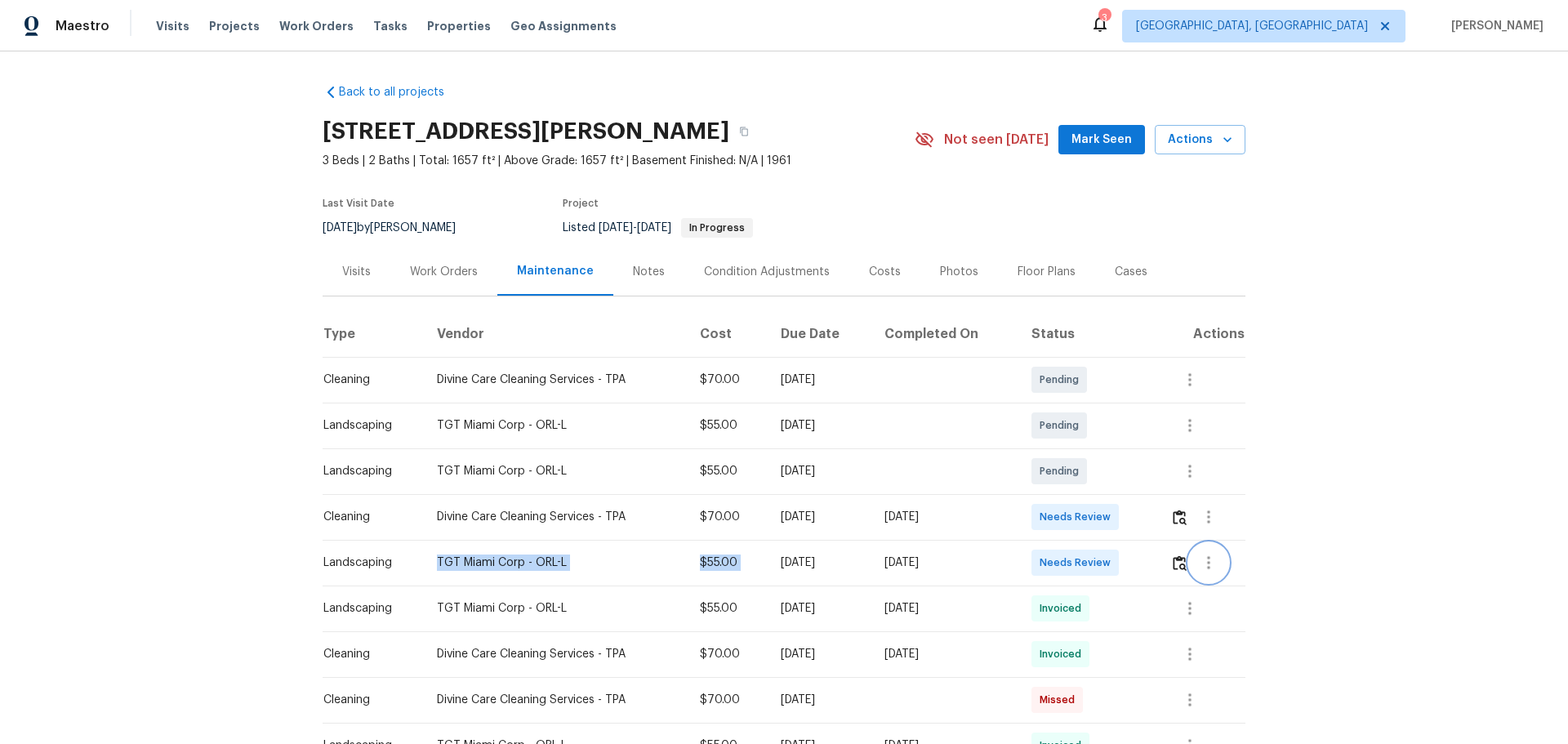 click 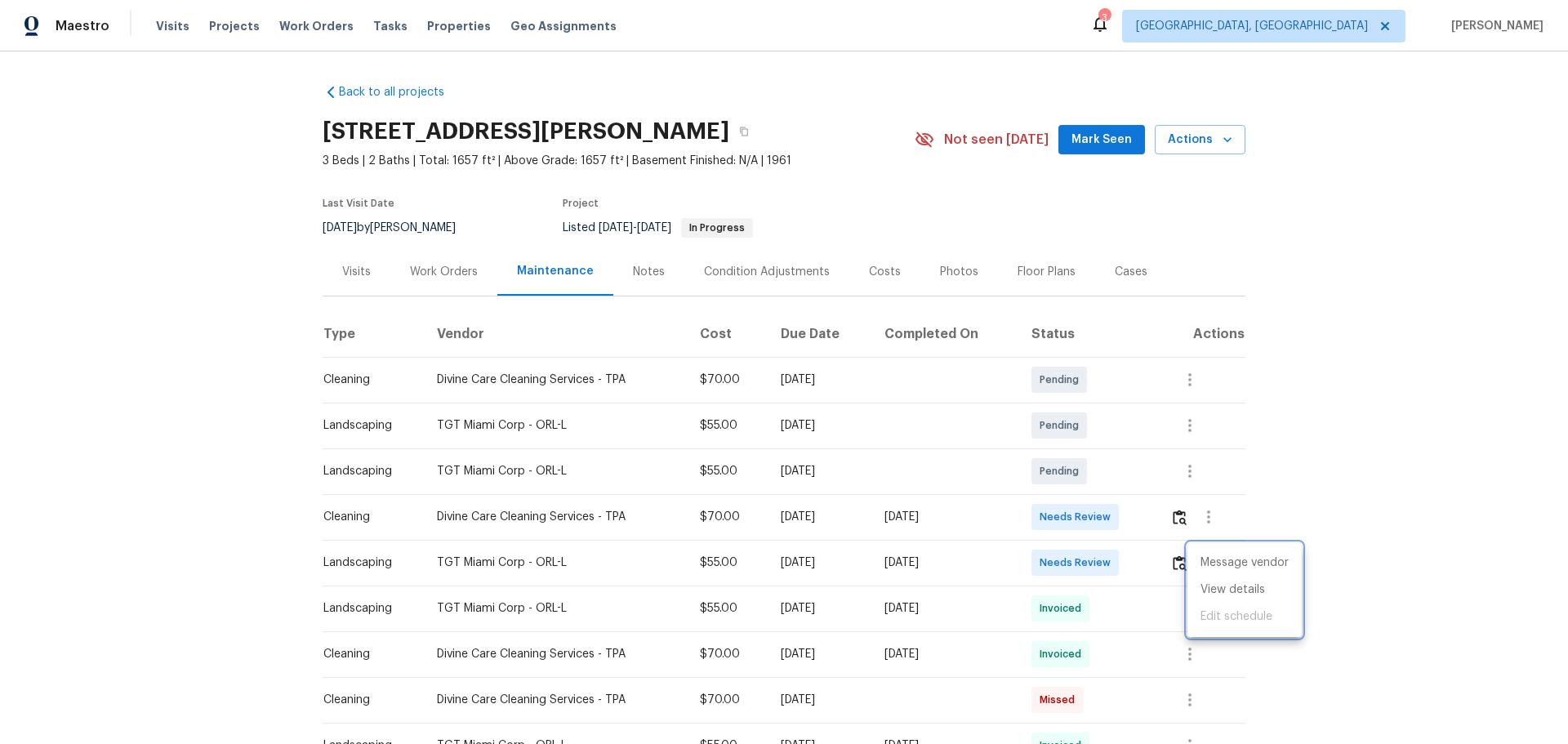 click at bounding box center [784, 372] 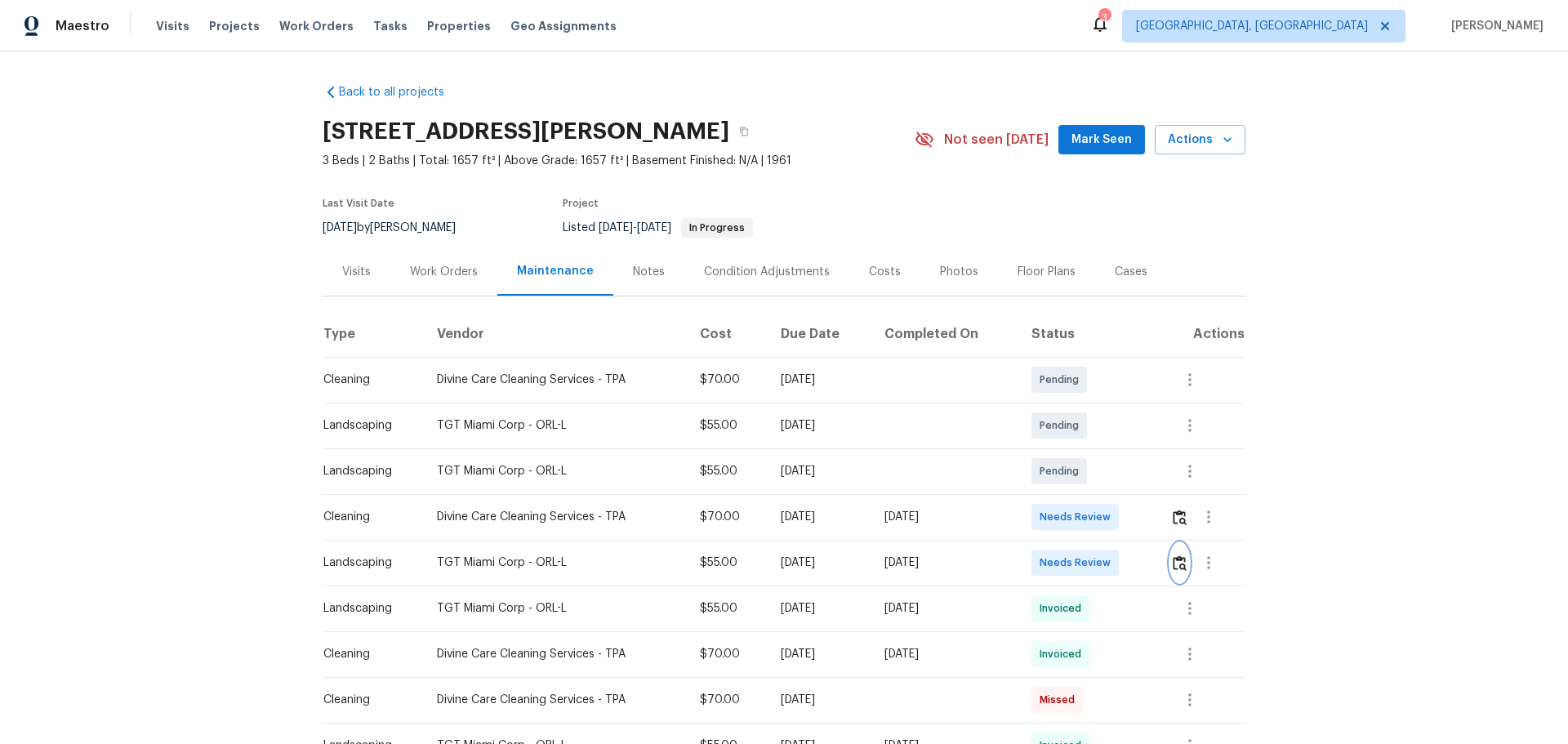 click at bounding box center (1179, 563) 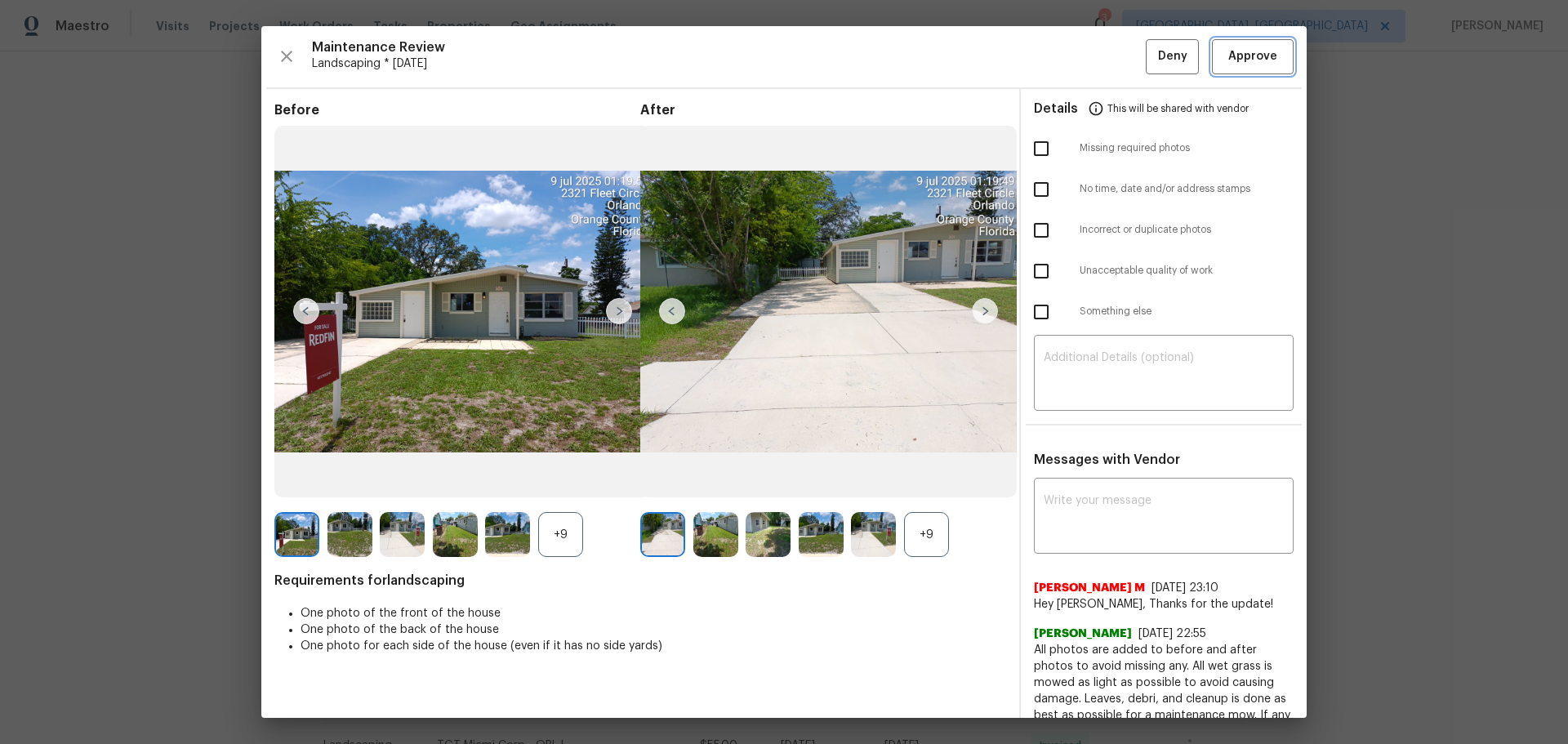 click on "Approve" at bounding box center (1253, 56) 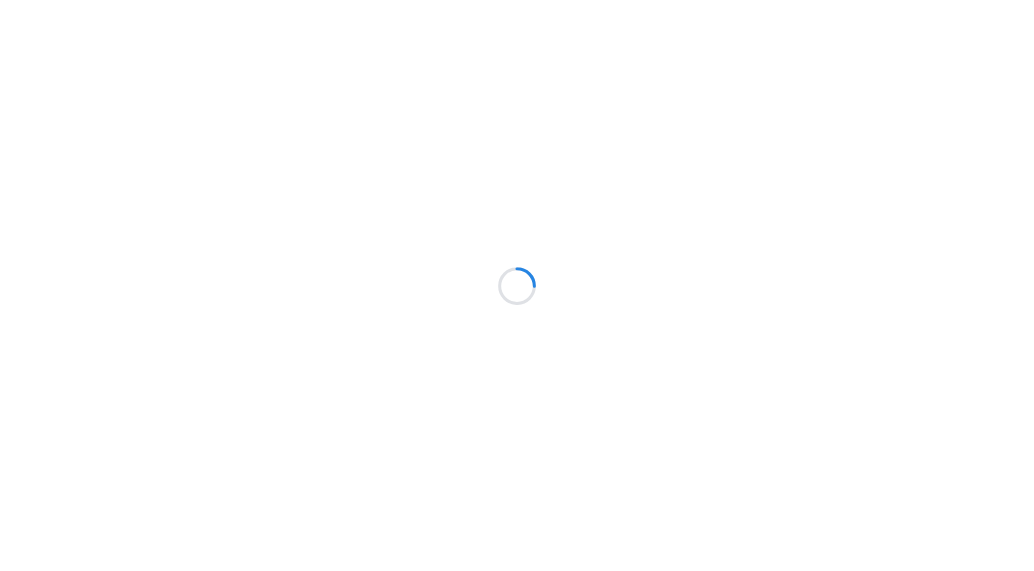 scroll, scrollTop: 0, scrollLeft: 0, axis: both 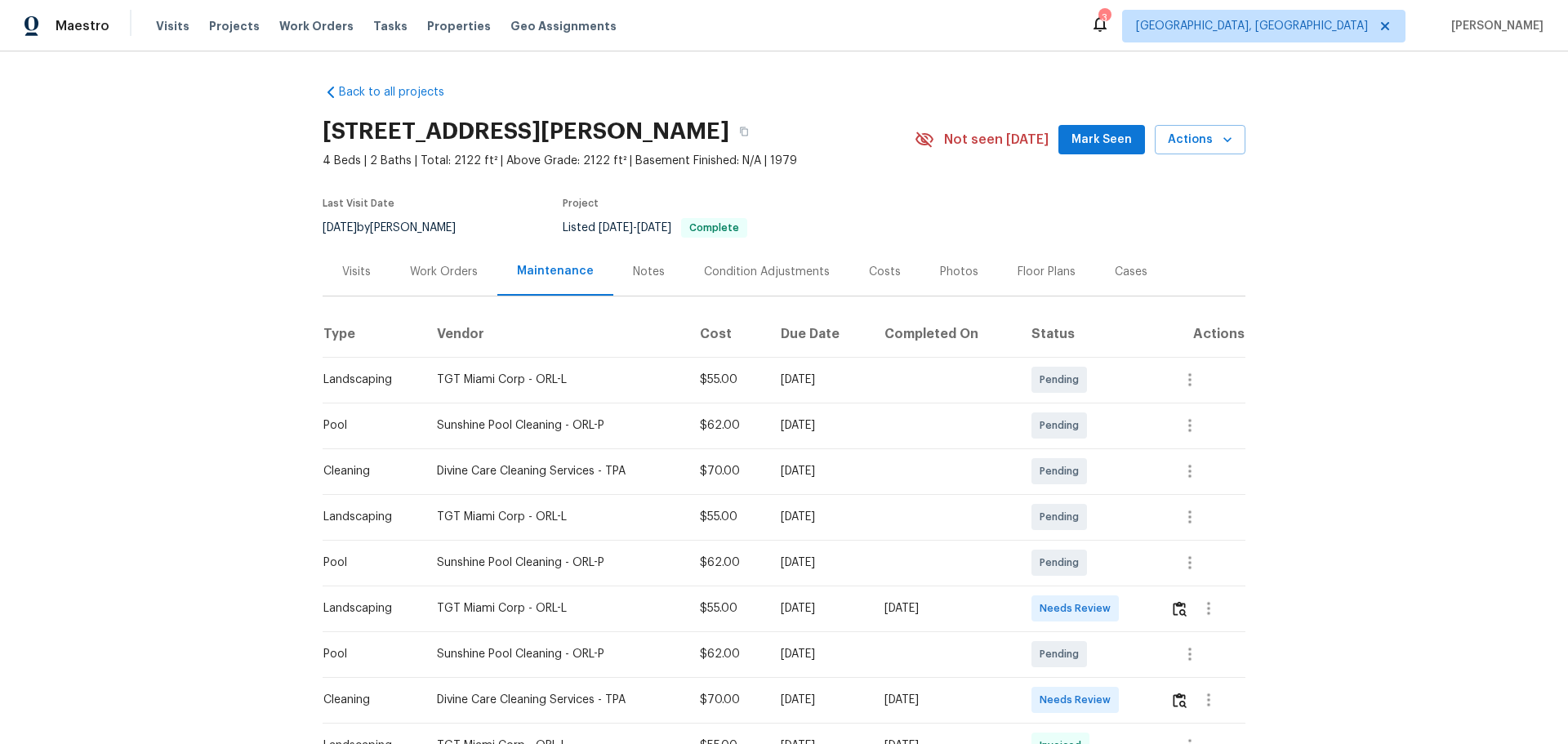 click at bounding box center [1201, 608] 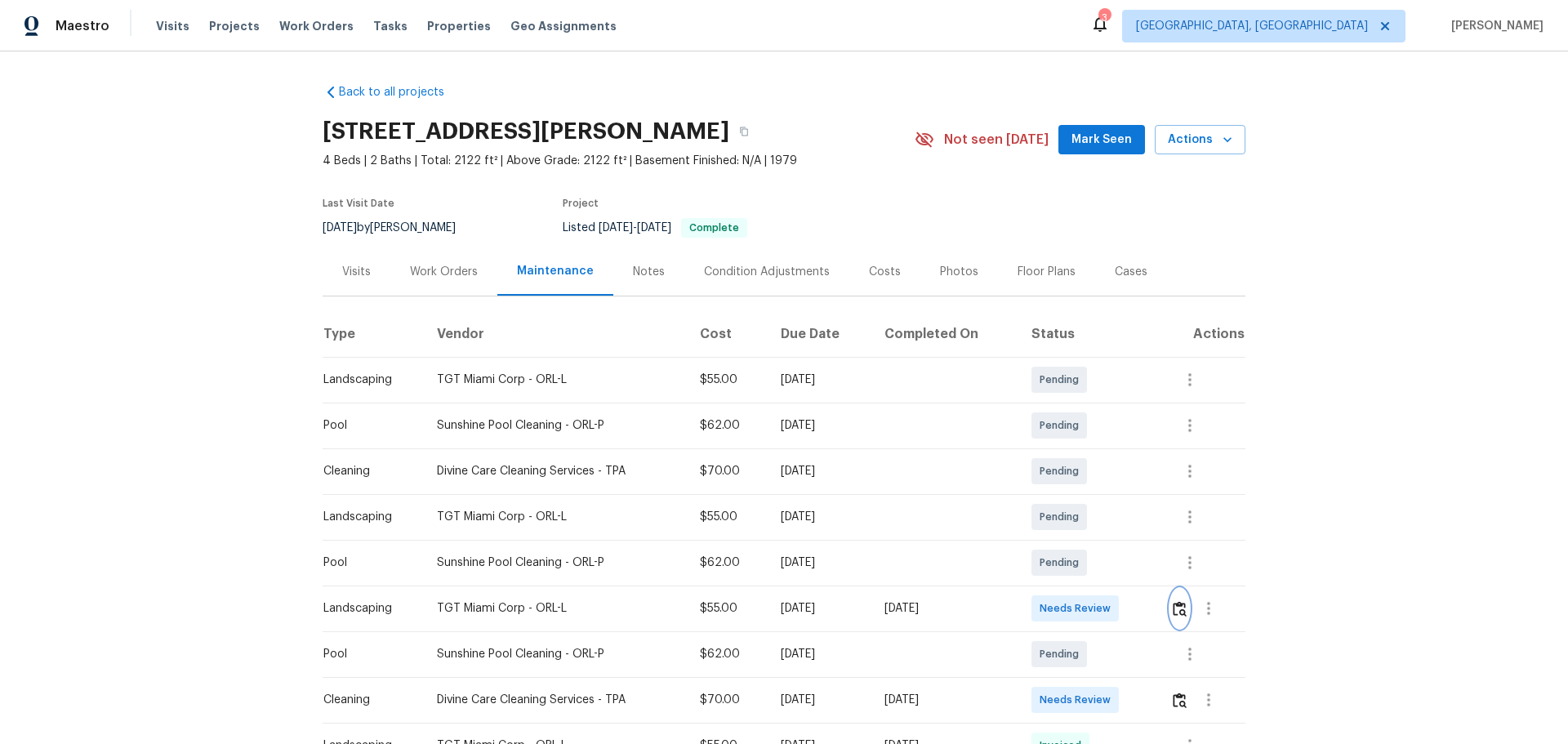 click at bounding box center [1179, 608] 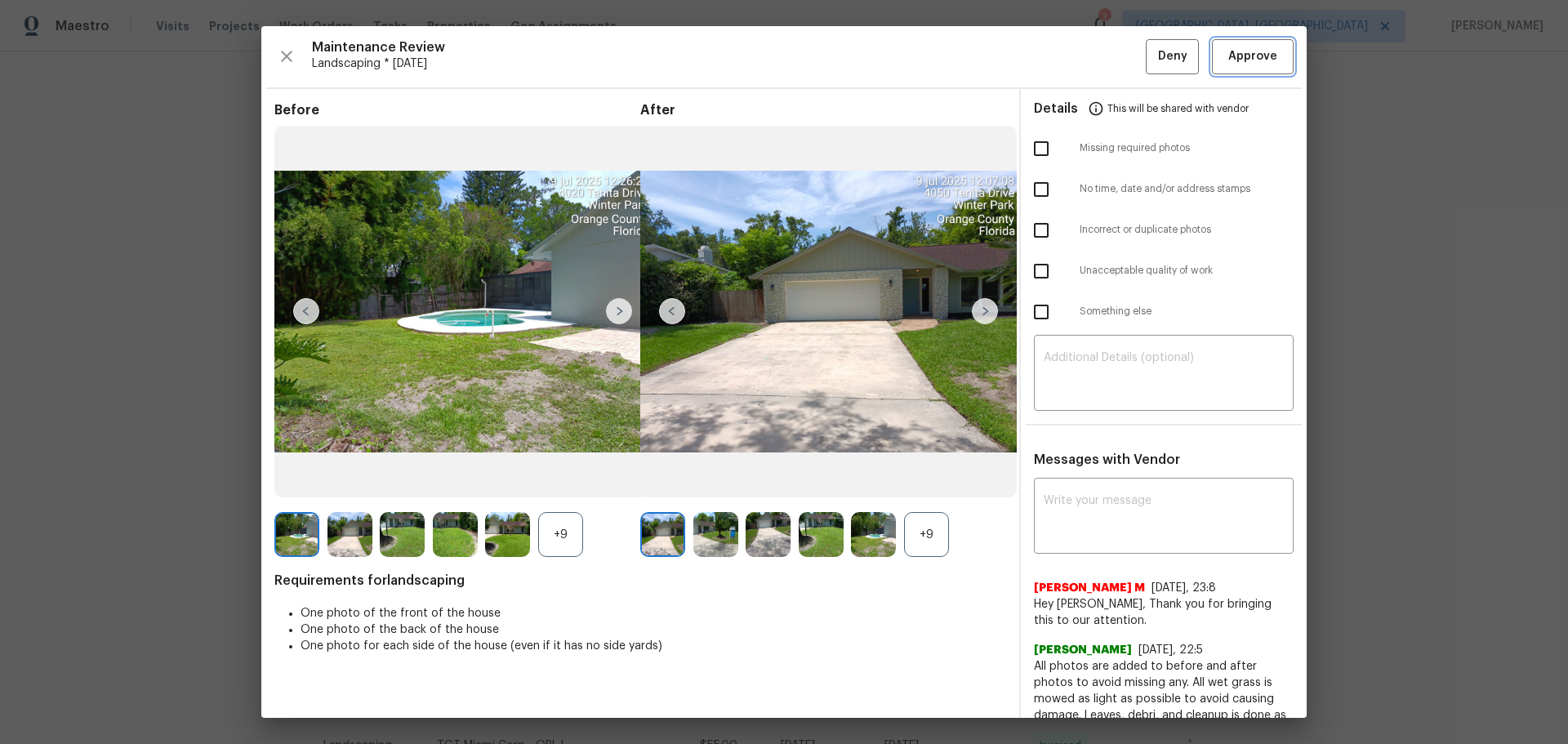 click on "Approve" at bounding box center (1253, 56) 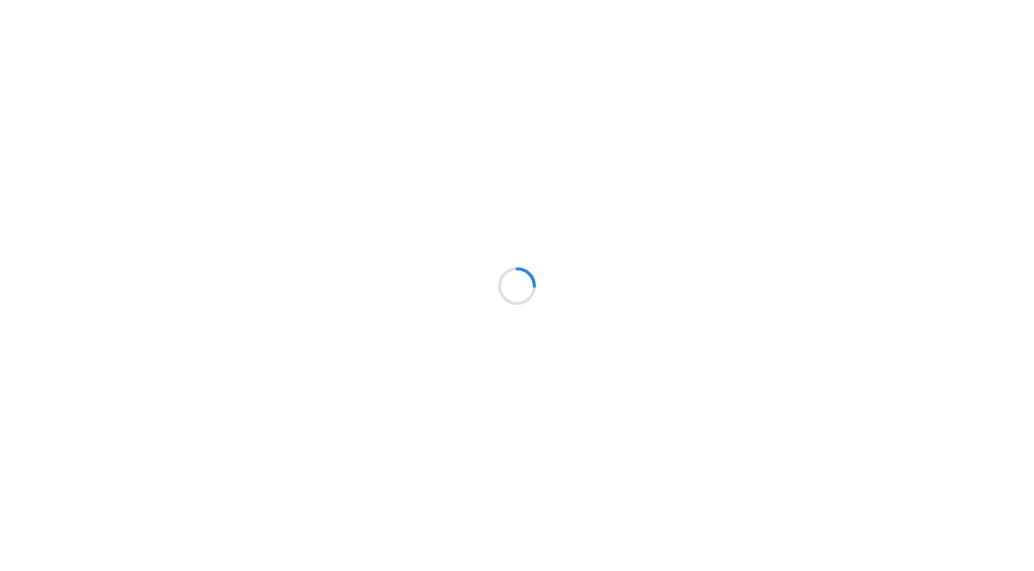scroll, scrollTop: 0, scrollLeft: 0, axis: both 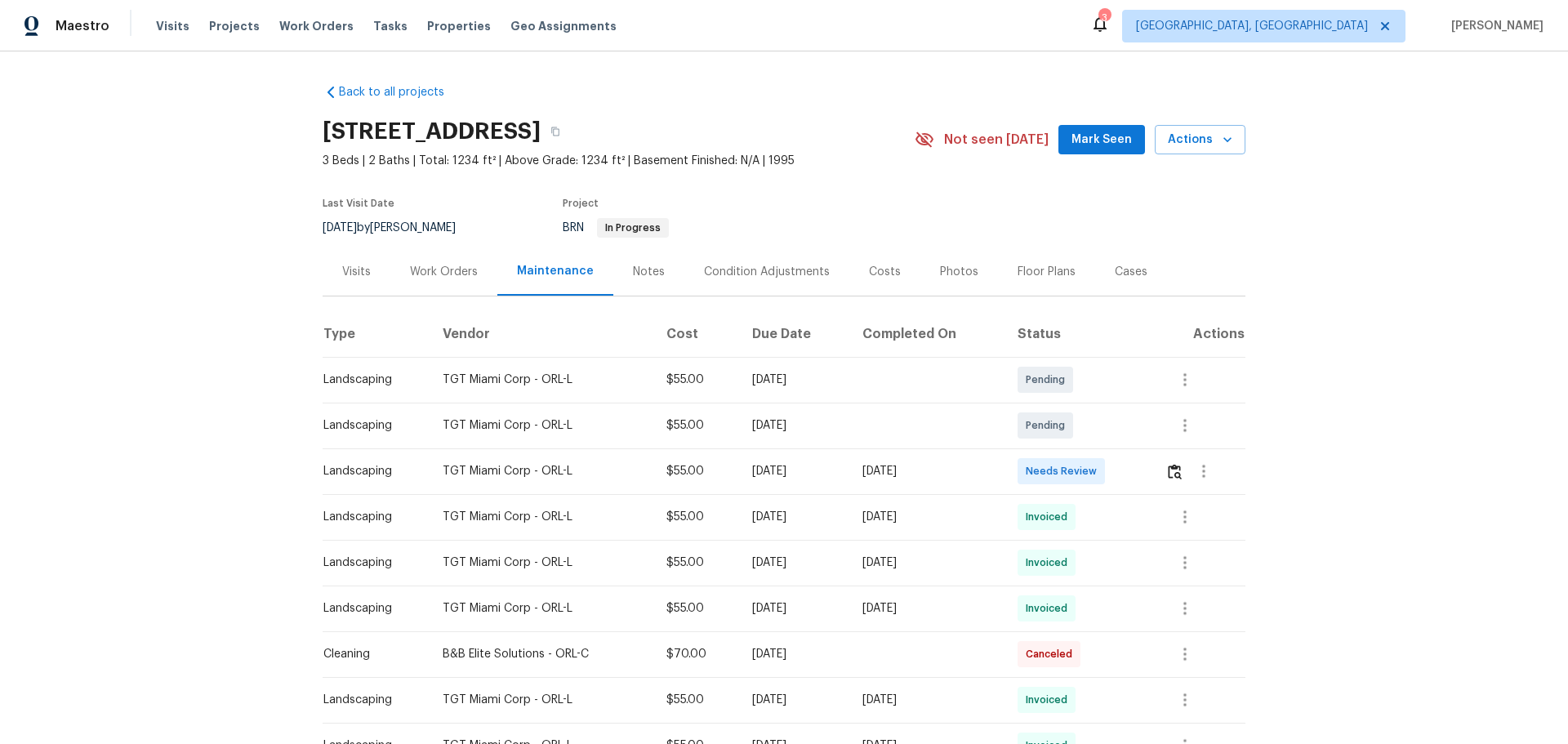 click at bounding box center [1199, 471] 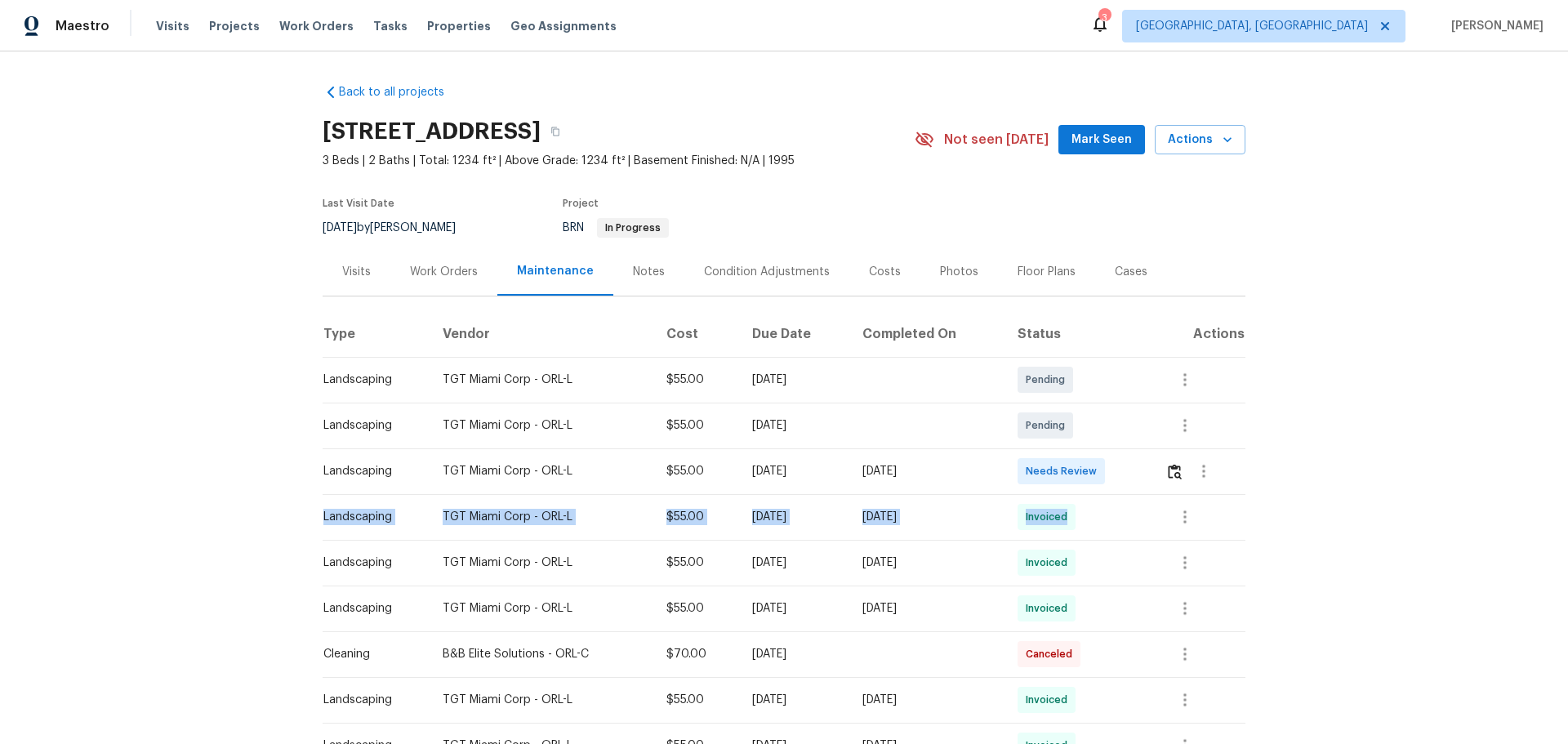 drag, startPoint x: 1160, startPoint y: 495, endPoint x: 1168, endPoint y: 478, distance: 18.788294 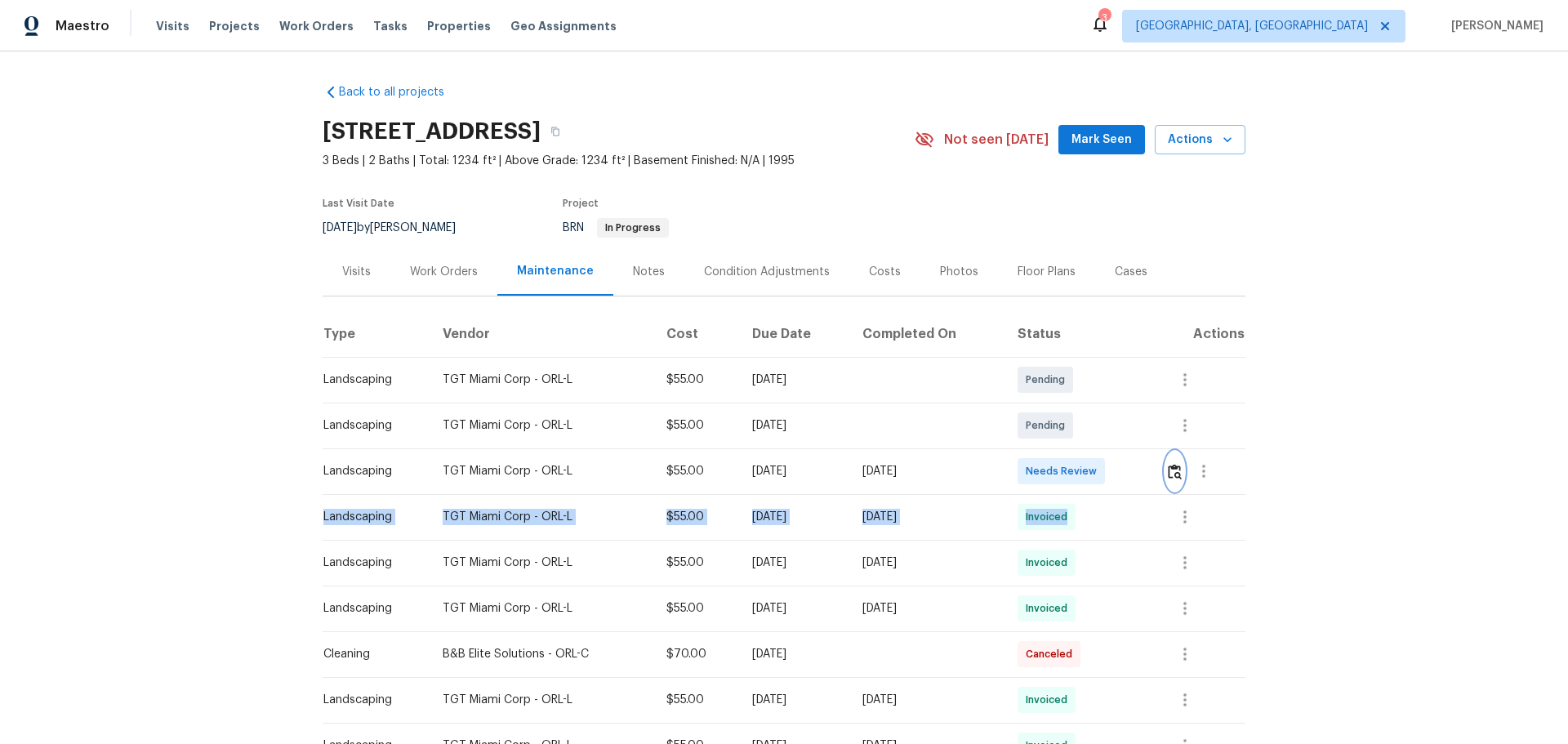 click at bounding box center [1174, 471] 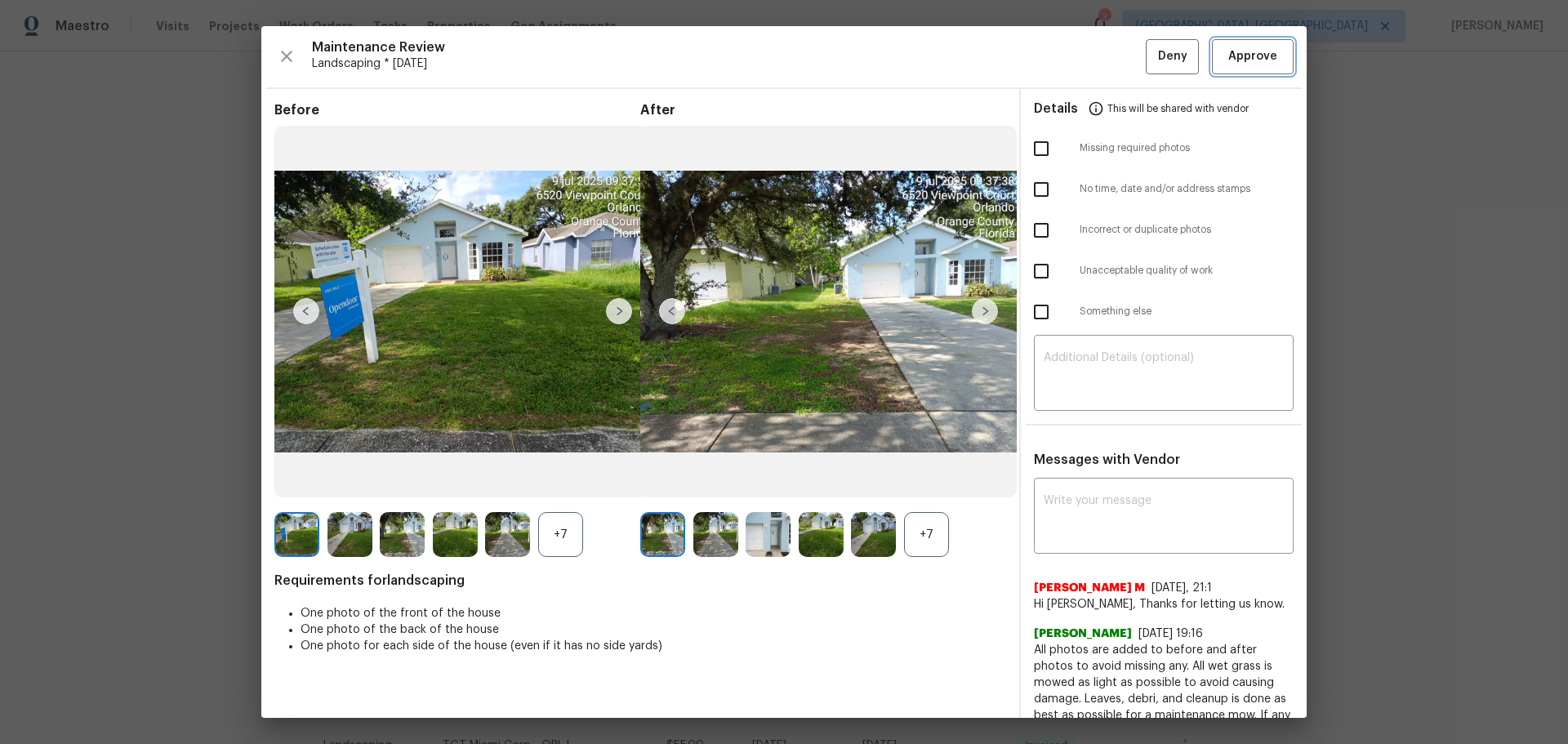 click on "Approve" at bounding box center (1253, 56) 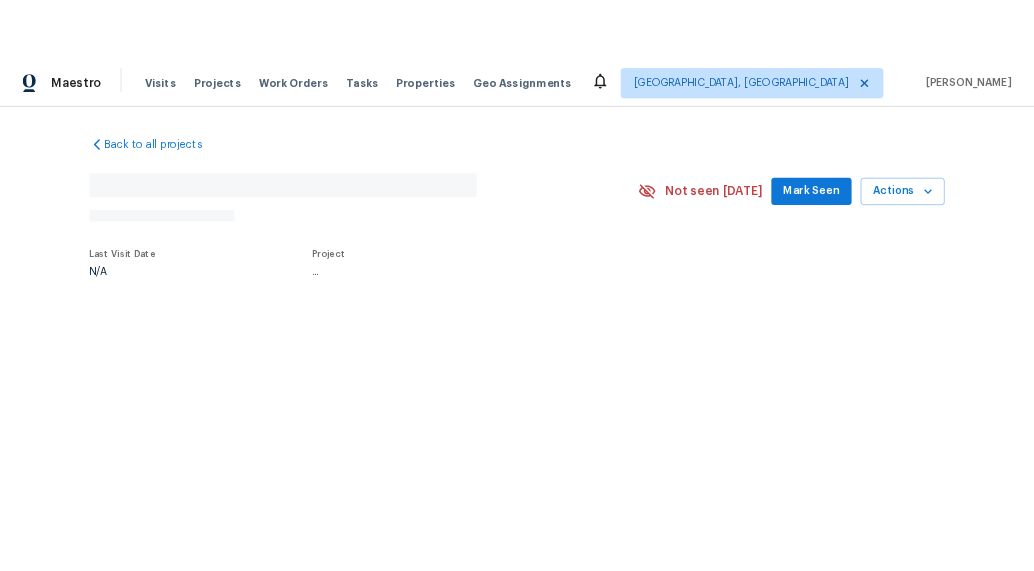 scroll, scrollTop: 0, scrollLeft: 0, axis: both 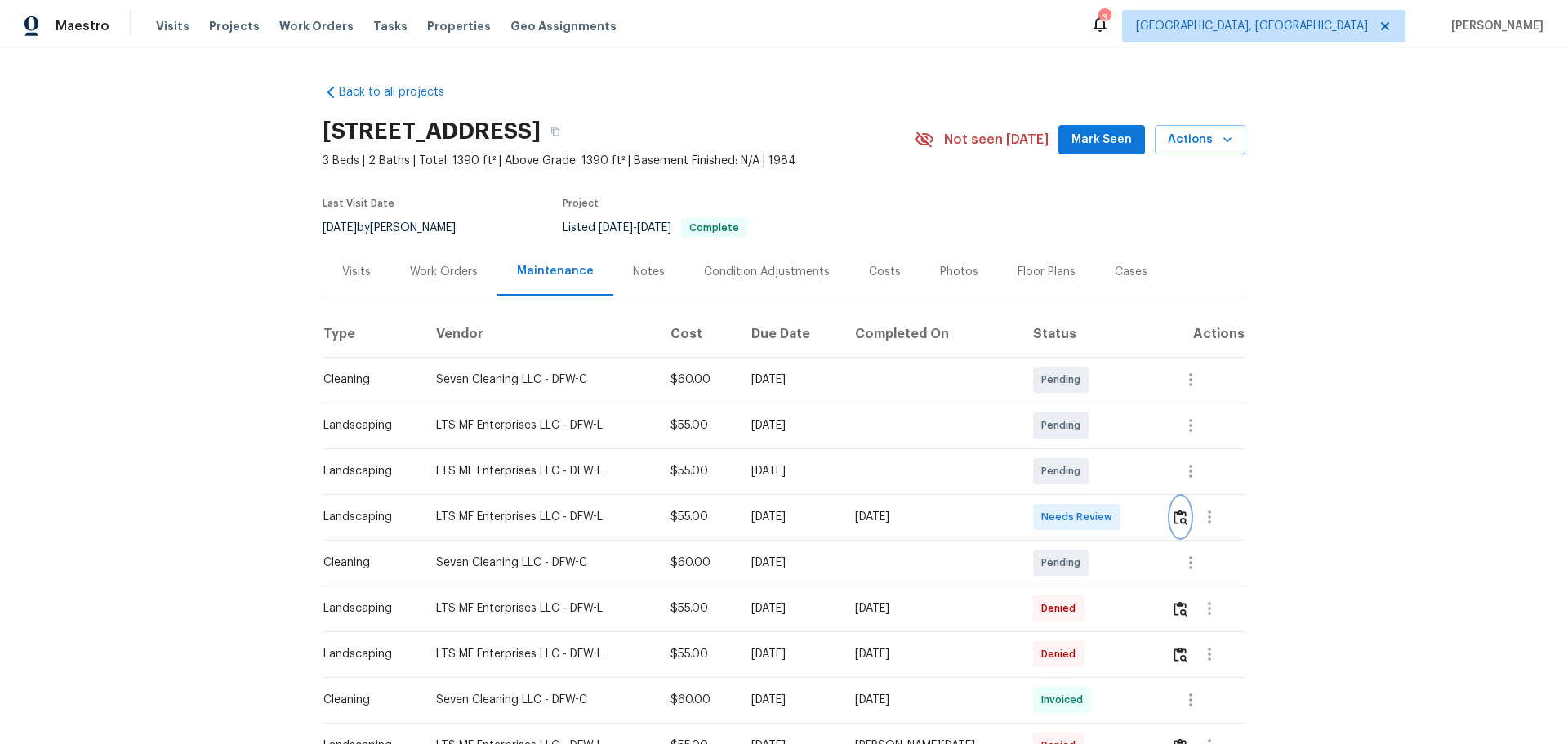 click at bounding box center [1180, 517] 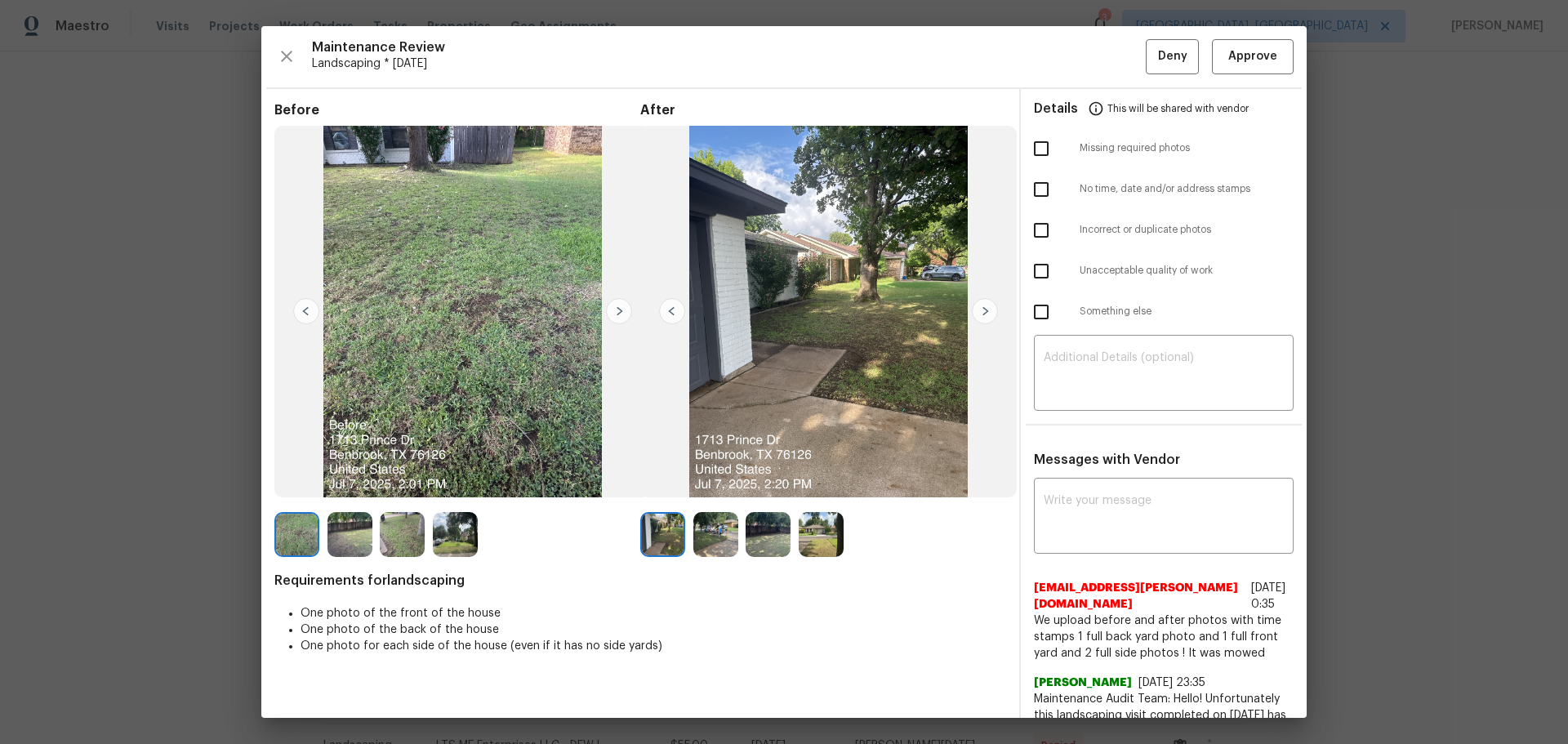 click at bounding box center (1041, 149) 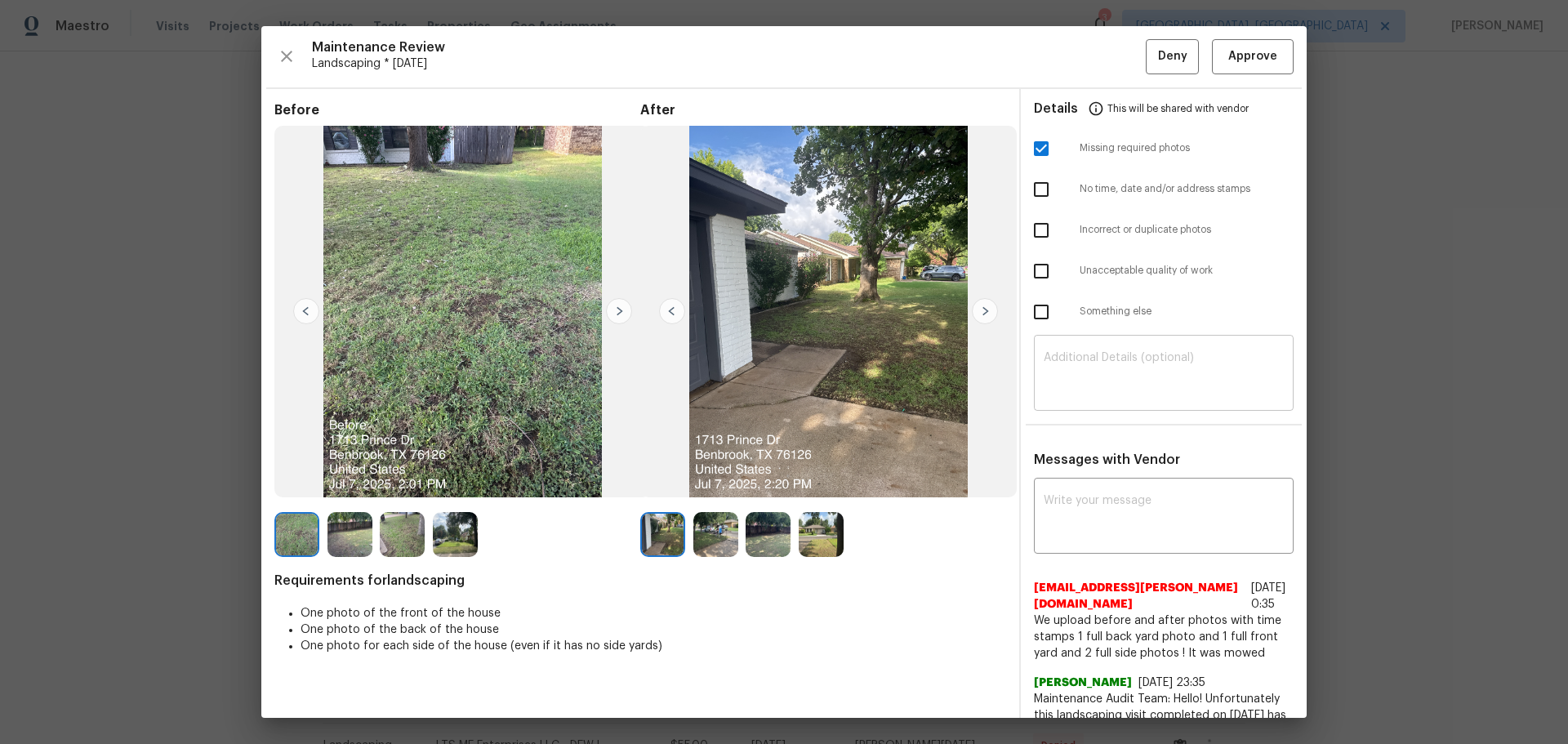click at bounding box center [1164, 375] 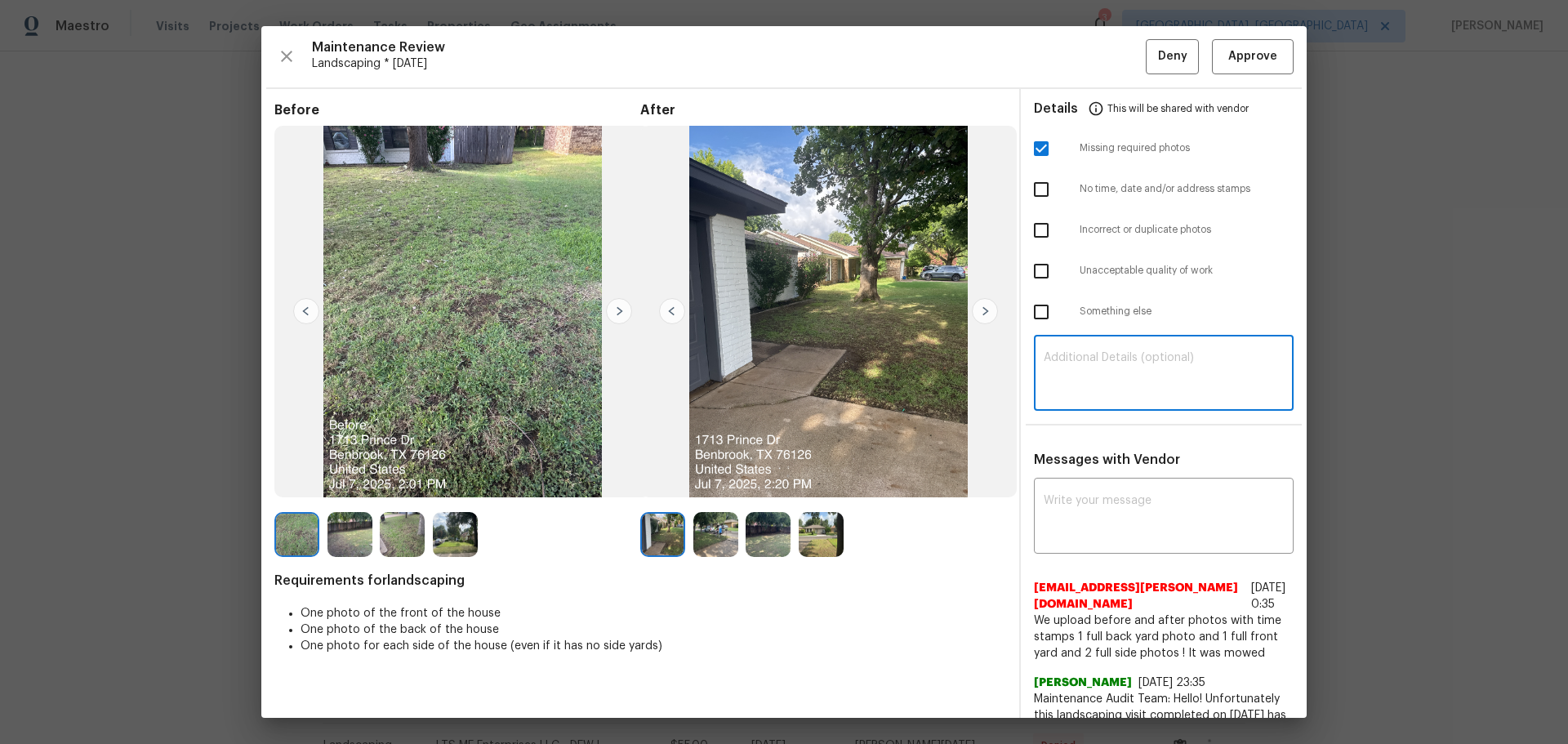 paste on "Maintenance Audit Team: Hello! Unfortunately, this landscaping visit completed on 07/09/2025 has been denied because we are missing the required photos for approval. For approval, please upload full view of both side yards and address sign photos only if the correct or missing photos were taken on the same day the visit was completed. If those photos are available, they must be uploaded within 48 hours of the original visit date. If the required photos were not taken on the day of the visit, the denial will remain in place. If you or your team need a refresher on the quality standards and requirements, please refer to the updated Standards of Work that have been distributed via email. Thank you!" 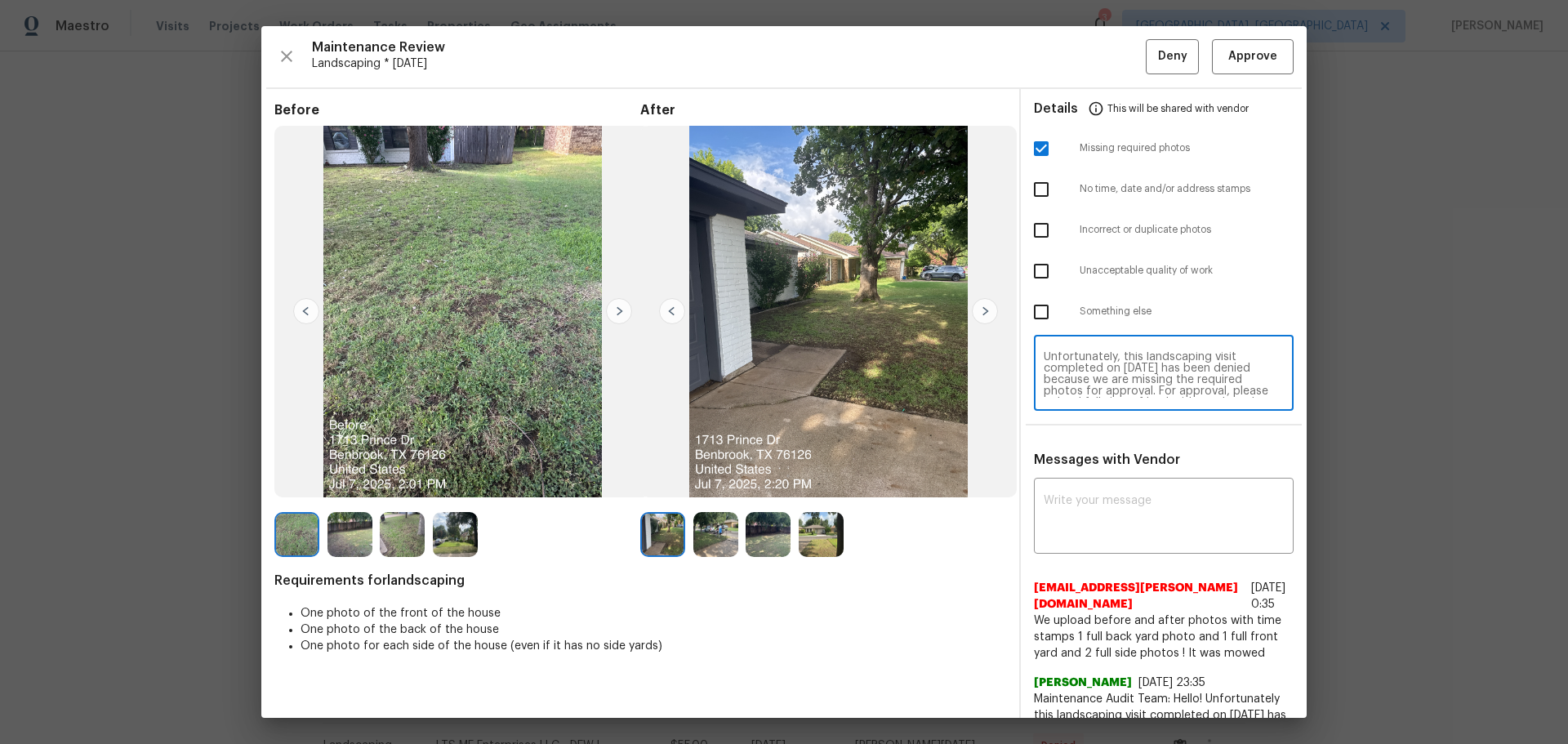 scroll, scrollTop: 24, scrollLeft: 0, axis: vertical 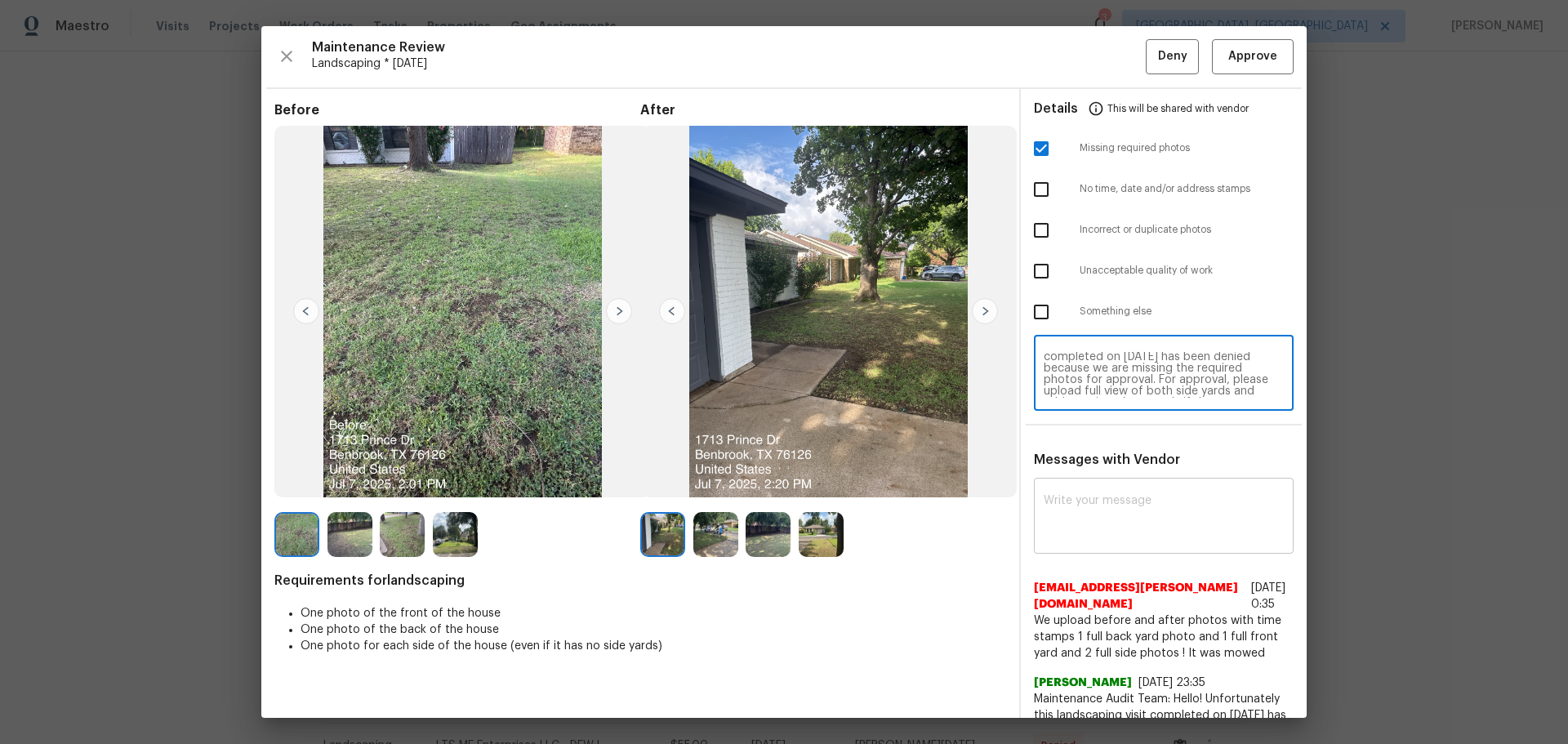 type on "Maintenance Audit Team: Hello! Unfortunately, this landscaping visit completed on 07/09/2025 has been denied because we are missing the required photos for approval. For approval, please upload full view of both side yards and address sign photos only if the correct or missing photos were taken on the same day the visit was completed. If those photos are available, they must be uploaded within 48 hours of the original visit date. If the required photos were not taken on the day of the visit, the denial will remain in place. If you or your team need a refresher on the quality standards and requirements, please refer to the updated Standards of Work that have been distributed via email. Thank you!" 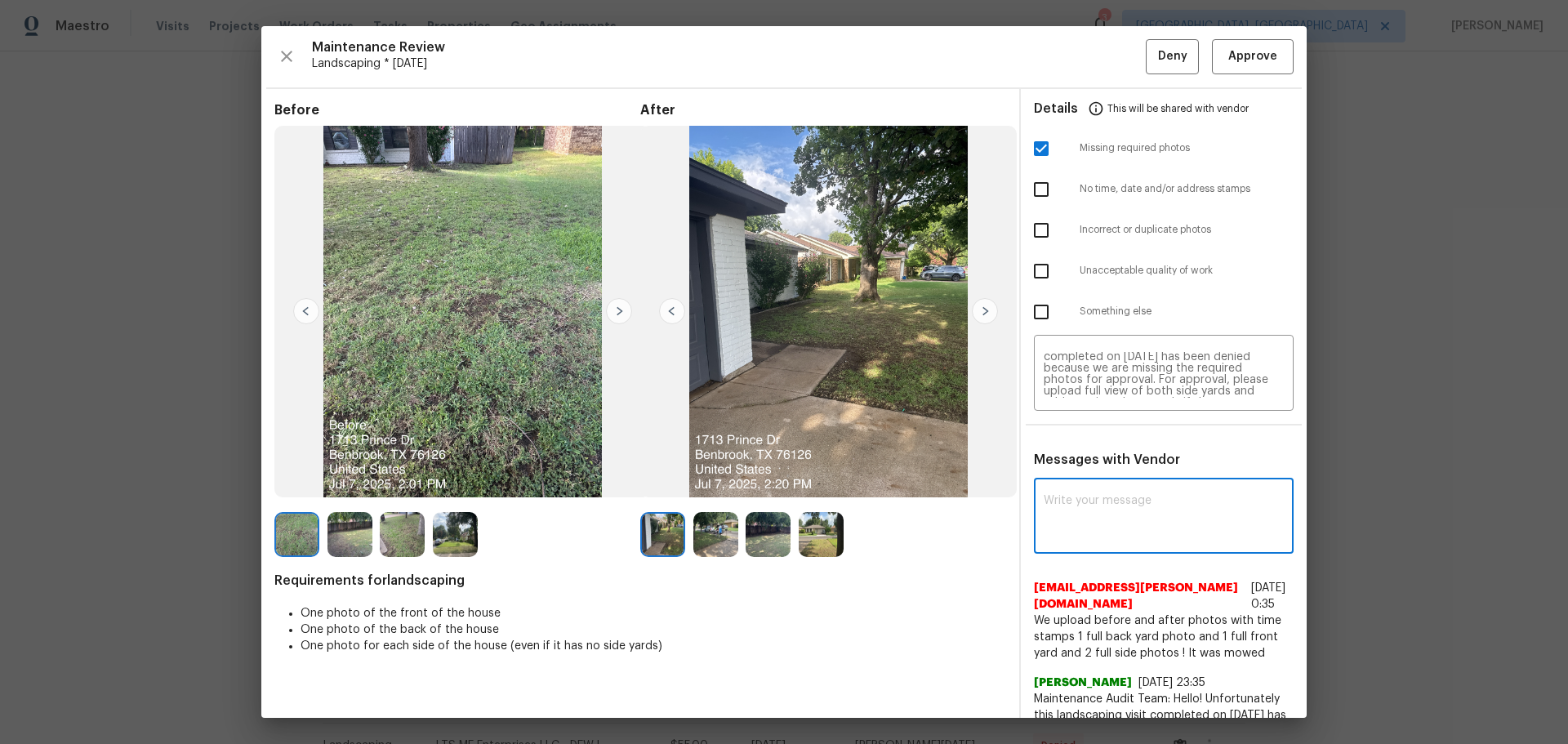 paste on "Maintenance Audit Team: Hello! Unfortunately, this landscaping visit completed on 07/09/2025 has been denied because we are missing the required photos for approval. For approval, please upload full view of both side yards and address sign photos only if the correct or missing photos were taken on the same day the visit was completed. If those photos are available, they must be uploaded within 48 hours of the original visit date. If the required photos were not taken on the day of the visit, the denial will remain in place. If you or your team need a refresher on the quality standards and requirements, please refer to the updated Standards of Work that have been distributed via email. Thank you!" 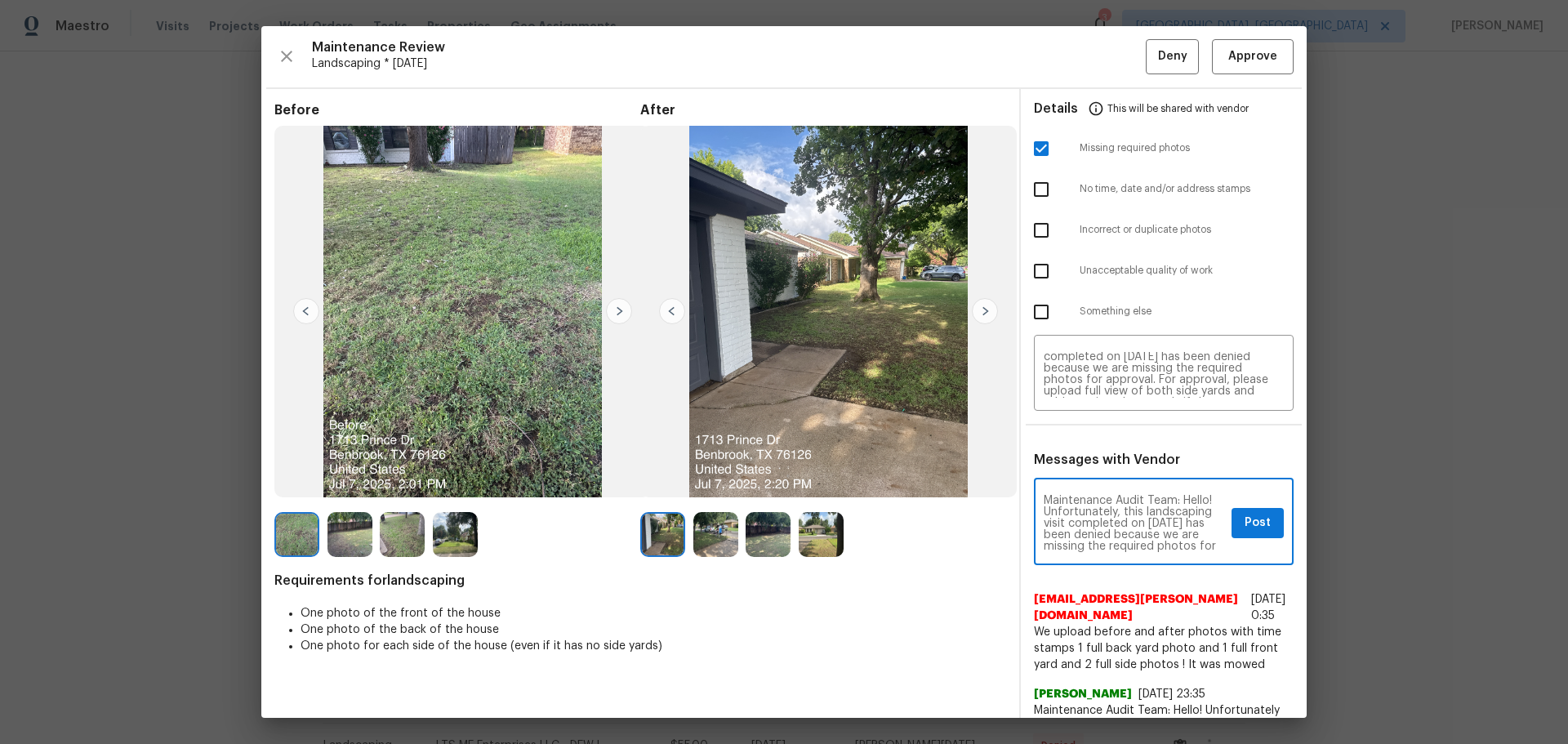 scroll, scrollTop: 183, scrollLeft: 0, axis: vertical 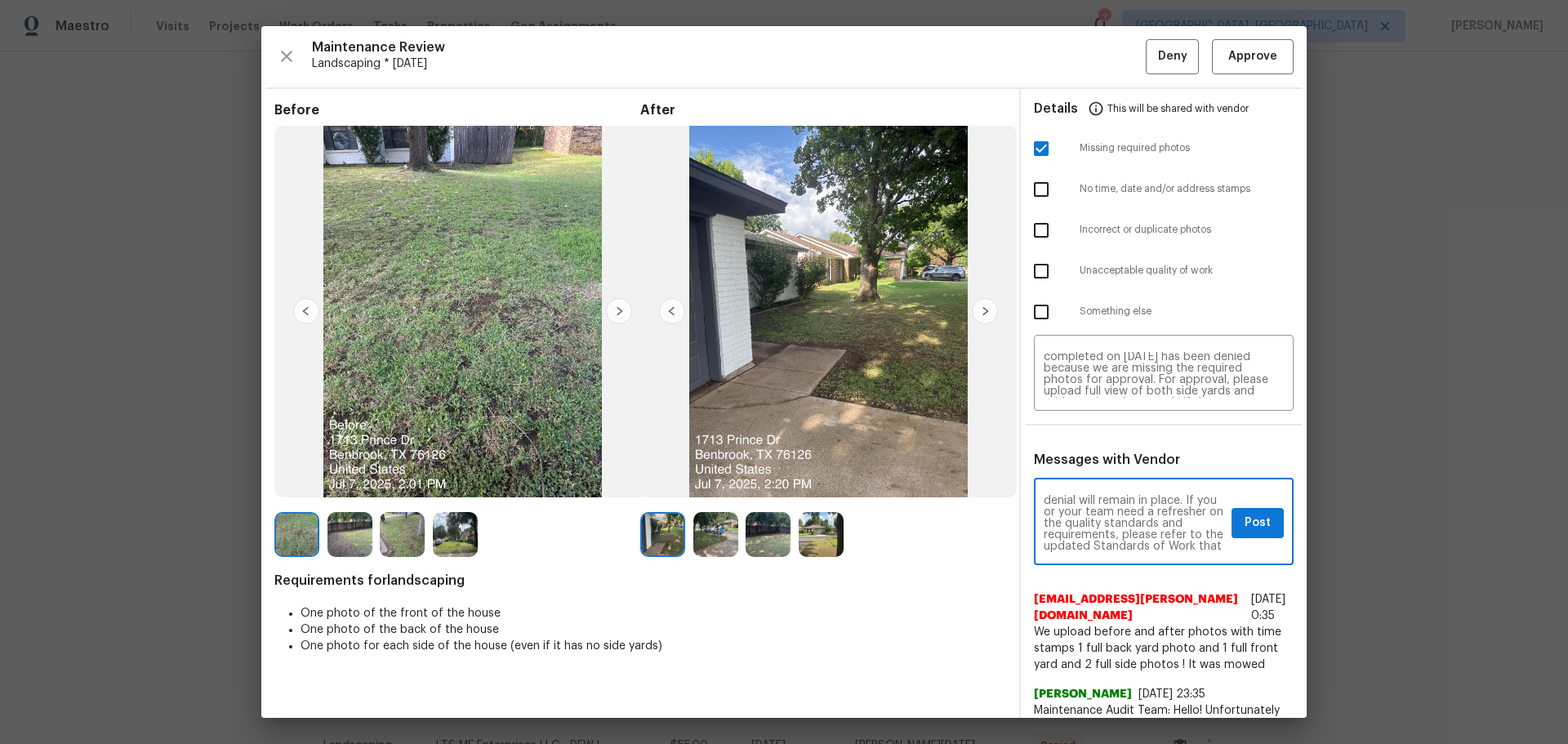 type on "Maintenance Audit Team: Hello! Unfortunately, this landscaping visit completed on 07/09/2025 has been denied because we are missing the required photos for approval. For approval, please upload full view of both side yards and address sign photos only if the correct or missing photos were taken on the same day the visit was completed. If those photos are available, they must be uploaded within 48 hours of the original visit date. If the required photos were not taken on the day of the visit, the denial will remain in place. If you or your team need a refresher on the quality standards and requirements, please refer to the updated Standards of Work that have been distributed via email. Thank you!" 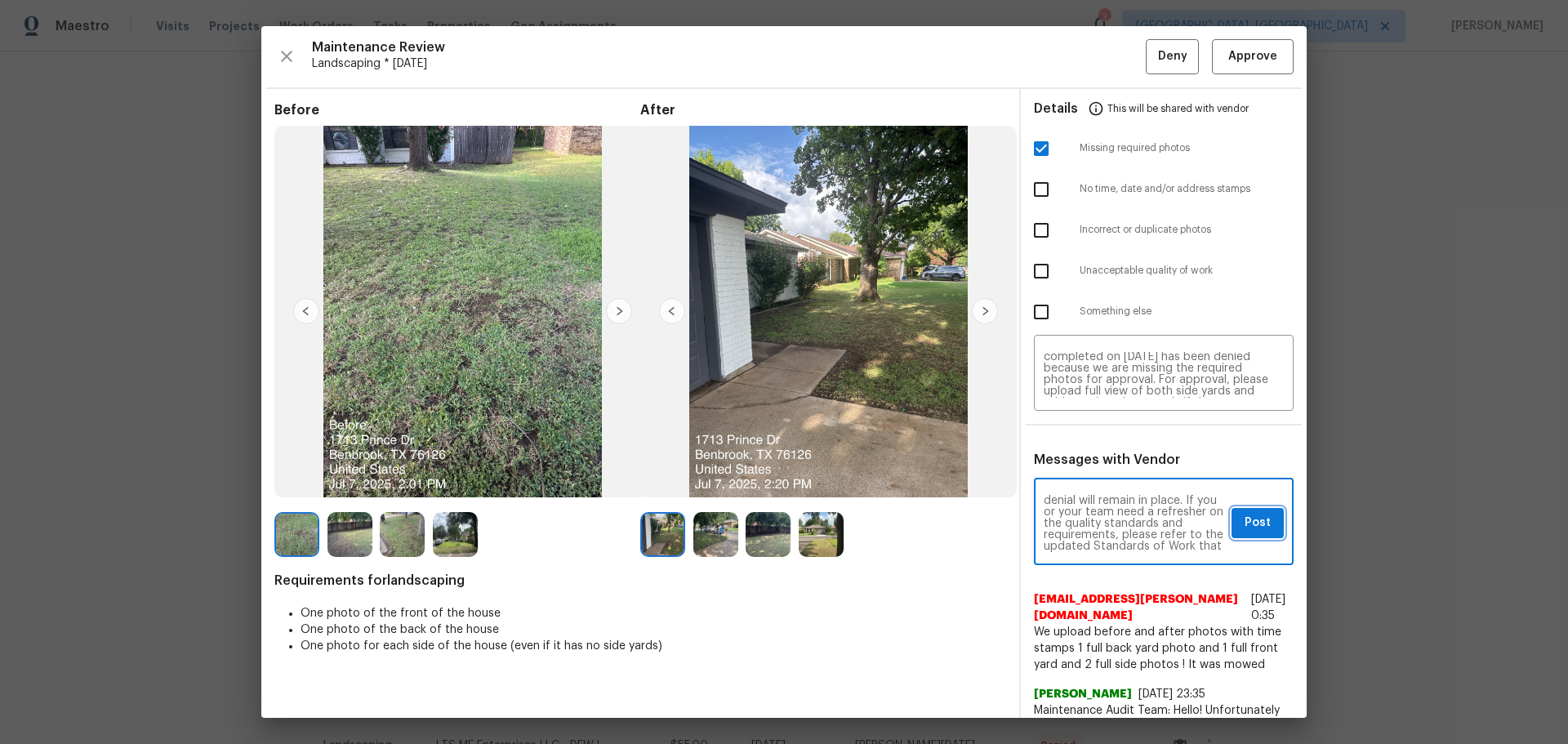 click on "Post" at bounding box center (1258, 523) 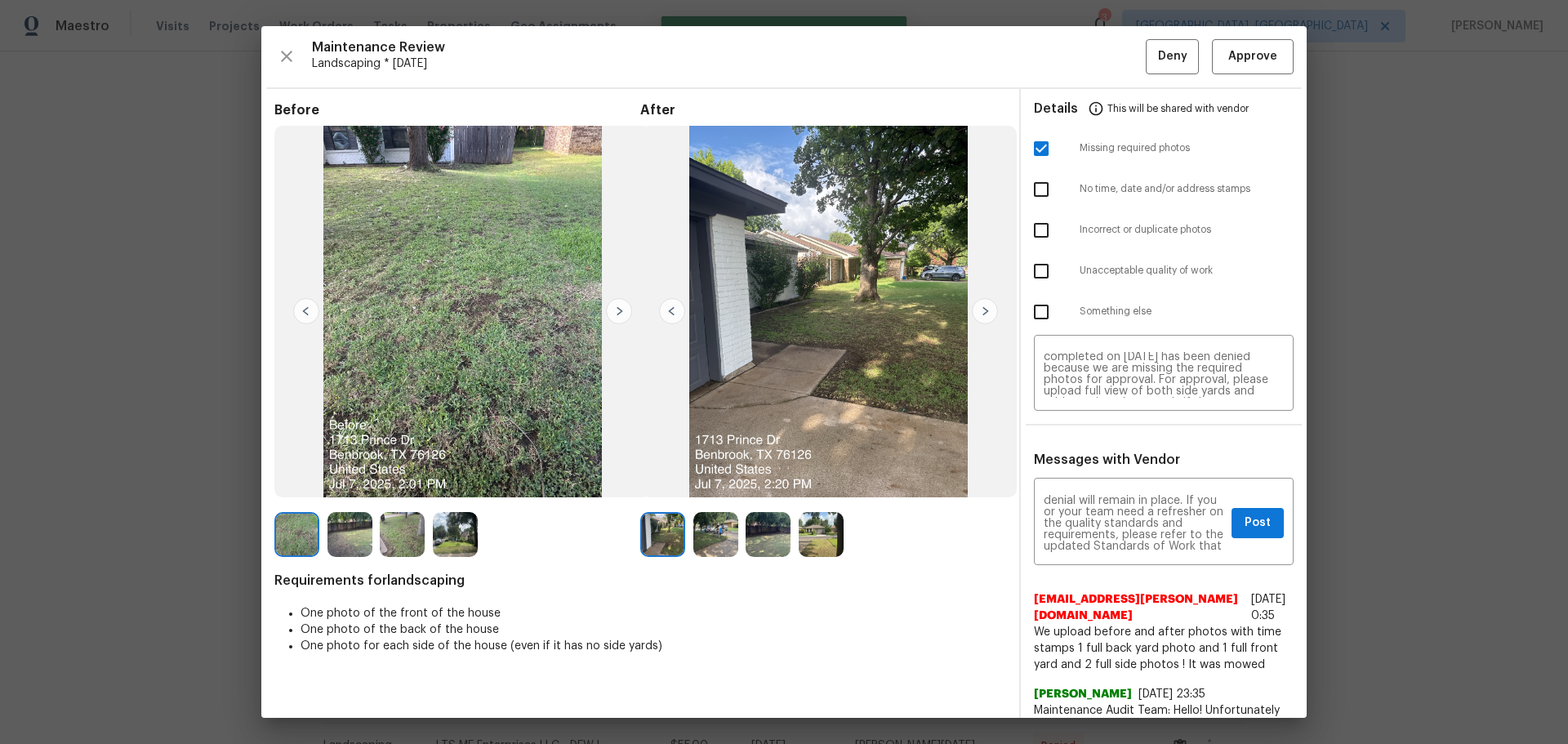 type 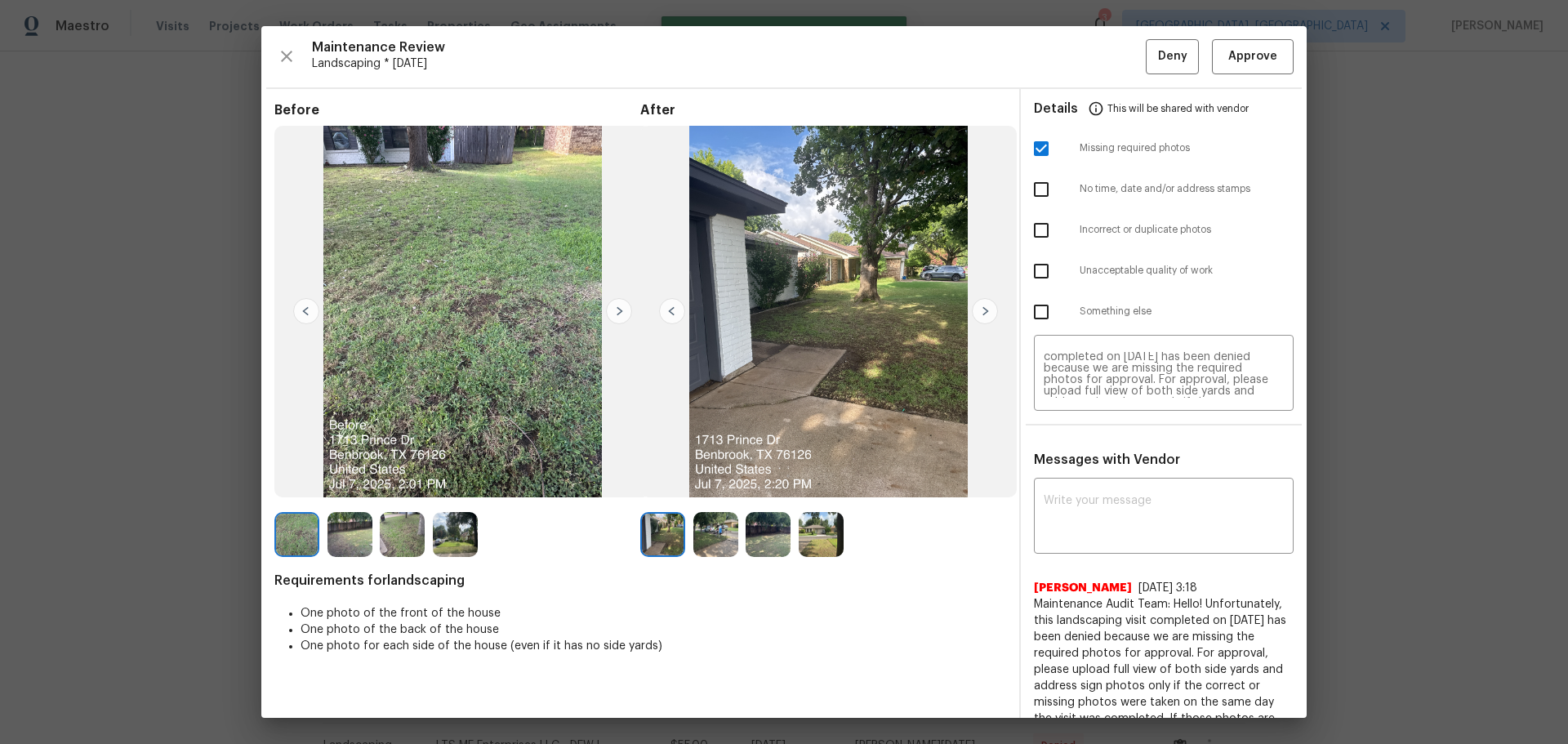 scroll, scrollTop: 0, scrollLeft: 0, axis: both 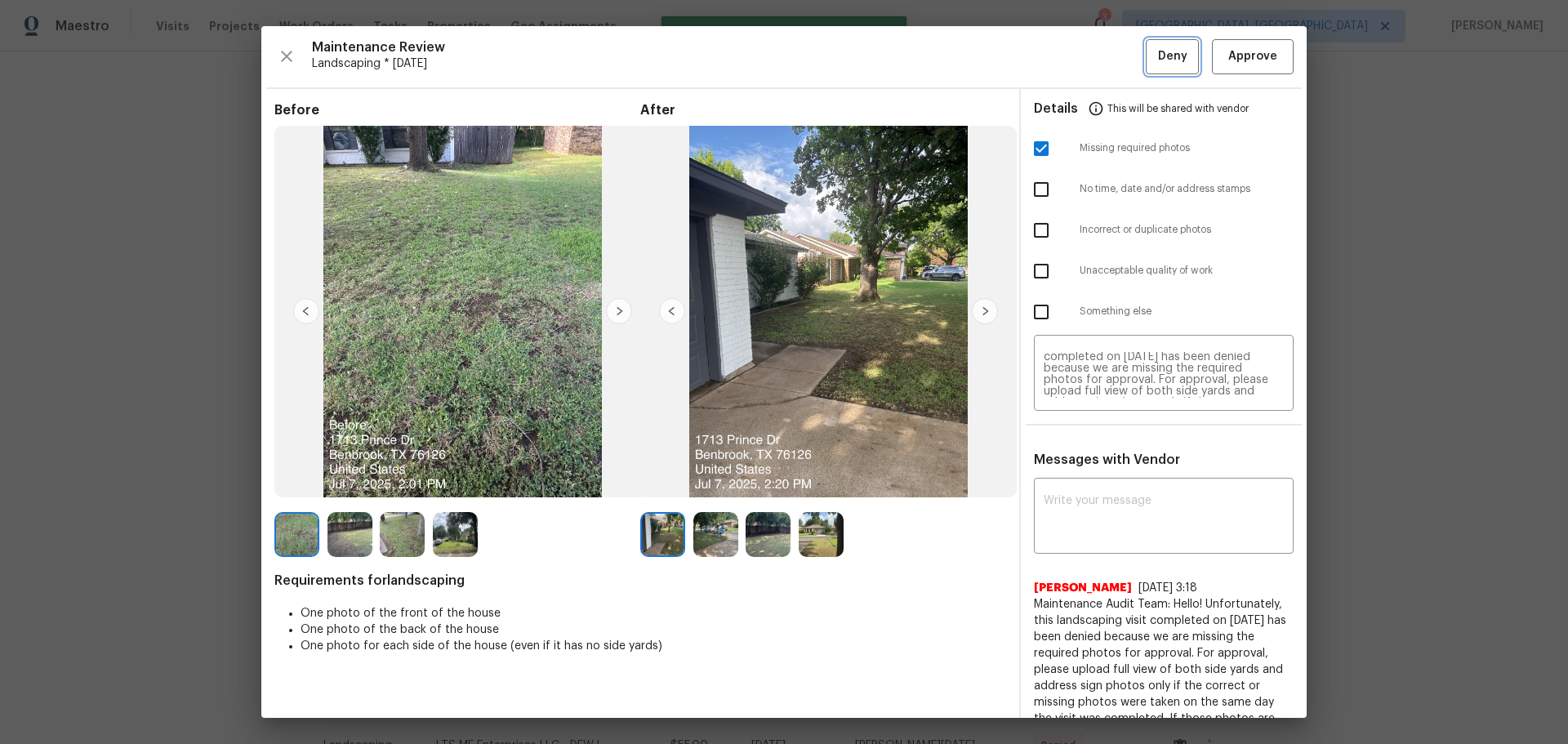 click on "Deny" at bounding box center [1173, 56] 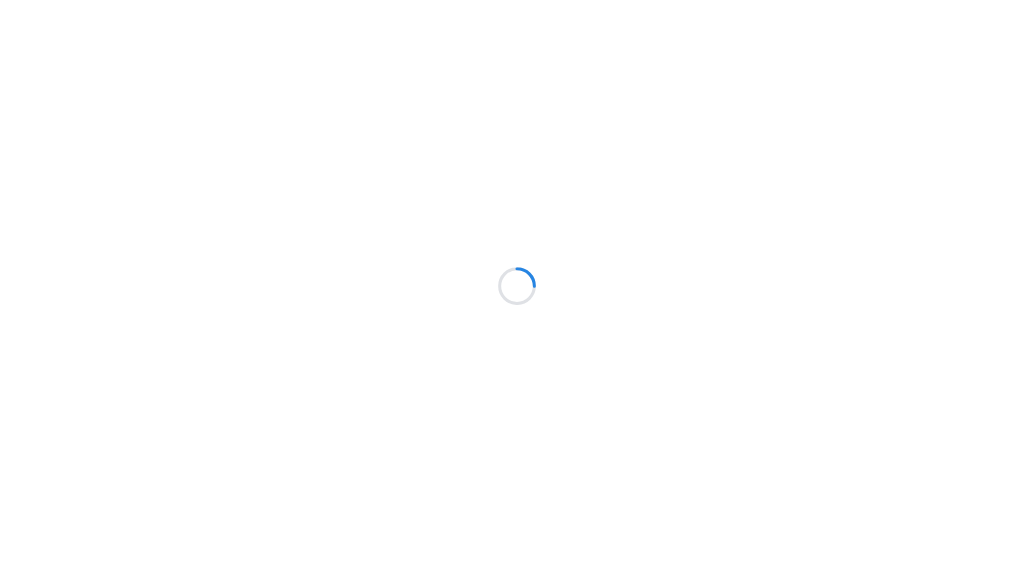 scroll, scrollTop: 0, scrollLeft: 0, axis: both 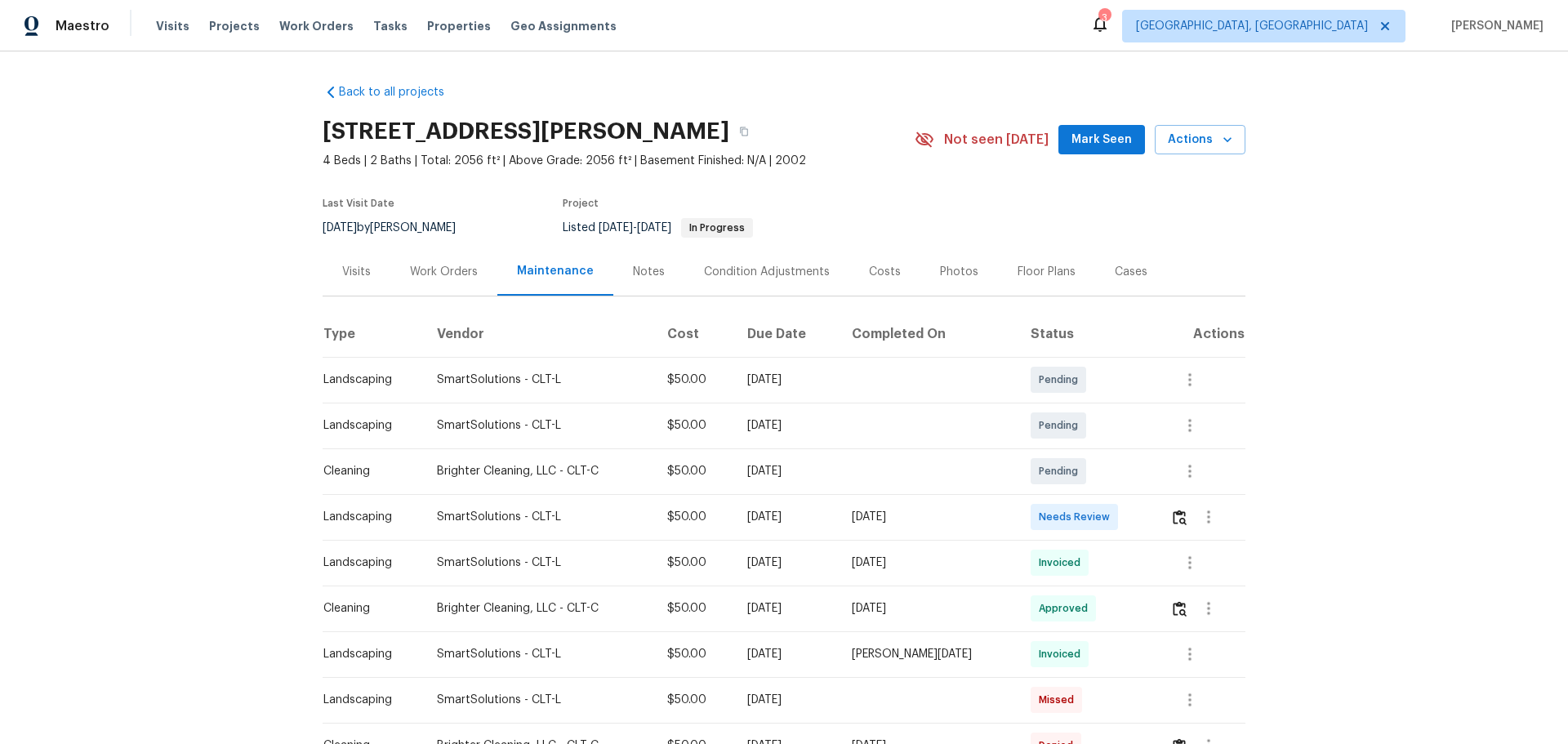 click at bounding box center [1201, 517] 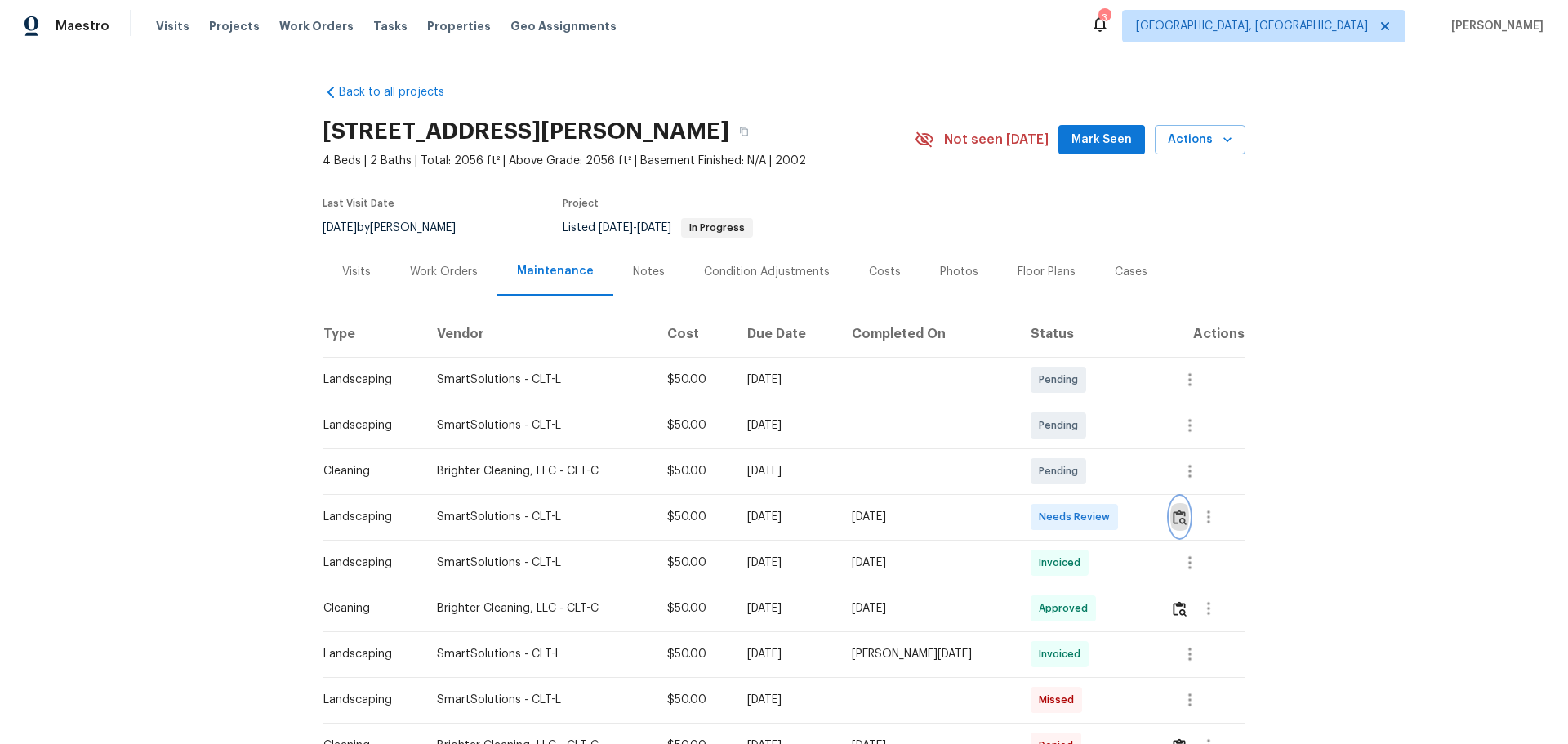 click at bounding box center [1179, 517] 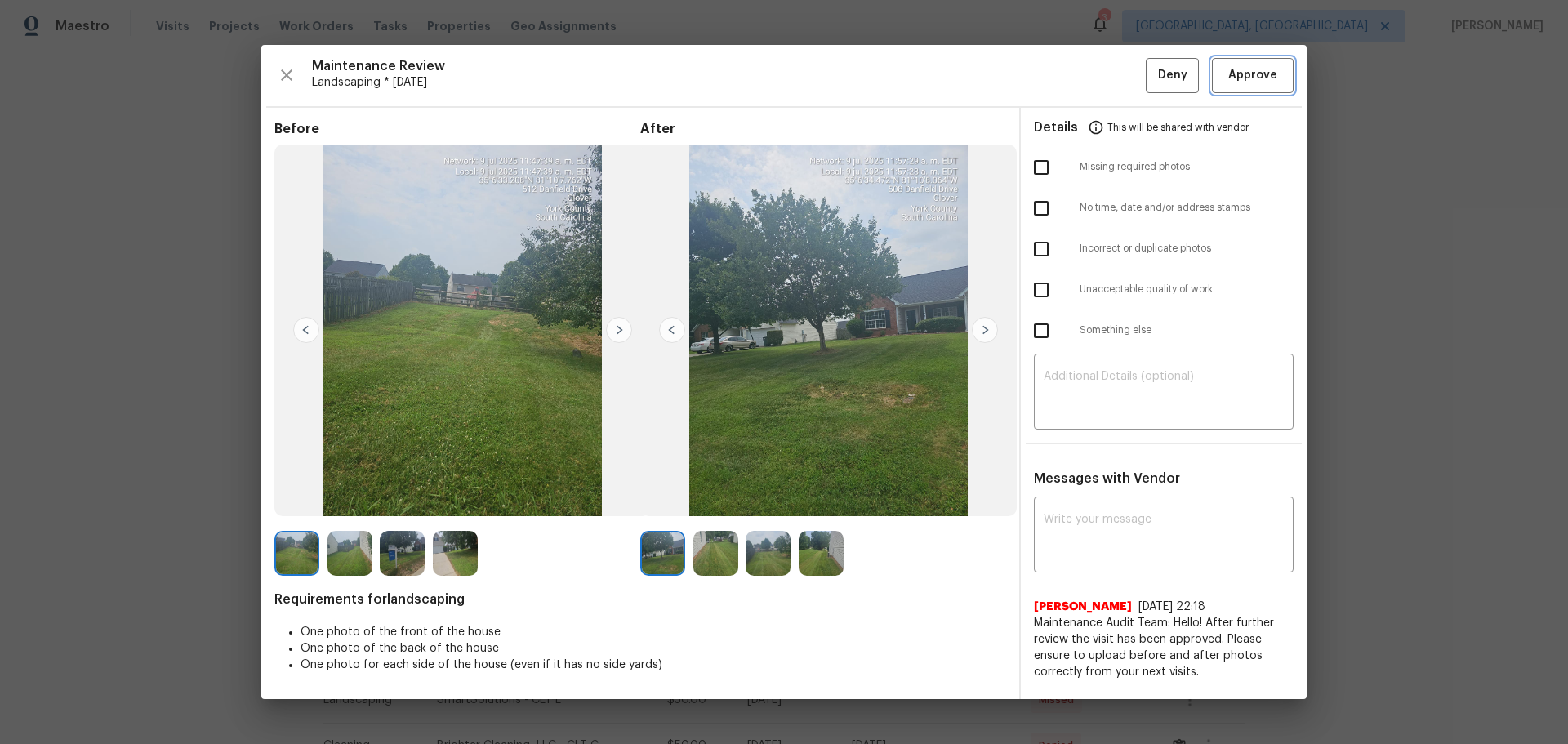 click on "Approve" at bounding box center (1253, 75) 